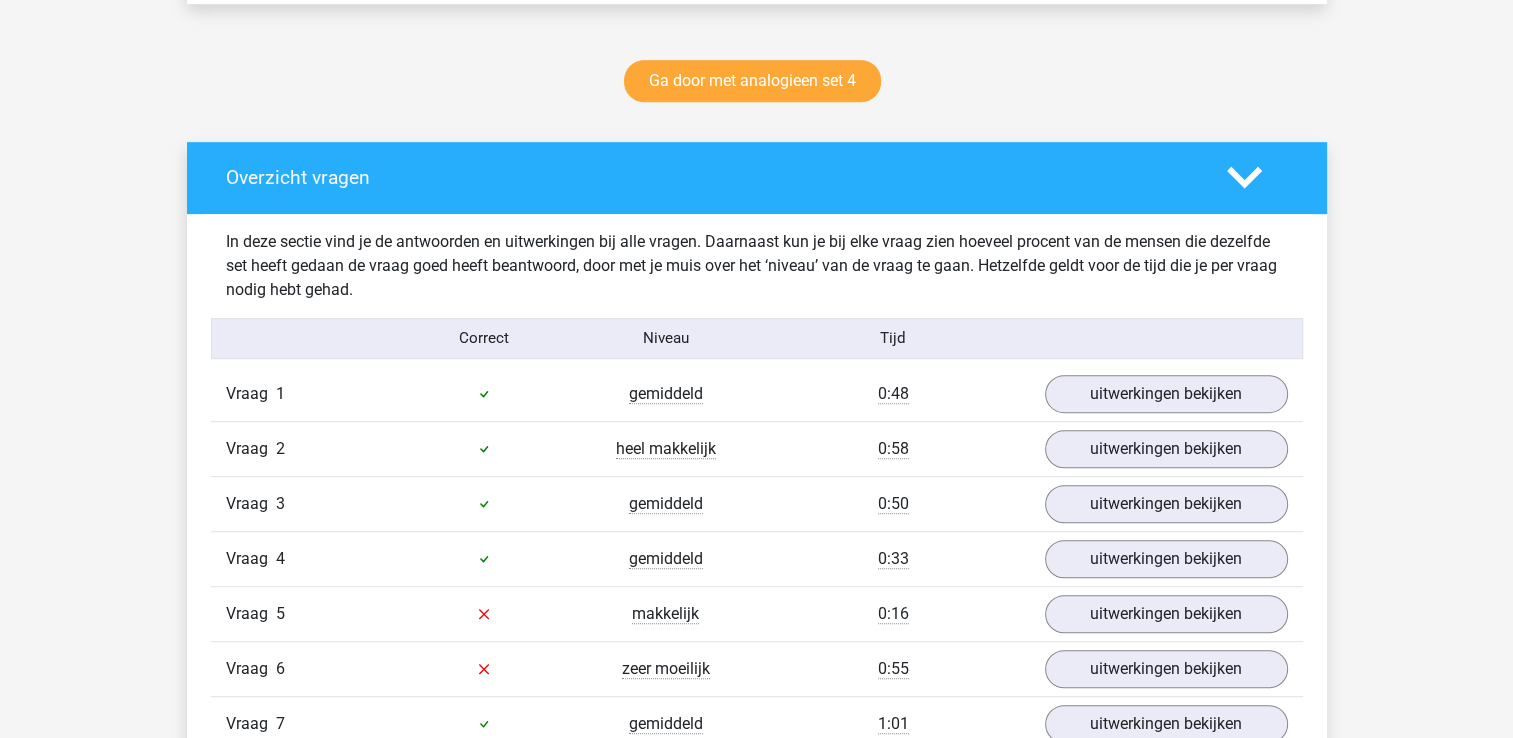 scroll, scrollTop: 1045, scrollLeft: 0, axis: vertical 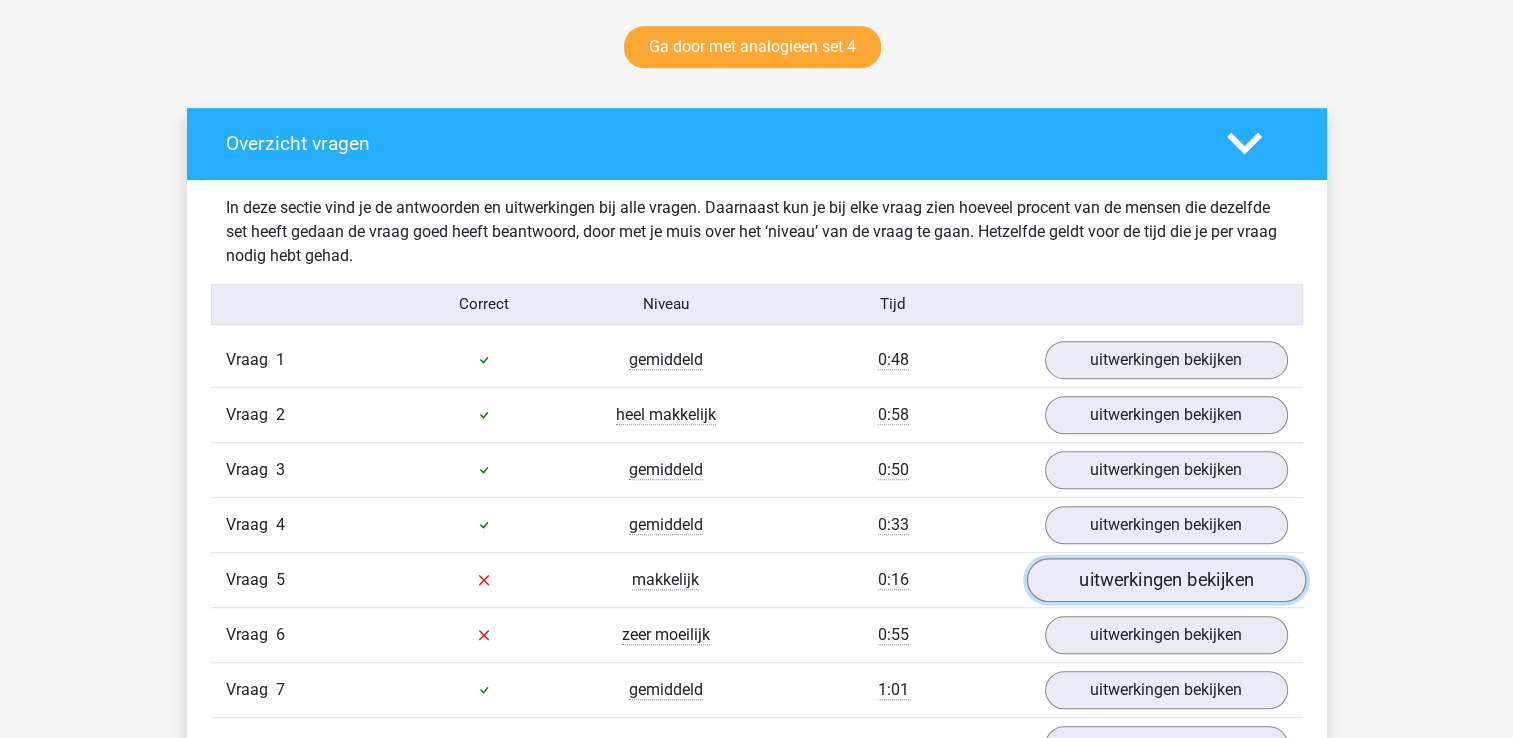 click on "uitwerkingen bekijken" at bounding box center (1165, 580) 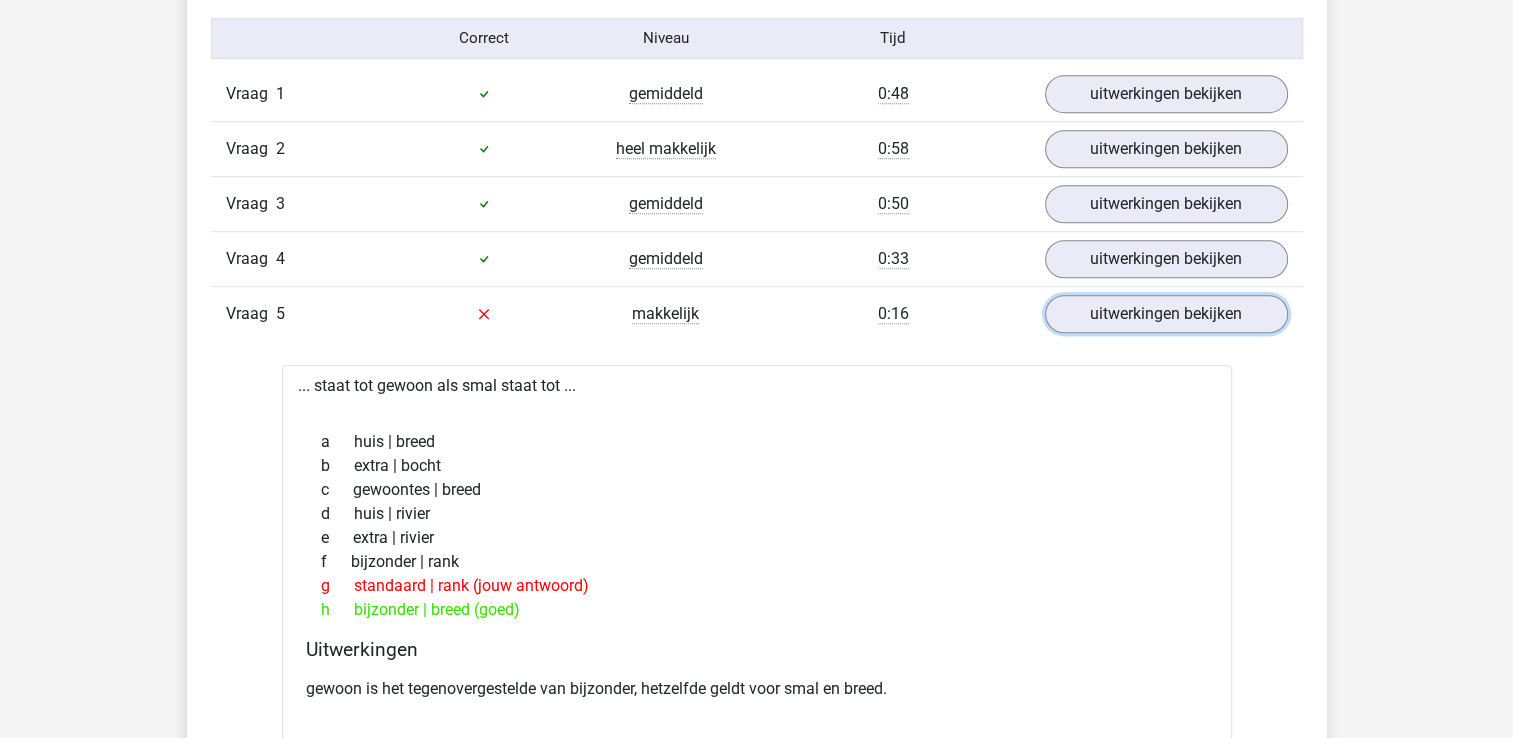 scroll, scrollTop: 1345, scrollLeft: 0, axis: vertical 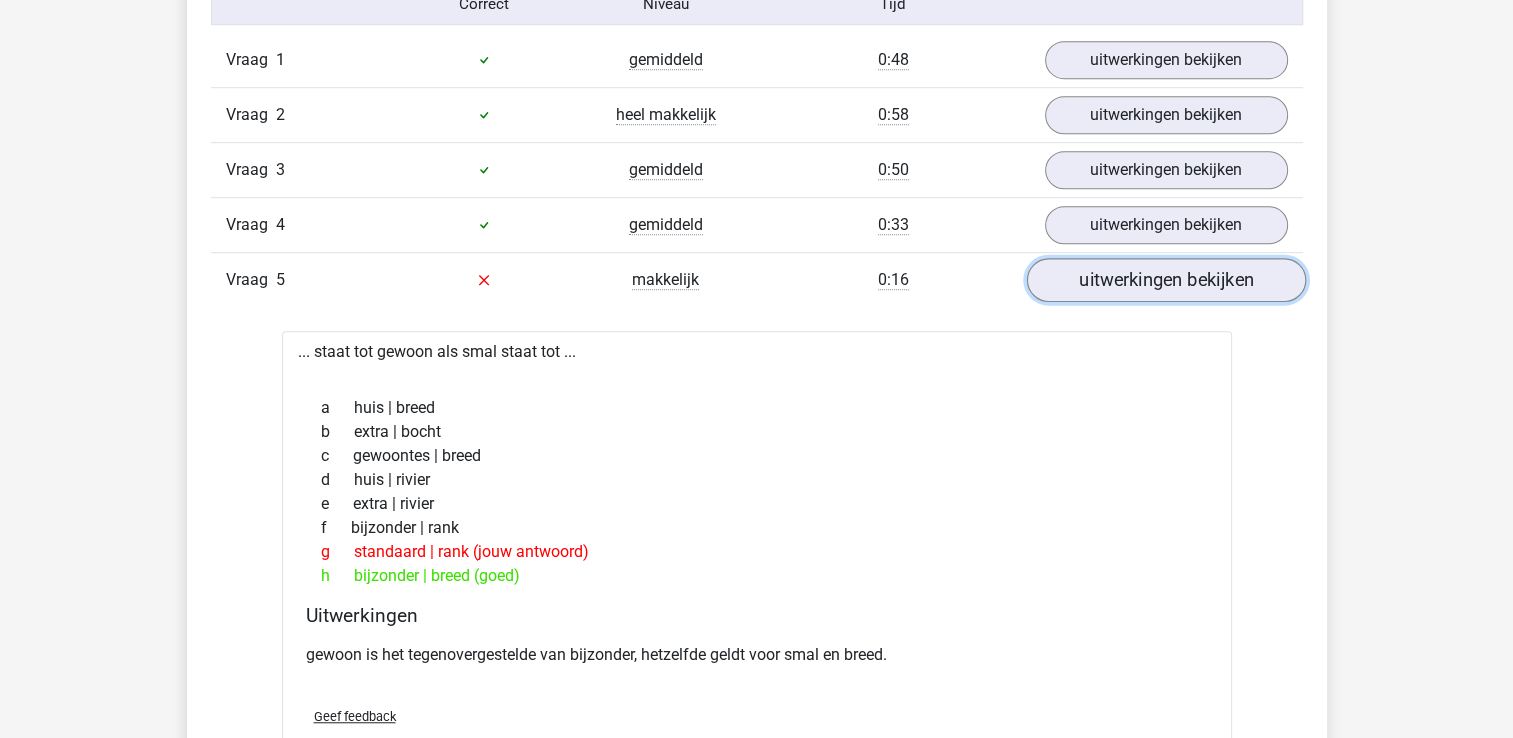 click on "uitwerkingen bekijken" at bounding box center (1165, 280) 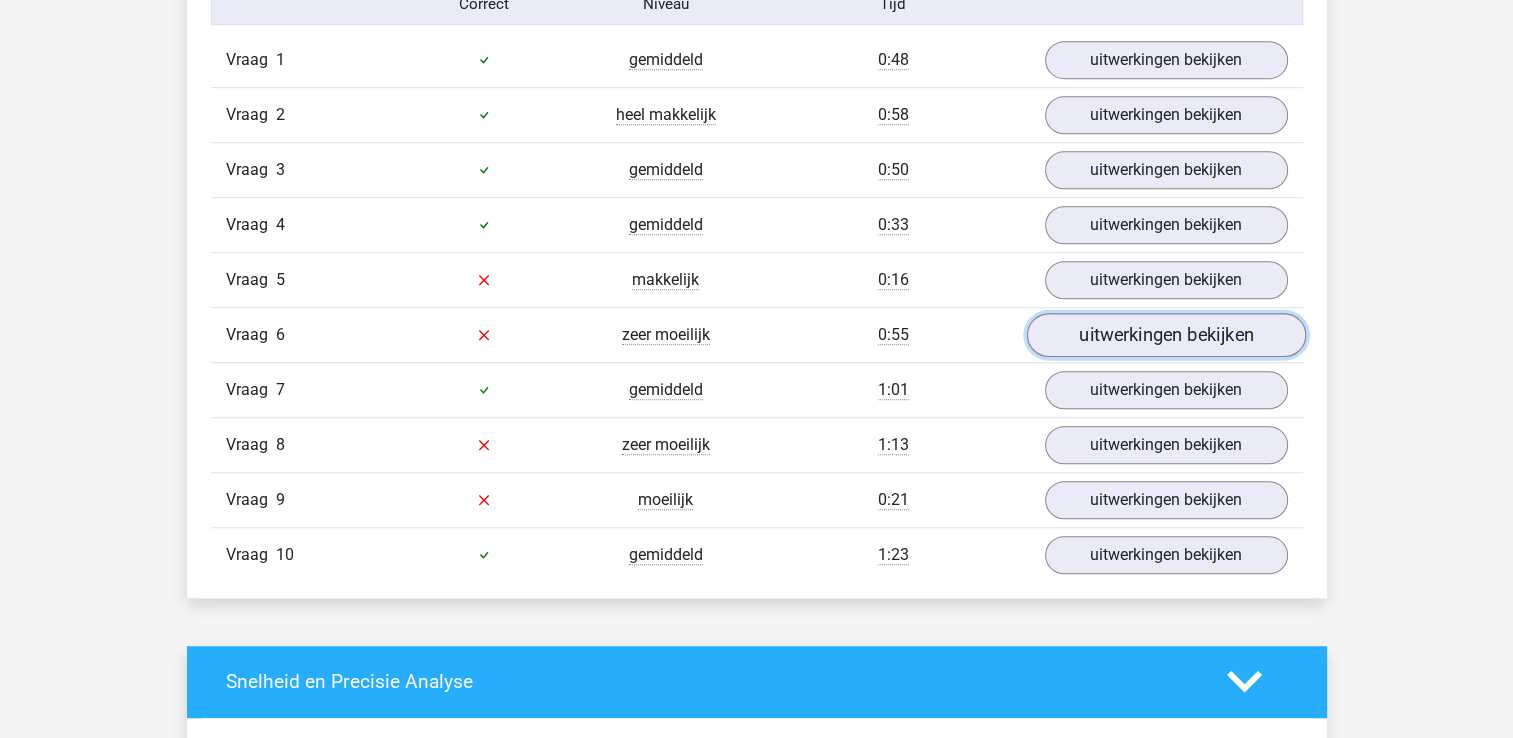 click on "uitwerkingen bekijken" at bounding box center [1165, 335] 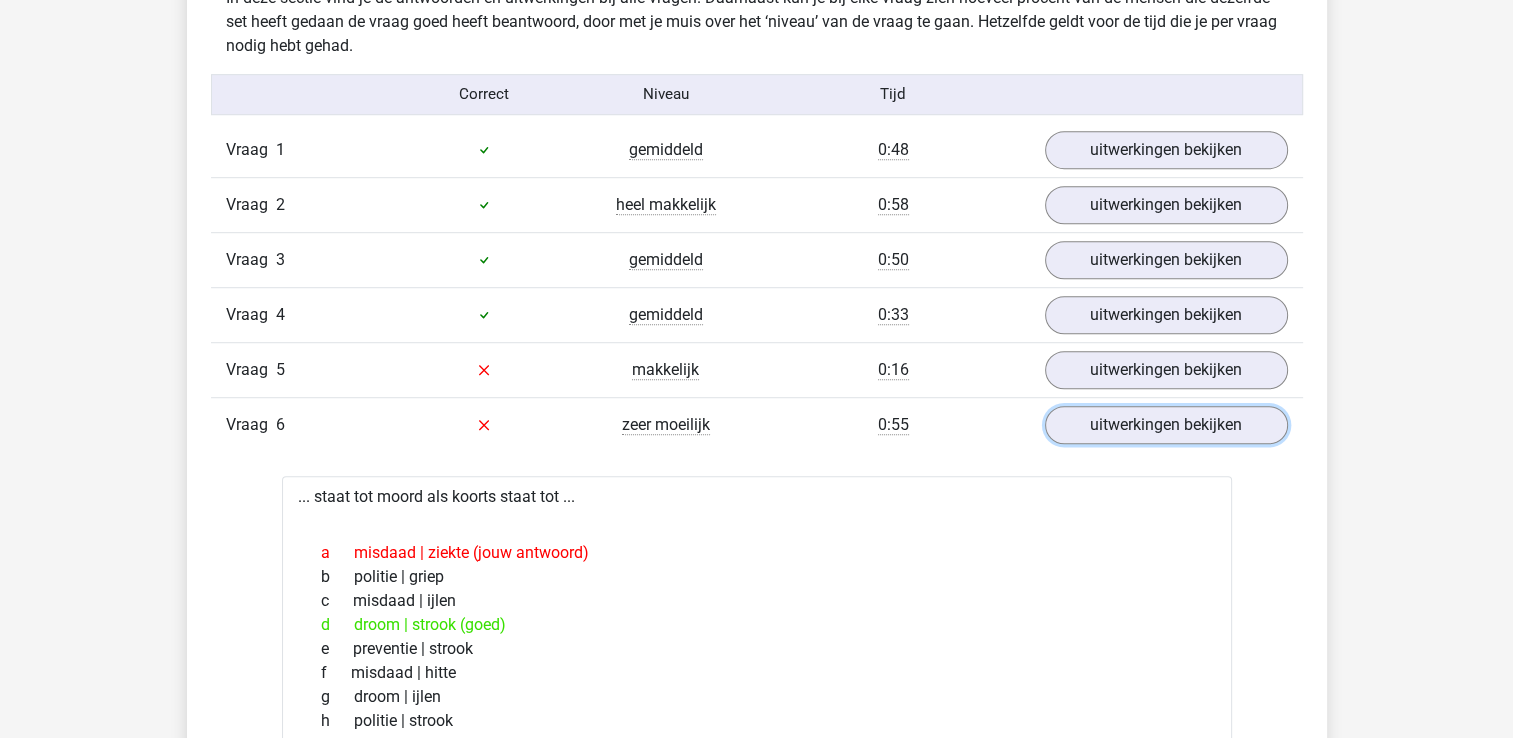 scroll, scrollTop: 1245, scrollLeft: 0, axis: vertical 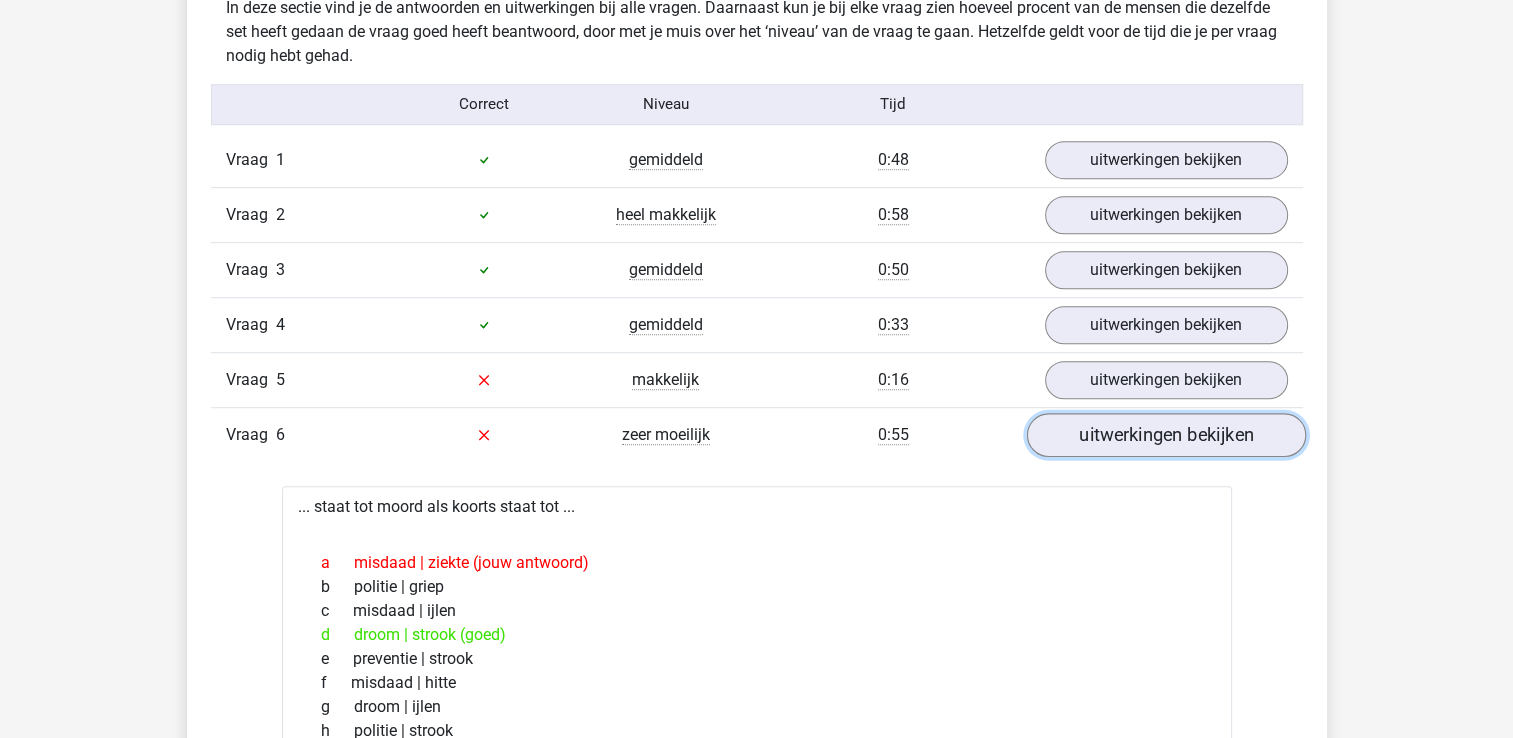 click on "uitwerkingen bekijken" at bounding box center (1165, 435) 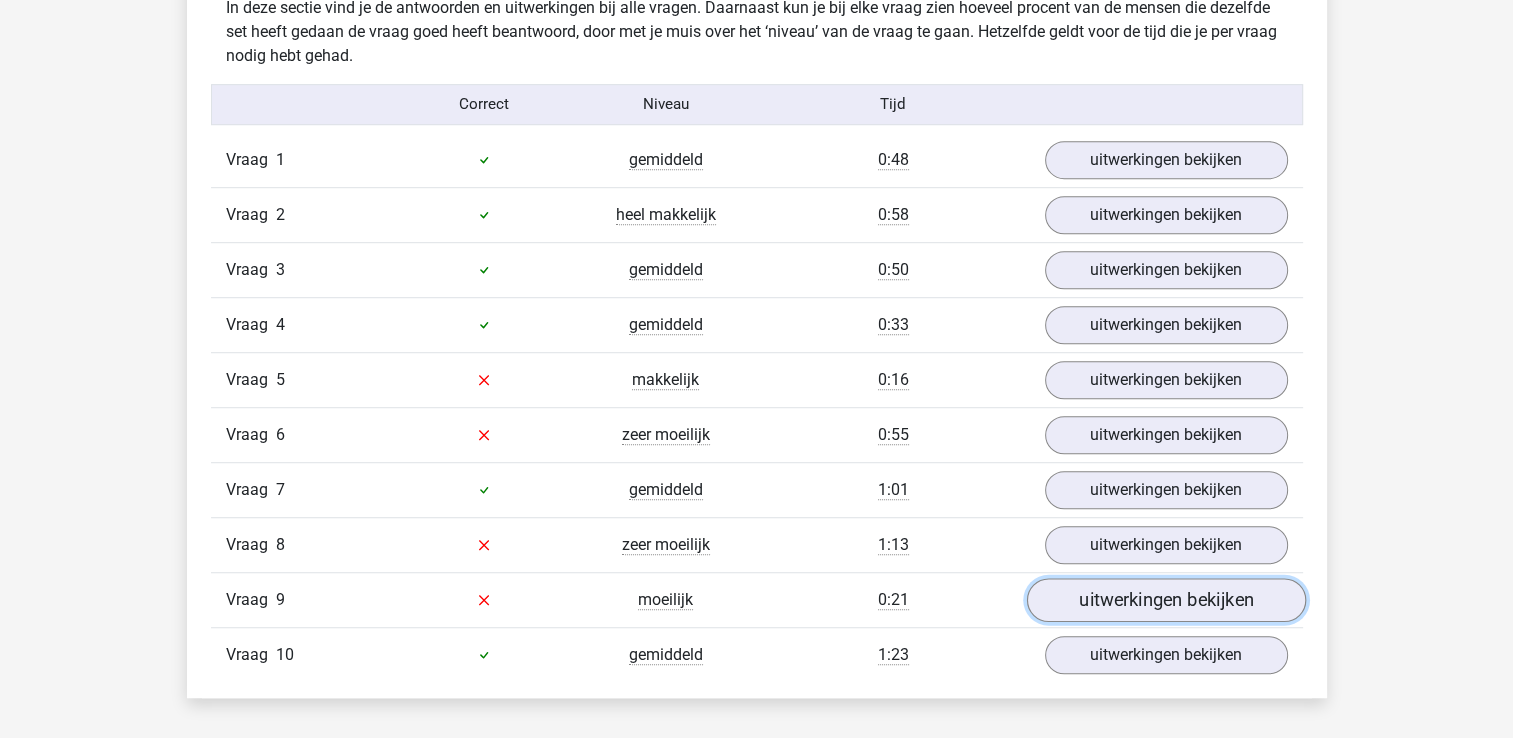 click on "uitwerkingen bekijken" at bounding box center (1165, 600) 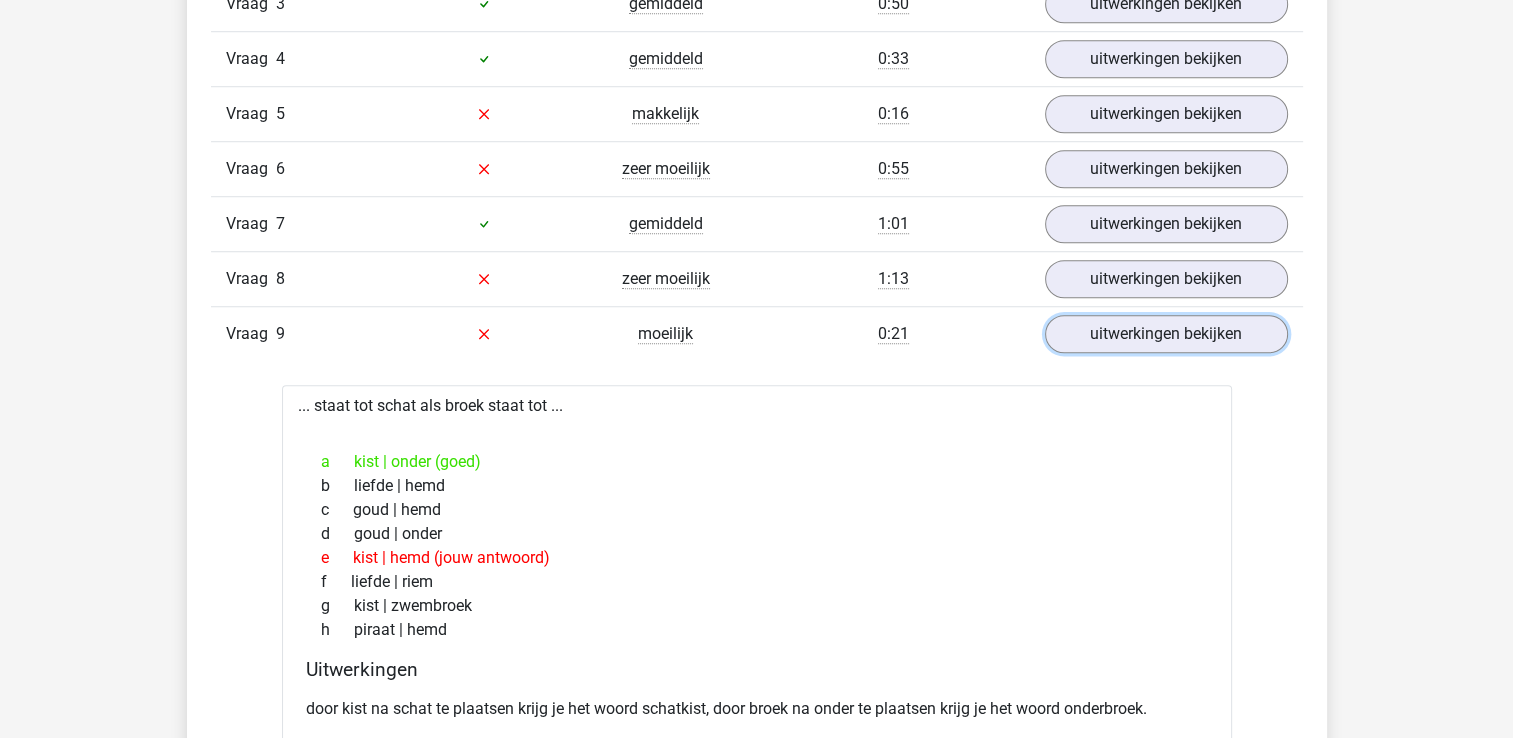 scroll, scrollTop: 1545, scrollLeft: 0, axis: vertical 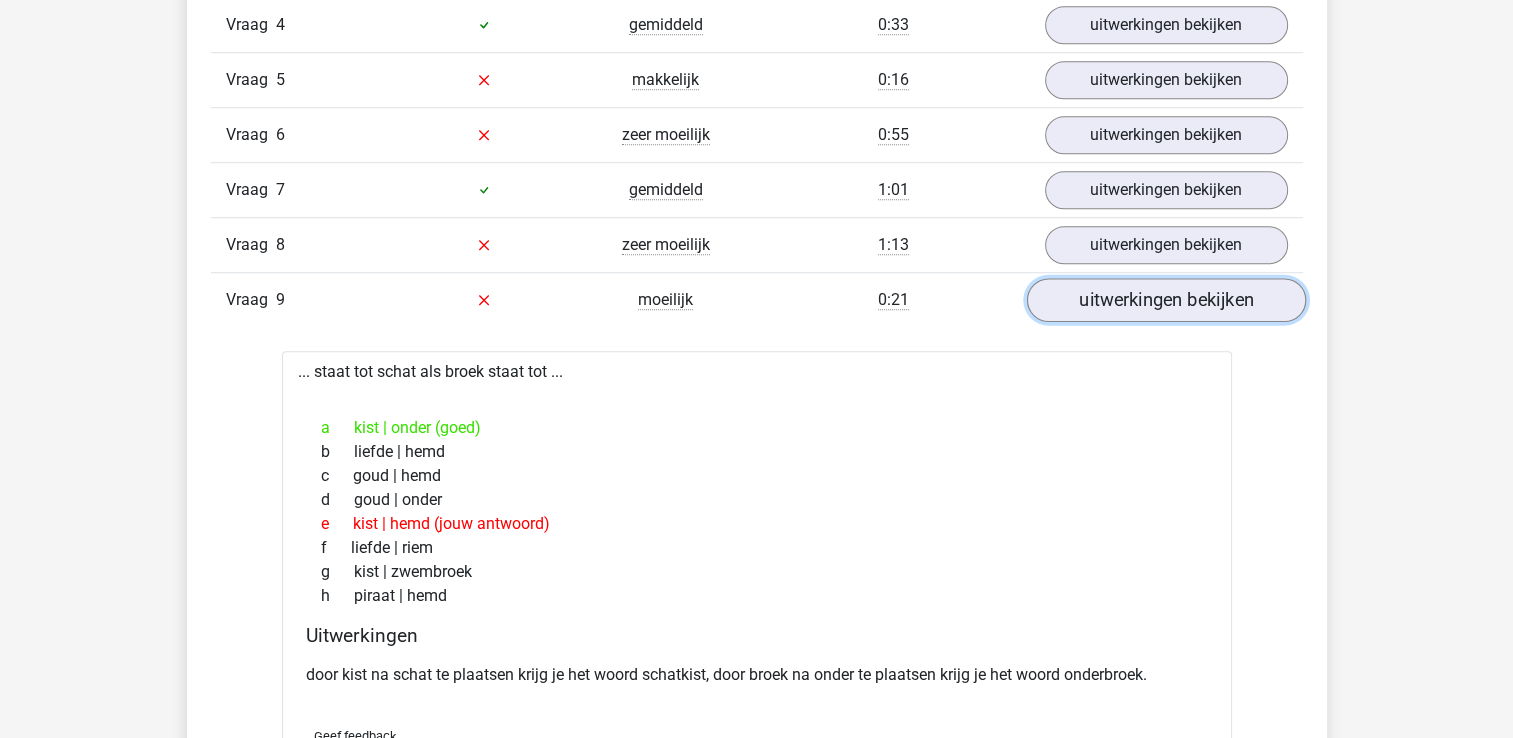 click on "uitwerkingen bekijken" at bounding box center (1165, 300) 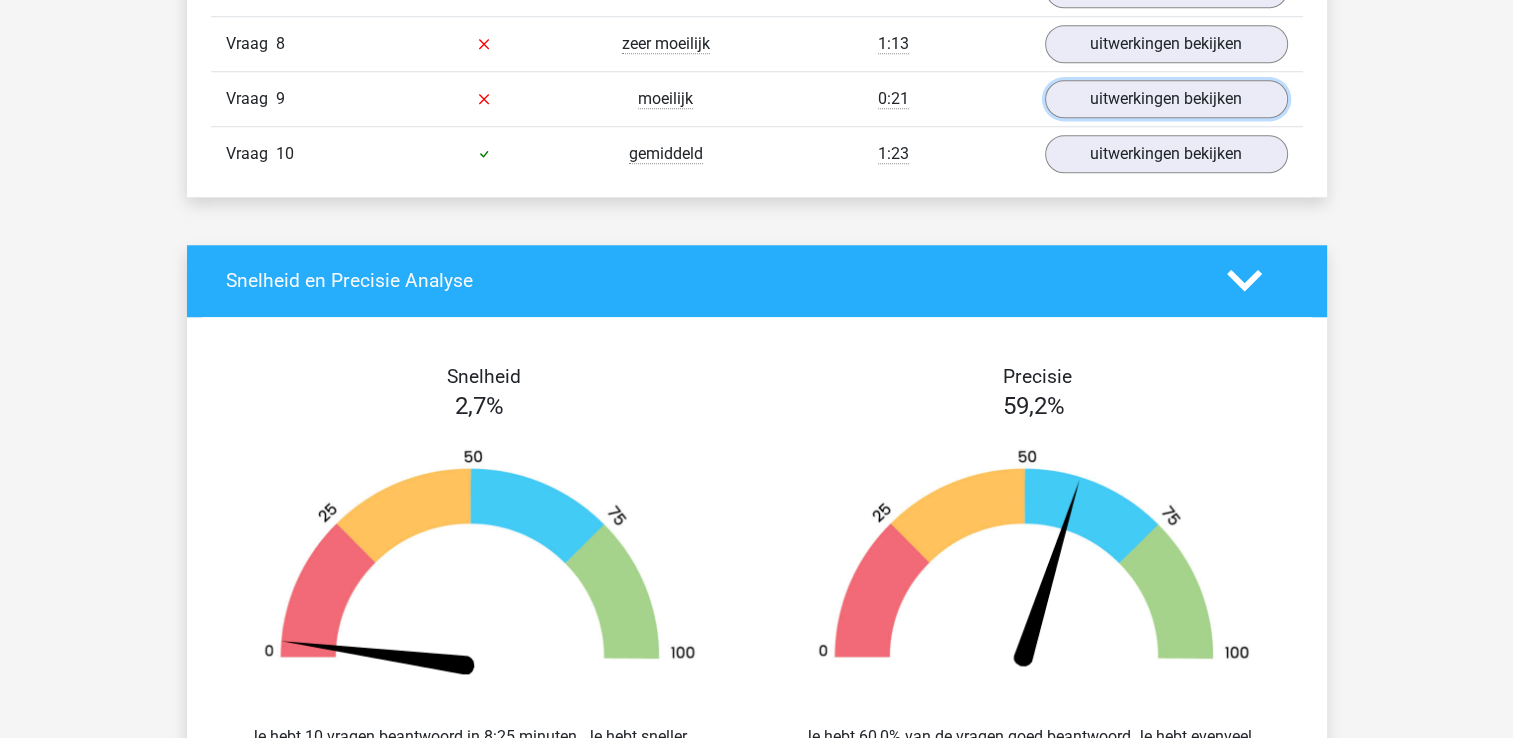 scroll, scrollTop: 1745, scrollLeft: 0, axis: vertical 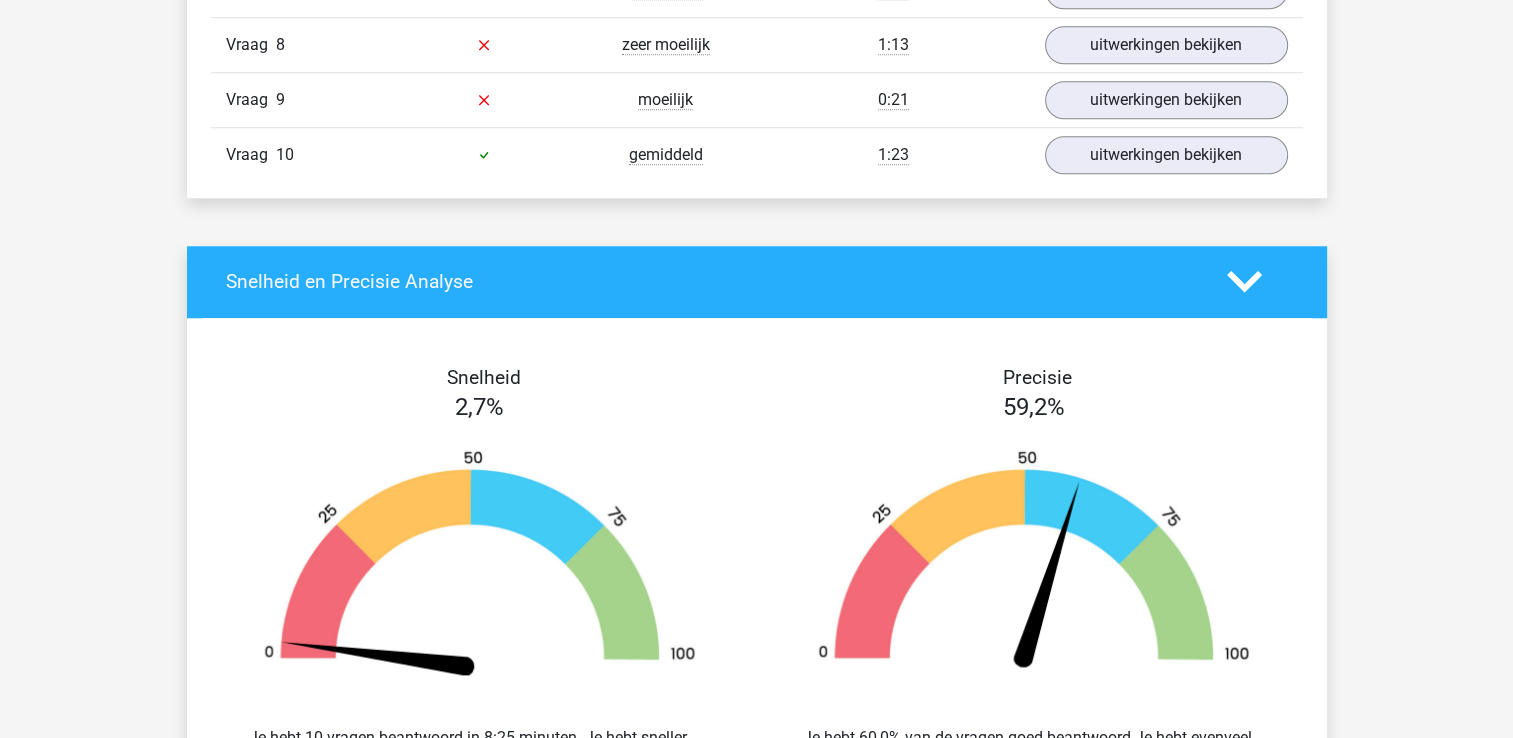 click 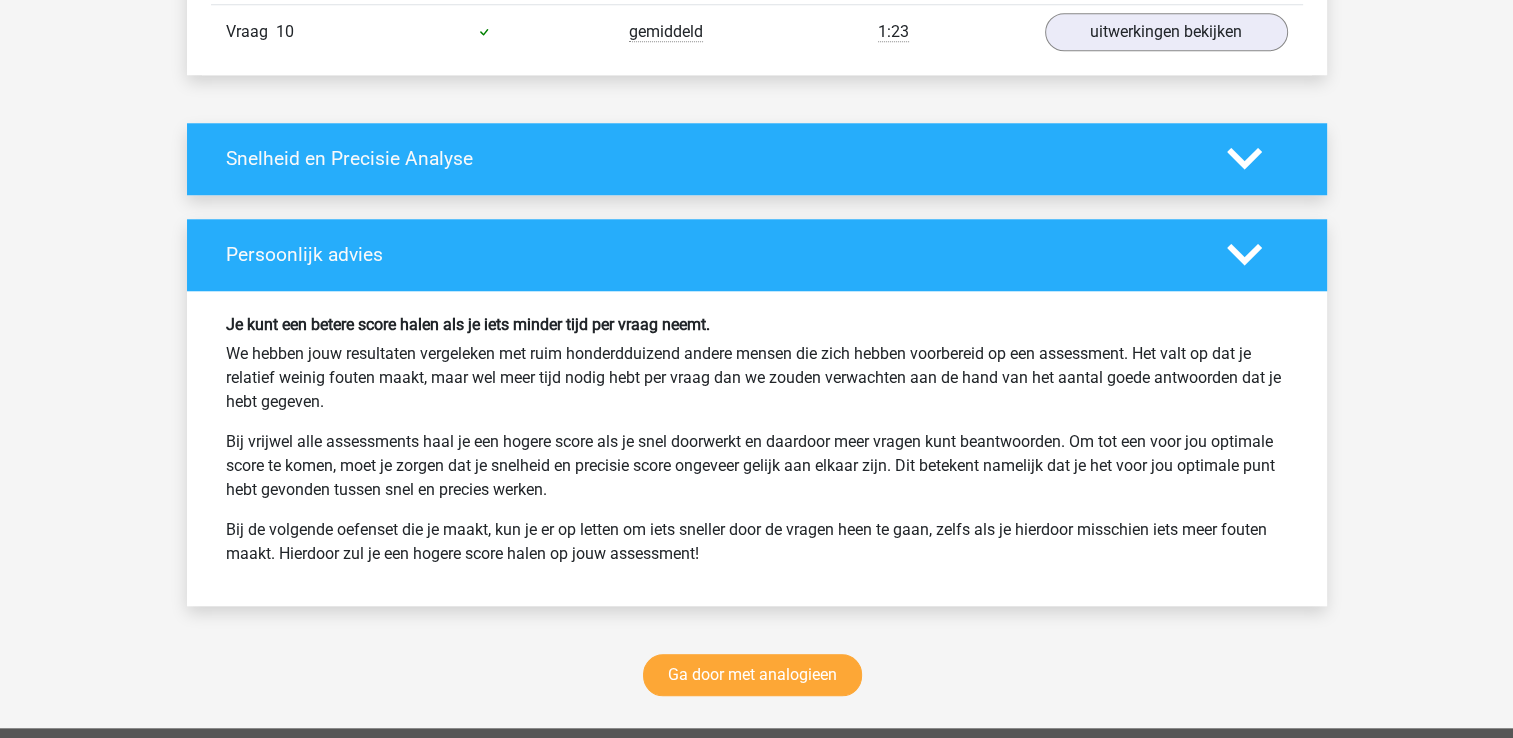 scroll, scrollTop: 1945, scrollLeft: 0, axis: vertical 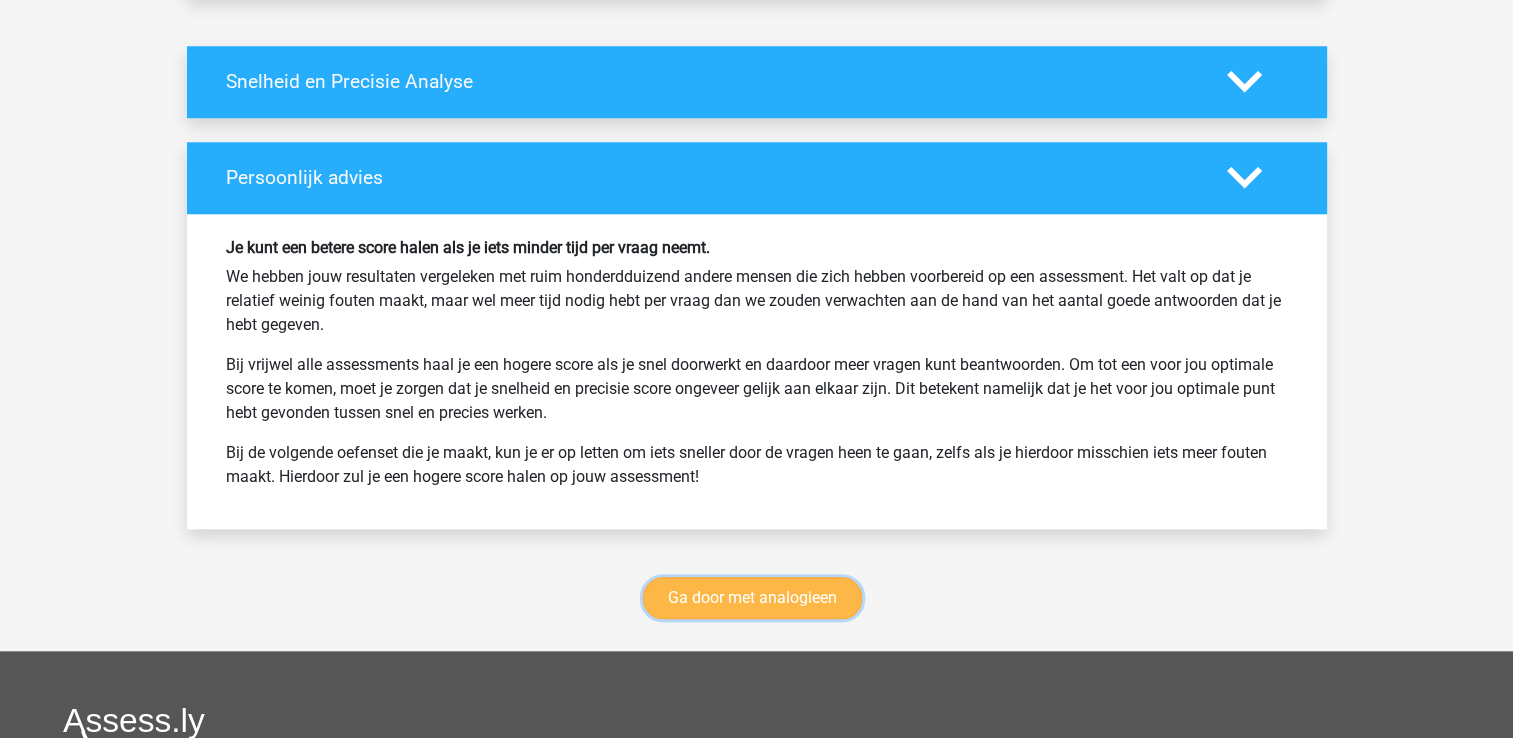 click on "Ga door met analogieen" at bounding box center [752, 598] 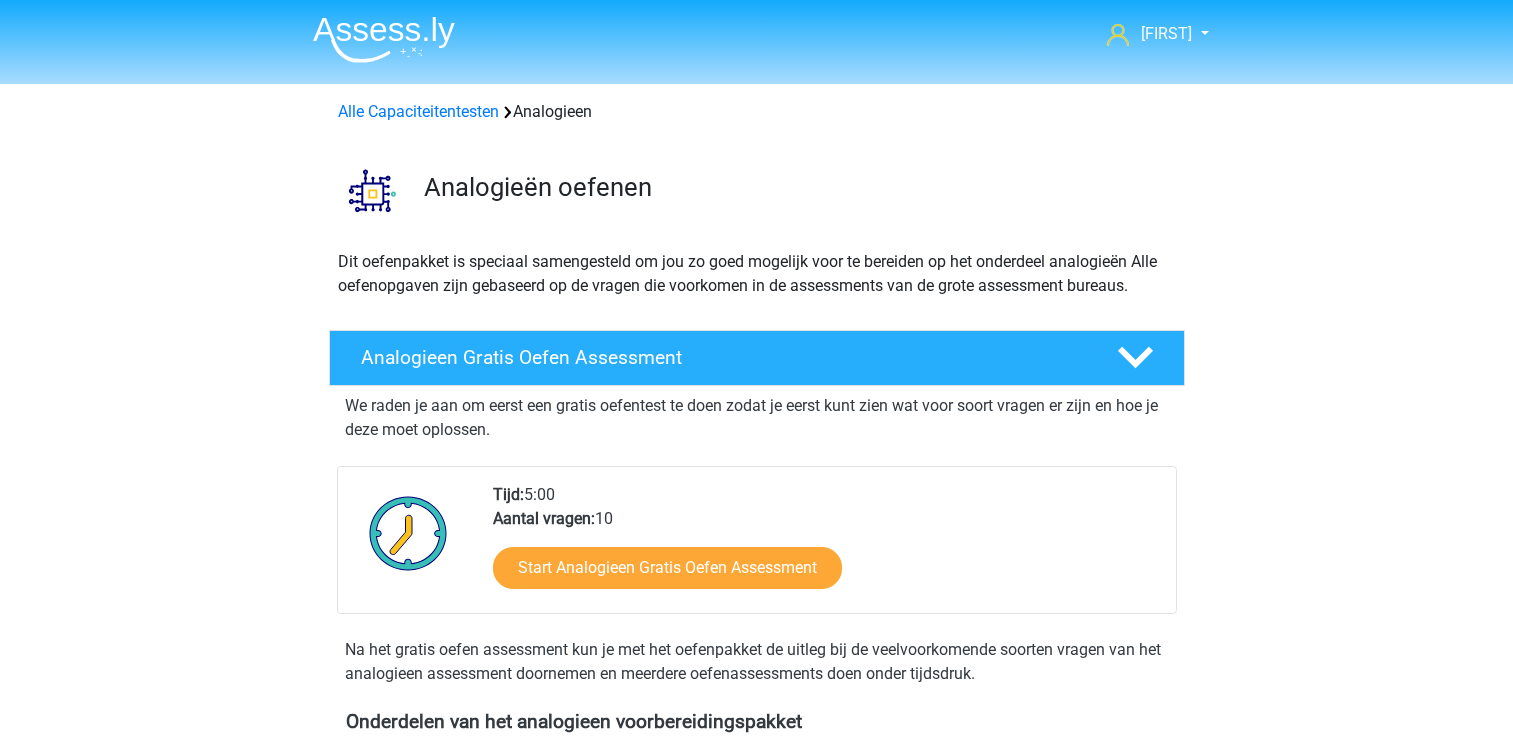 scroll, scrollTop: 820, scrollLeft: 0, axis: vertical 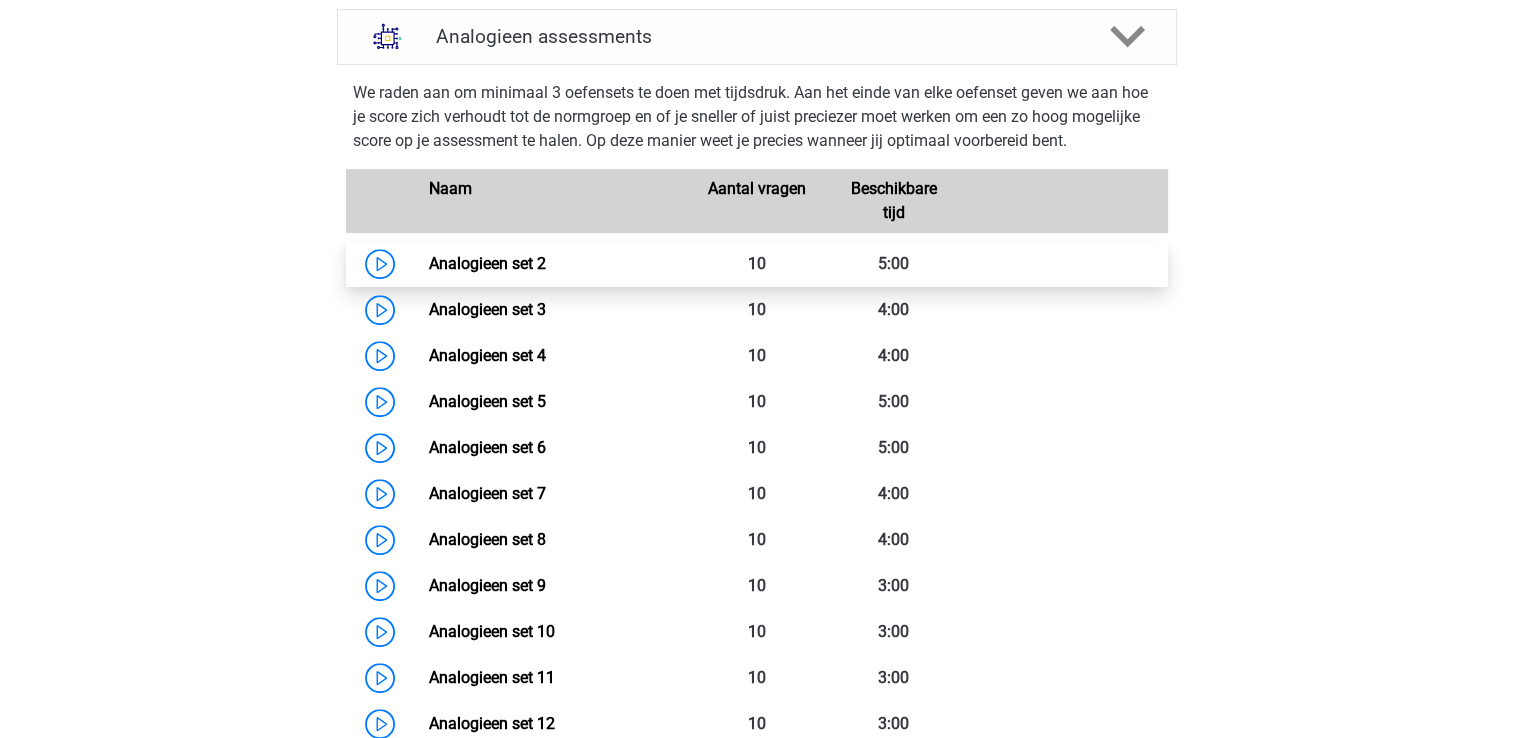 click on "Analogieen
set 2" at bounding box center (487, 263) 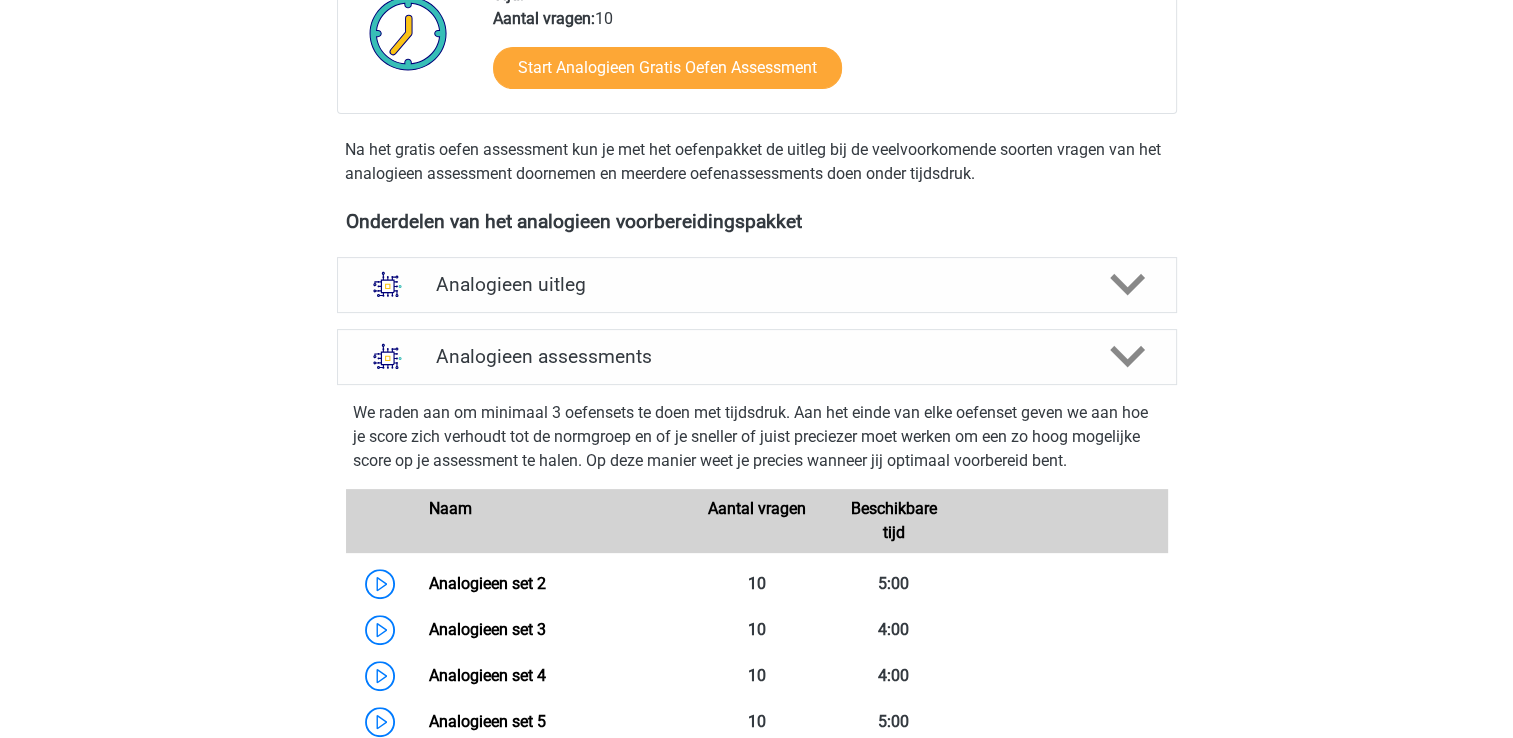 scroll, scrollTop: 720, scrollLeft: 0, axis: vertical 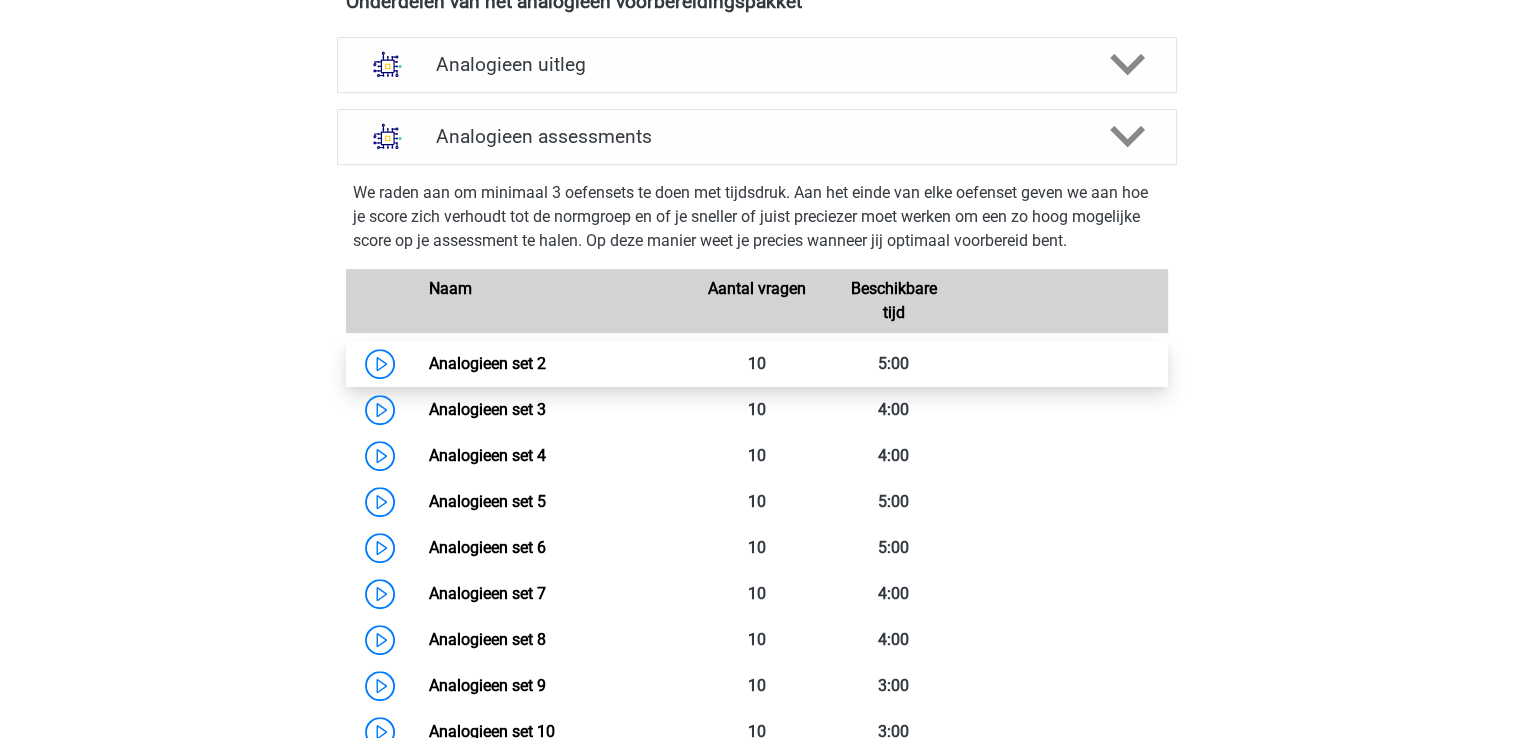 click on "Analogieen
set 2" at bounding box center (487, 363) 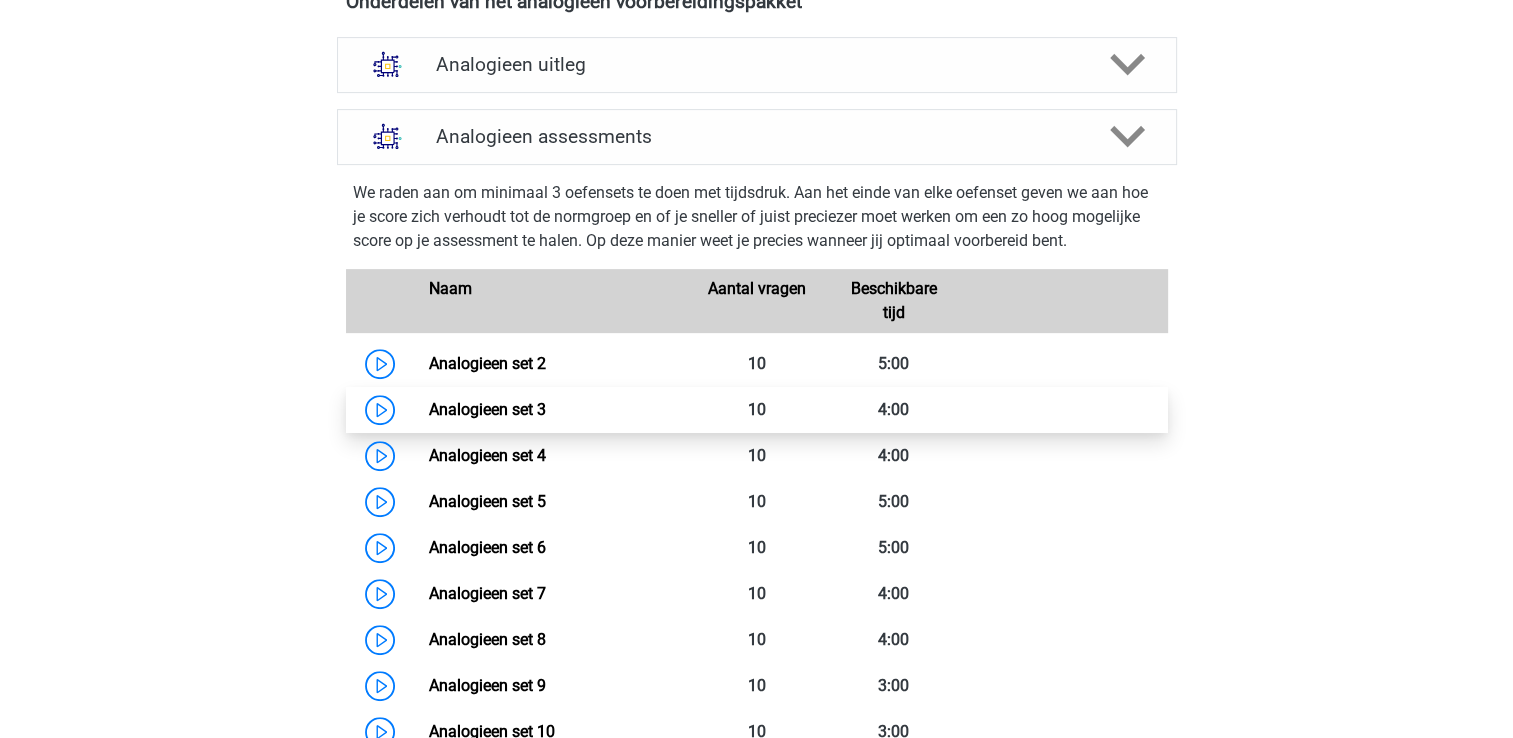 click on "Analogieen
set 3" at bounding box center [487, 409] 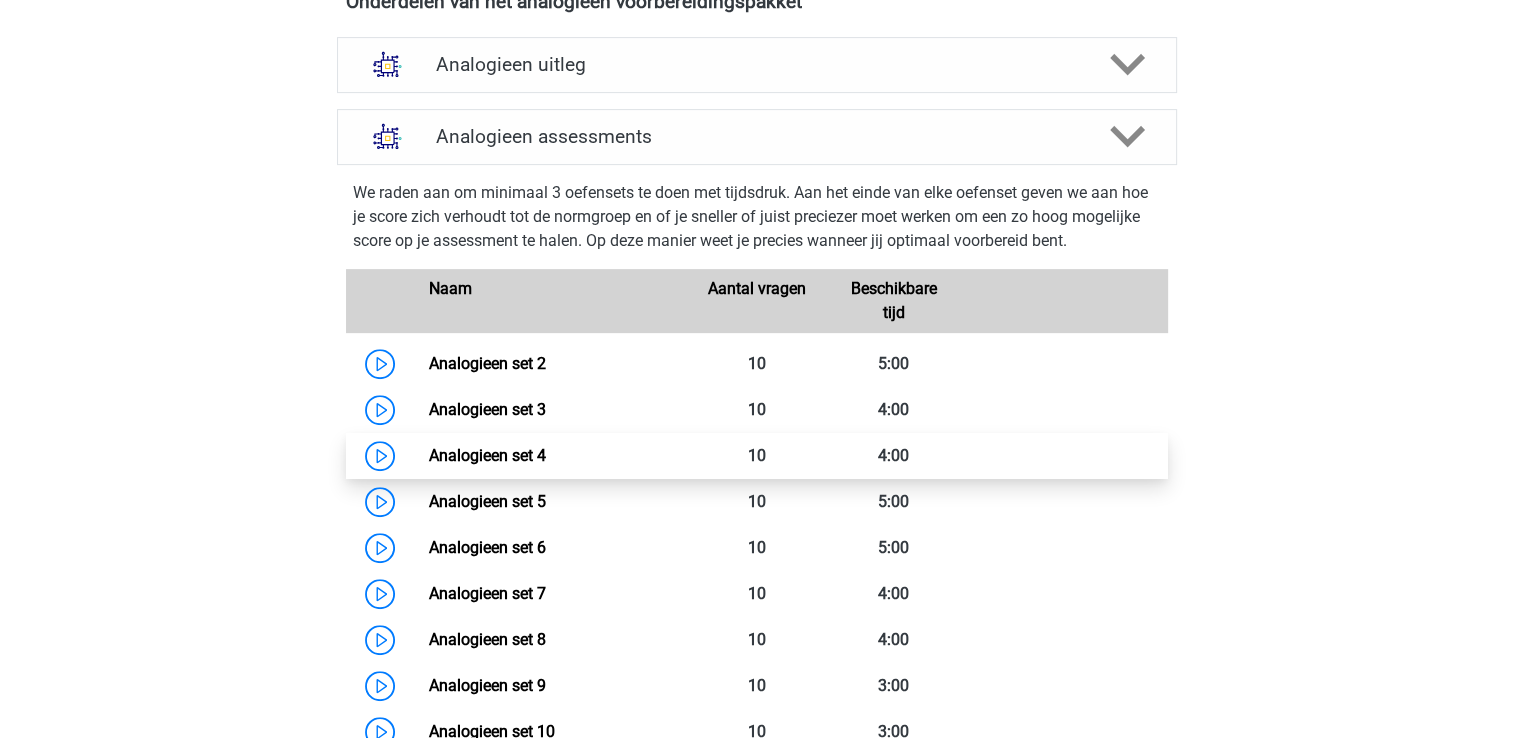 click on "Analogieen
set 4" at bounding box center [487, 455] 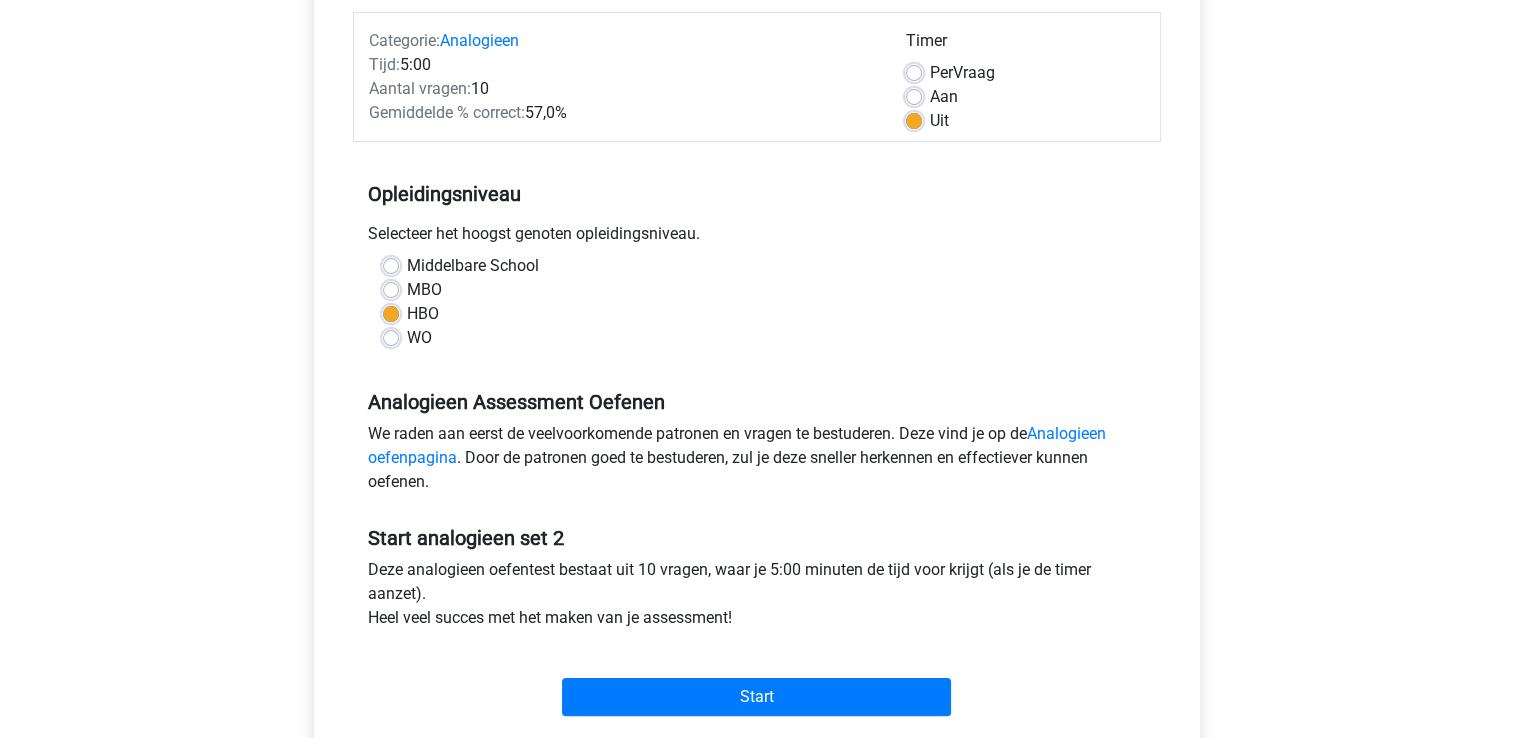 scroll, scrollTop: 300, scrollLeft: 0, axis: vertical 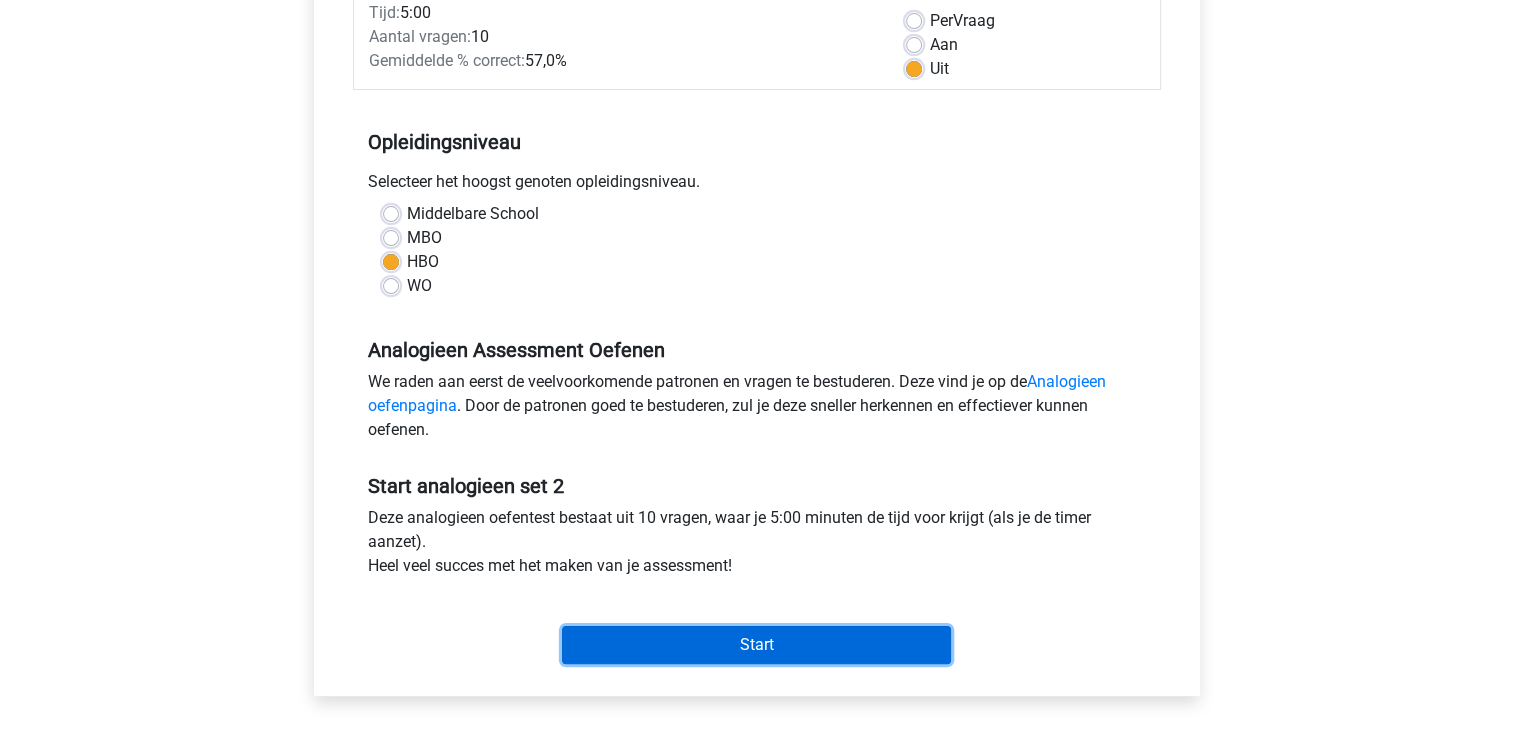 click on "Start" at bounding box center (756, 645) 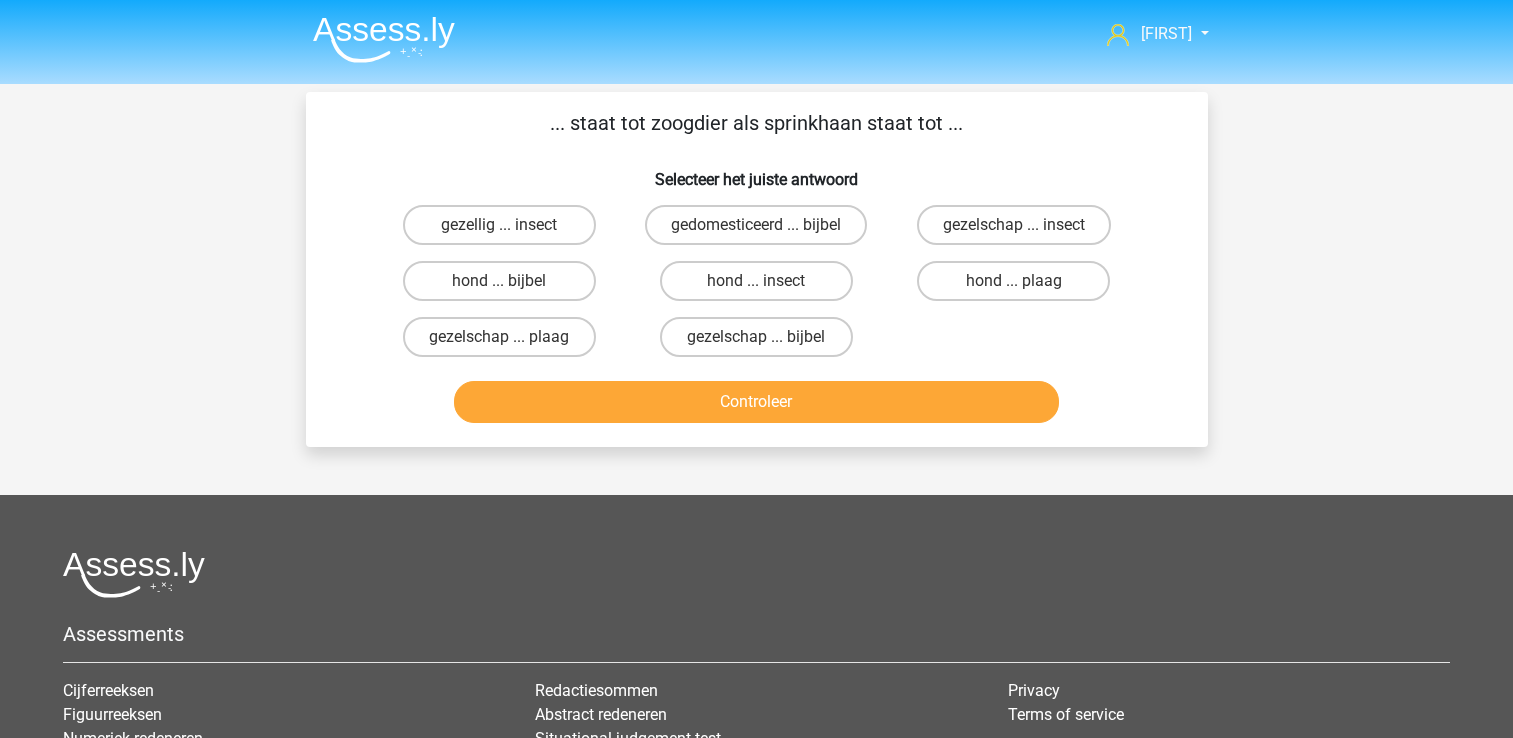 scroll, scrollTop: 0, scrollLeft: 0, axis: both 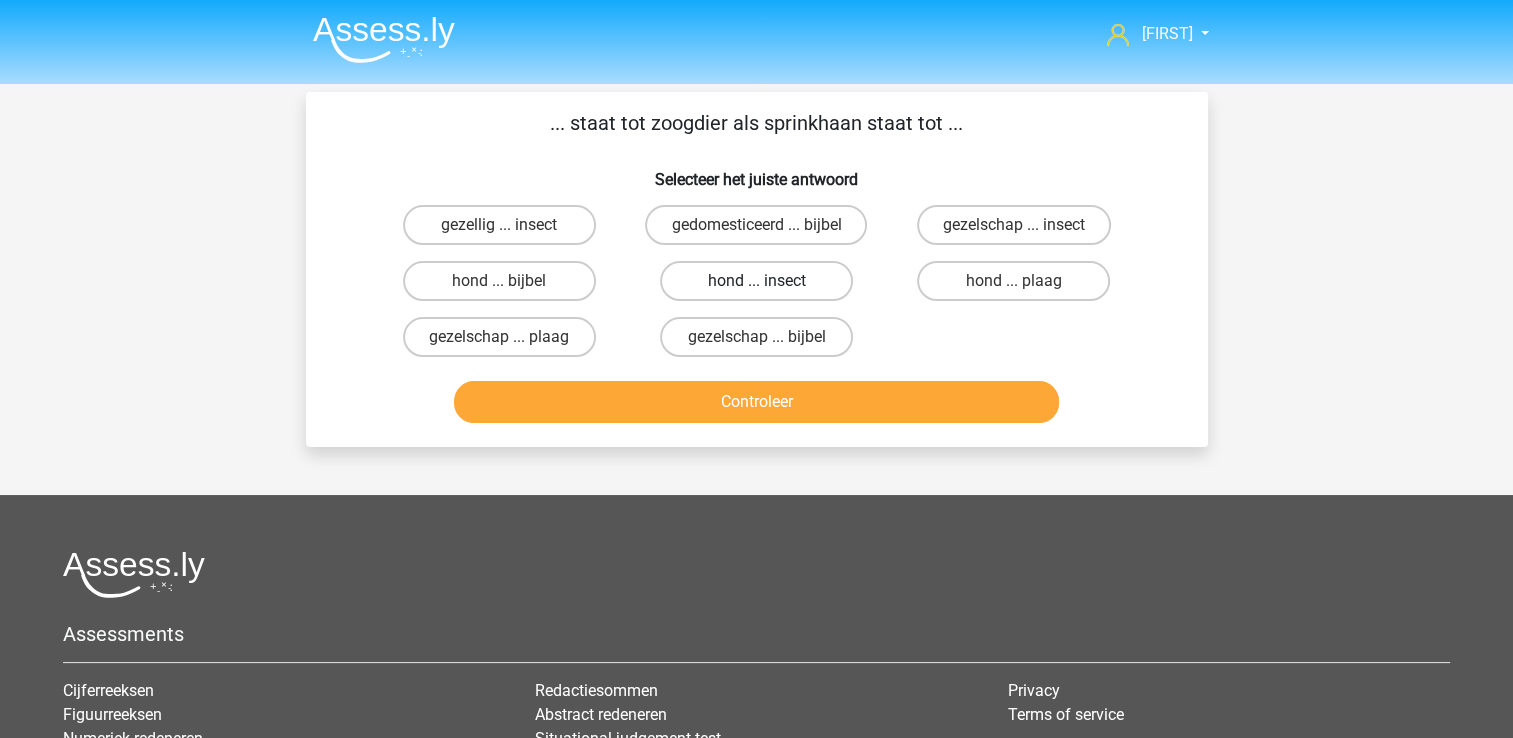 click on "hond ... insect" at bounding box center [756, 281] 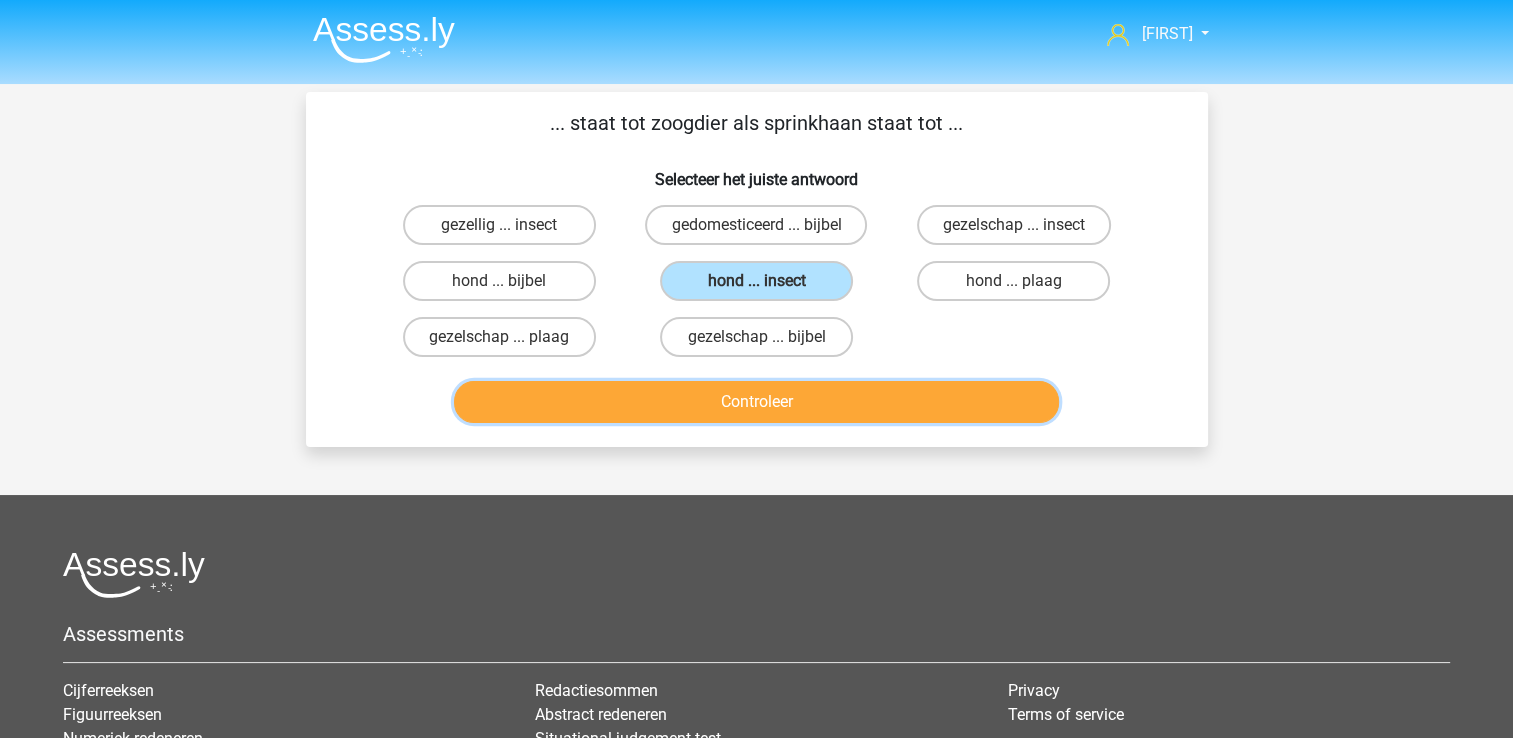 click on "Controleer" at bounding box center (756, 402) 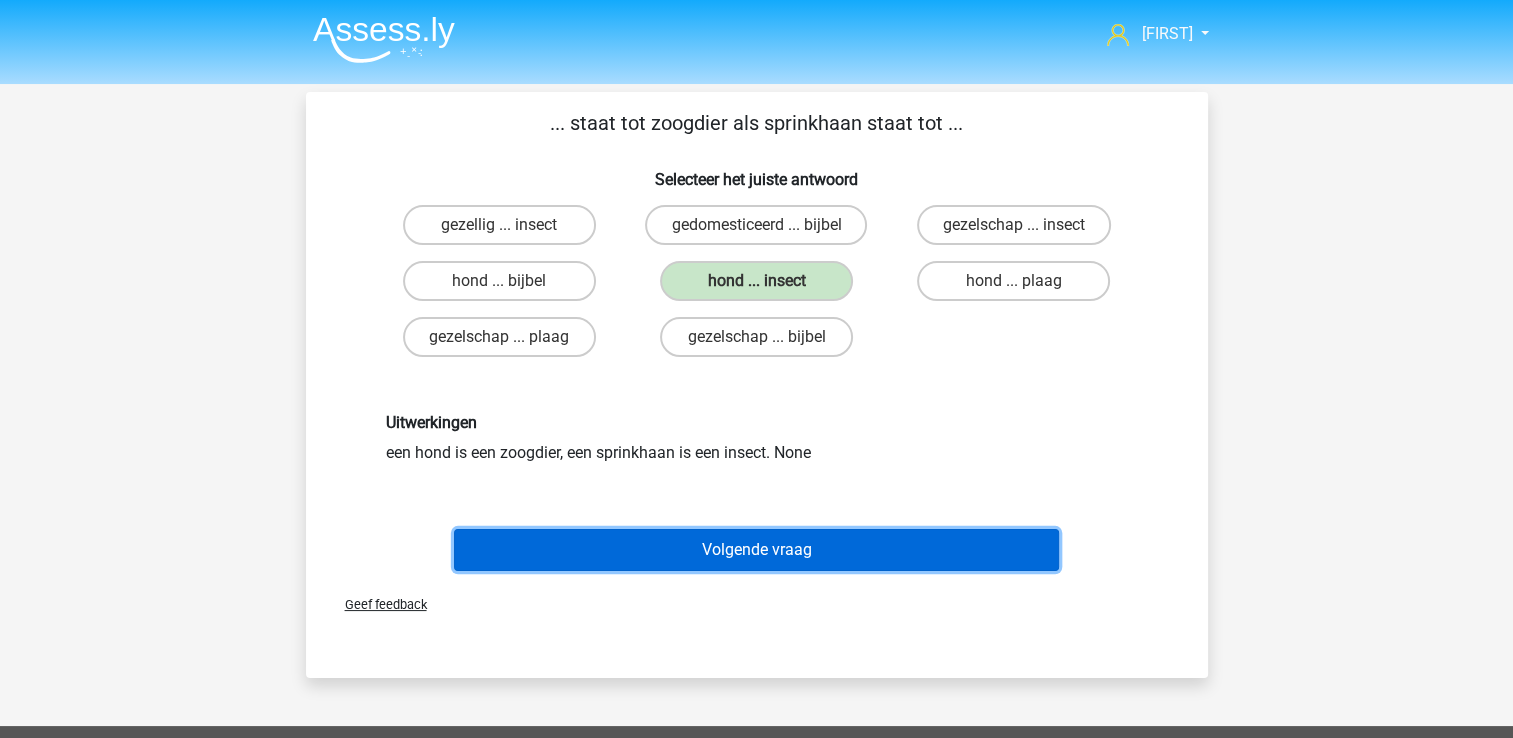 click on "Volgende vraag" at bounding box center [756, 550] 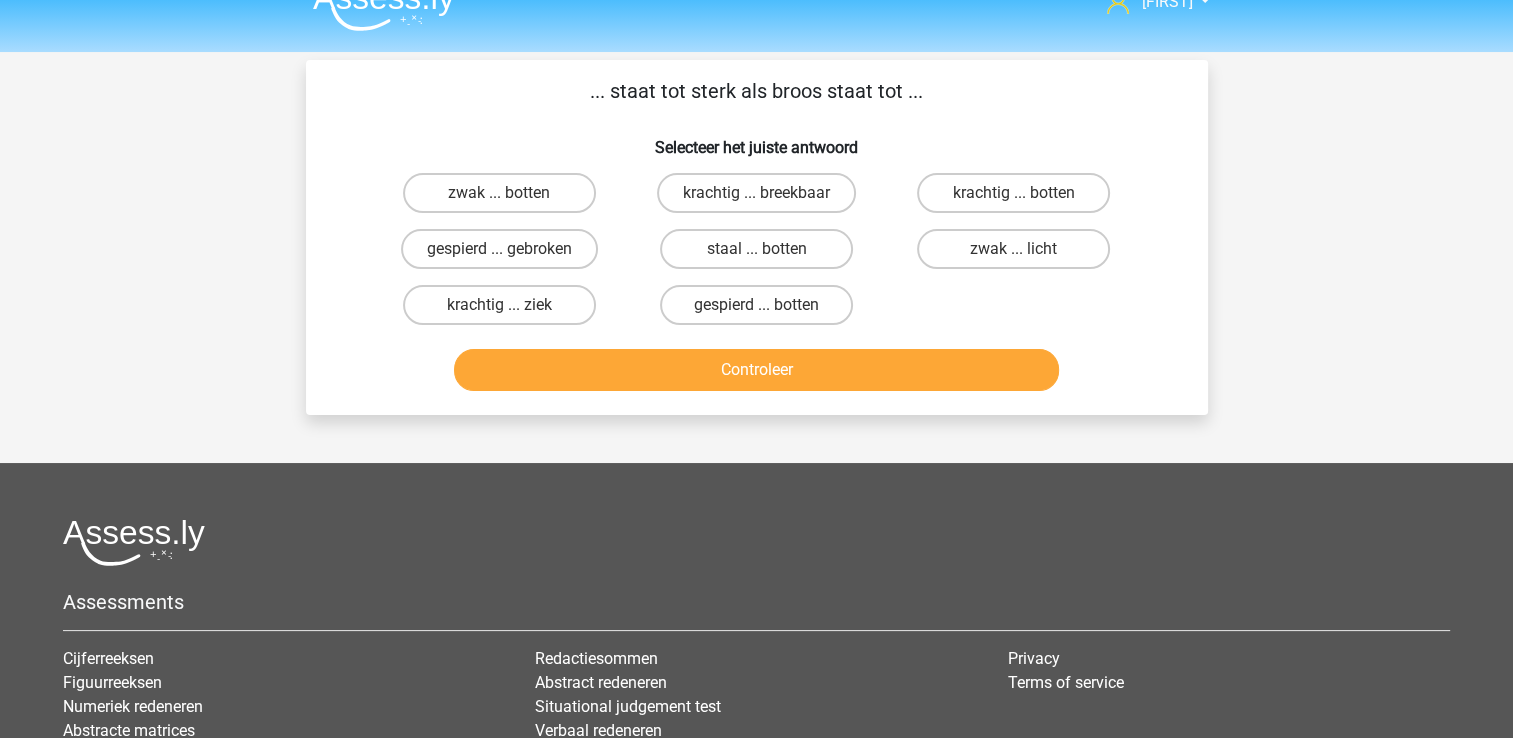 scroll, scrollTop: 0, scrollLeft: 0, axis: both 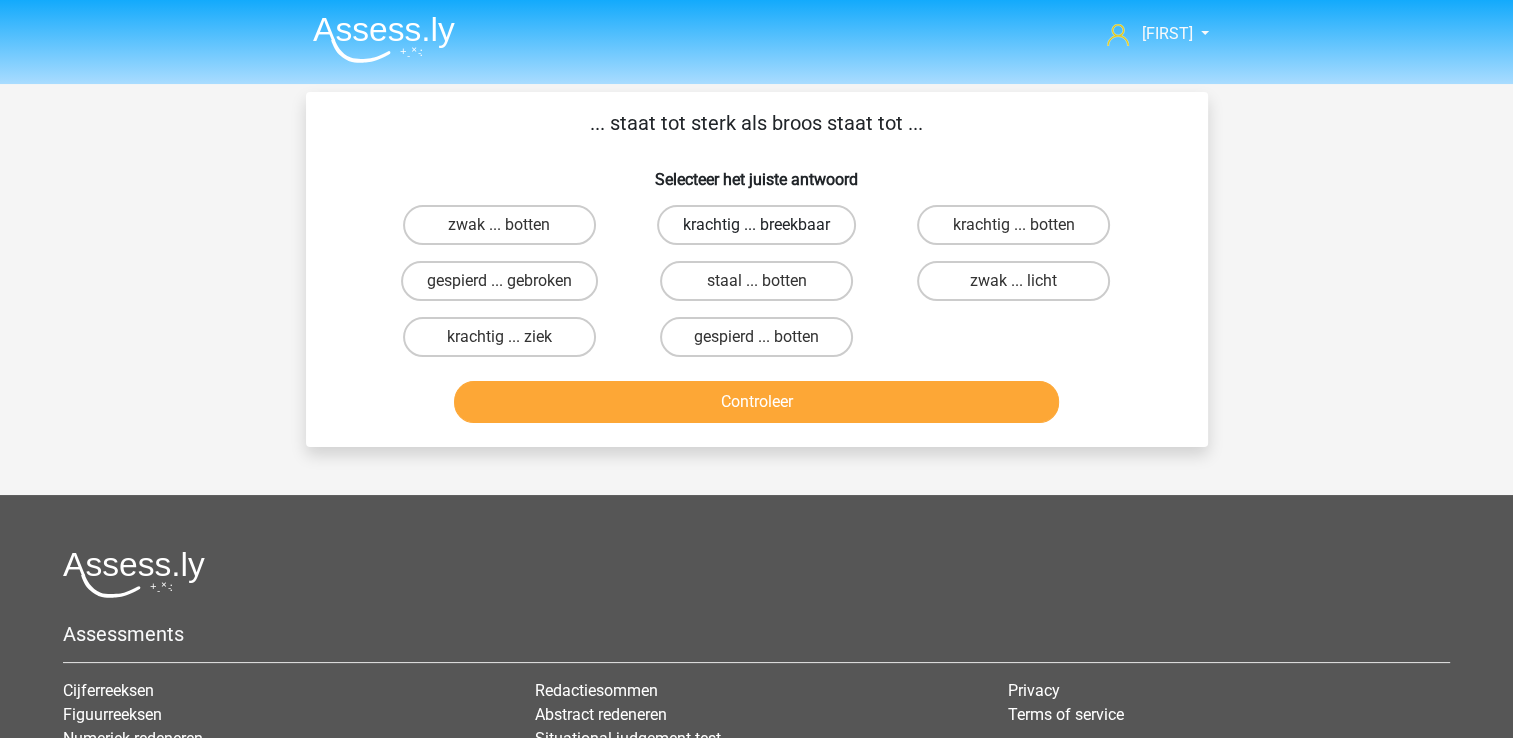 click on "krachtig ... breekbaar" at bounding box center (756, 225) 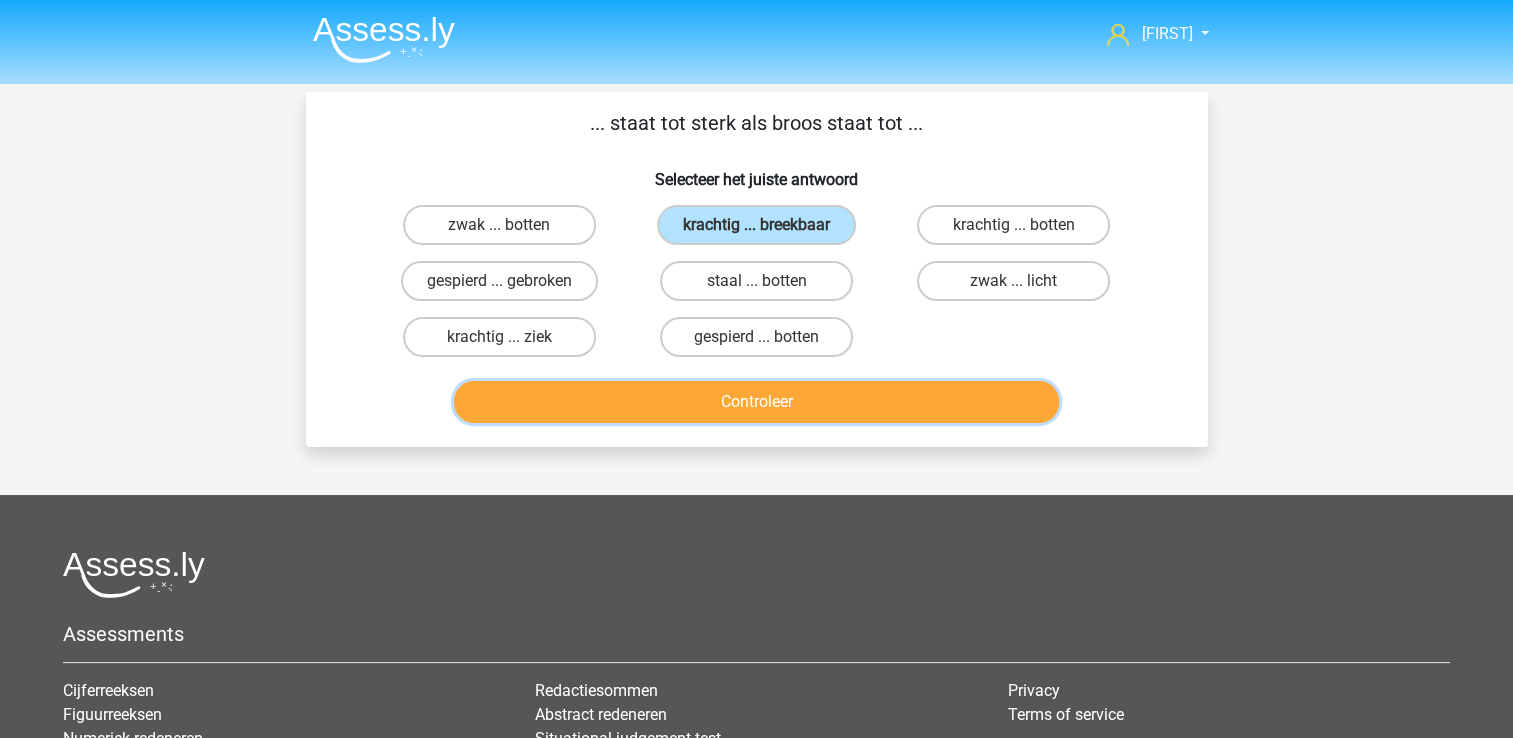 click on "Controleer" at bounding box center [756, 402] 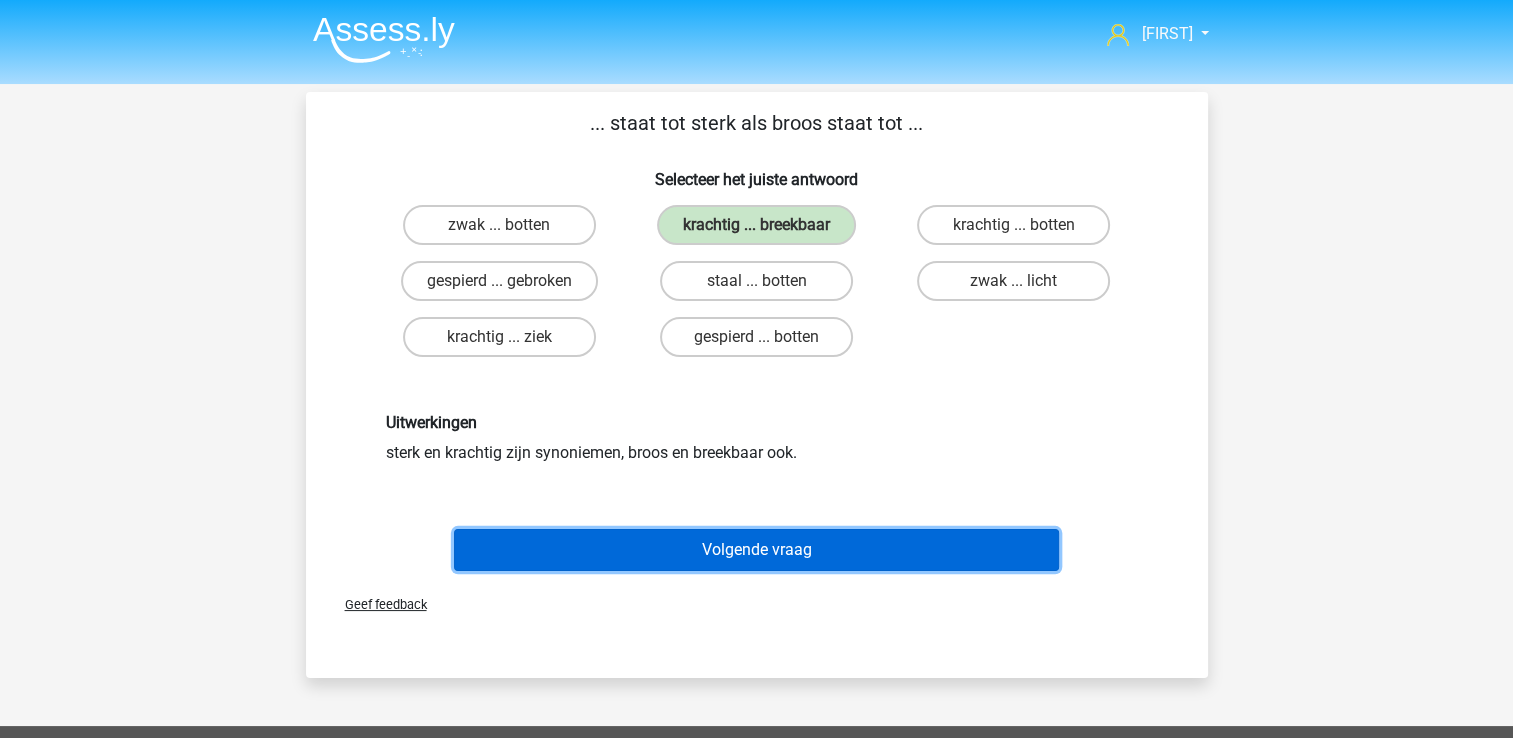 click on "Volgende vraag" at bounding box center [756, 550] 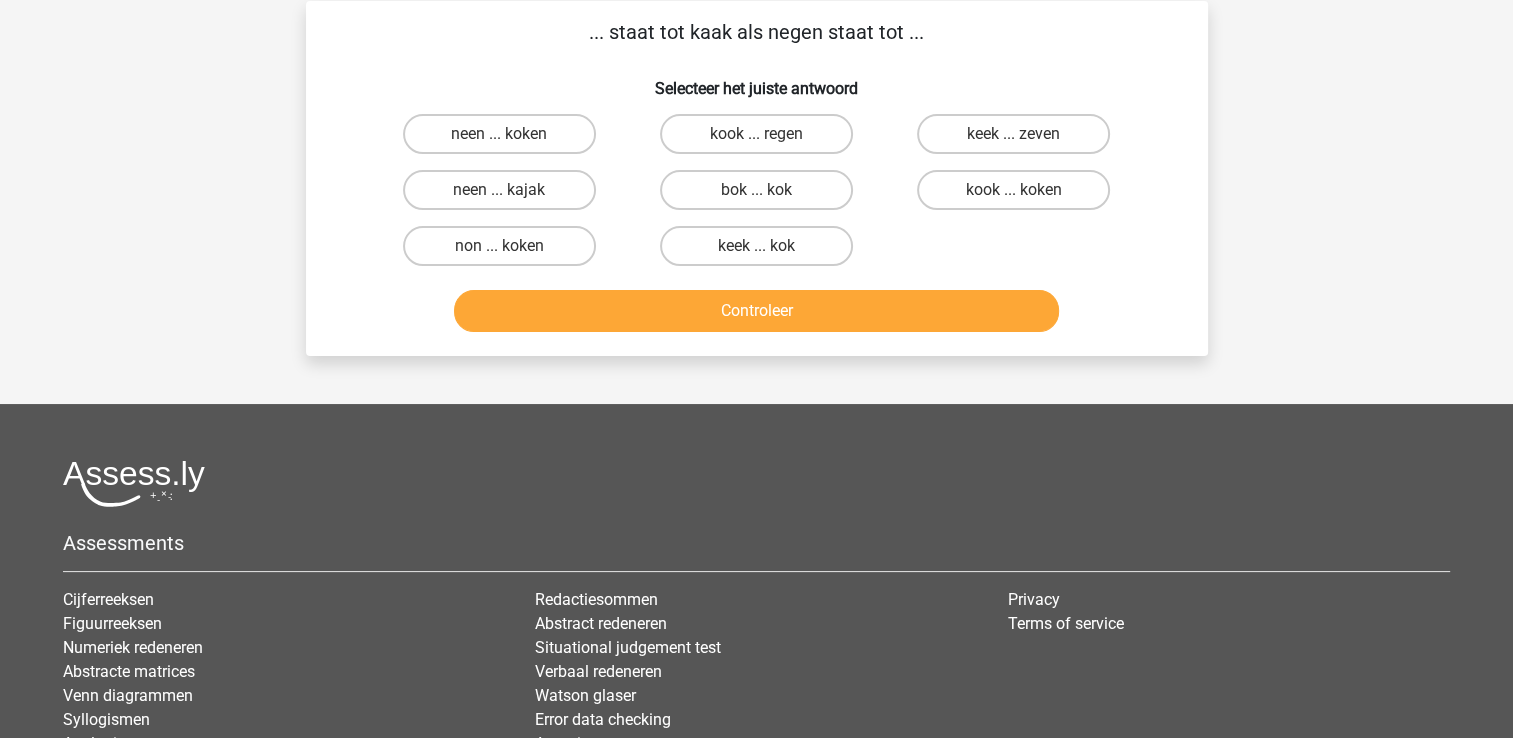 scroll, scrollTop: 92, scrollLeft: 0, axis: vertical 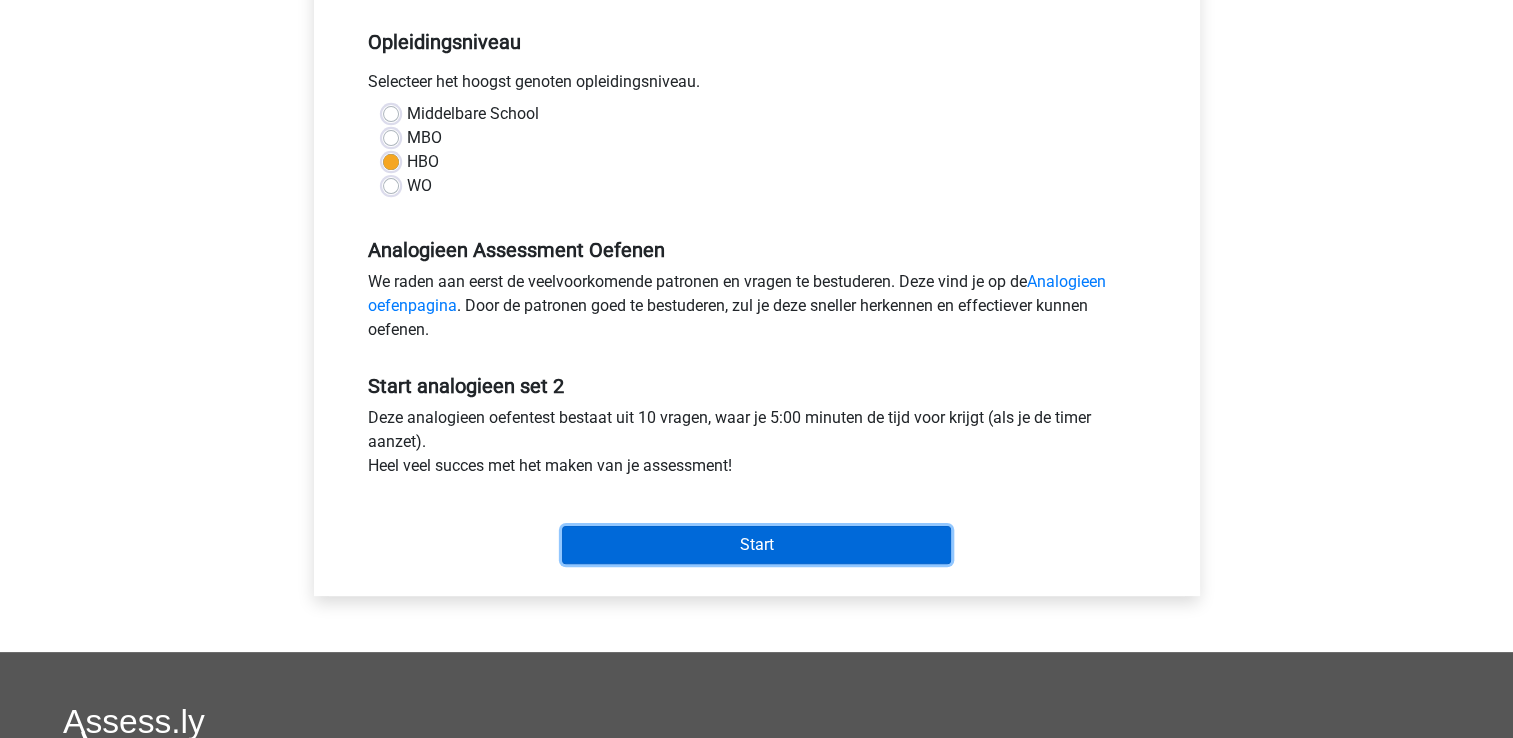 click on "Start" at bounding box center [756, 545] 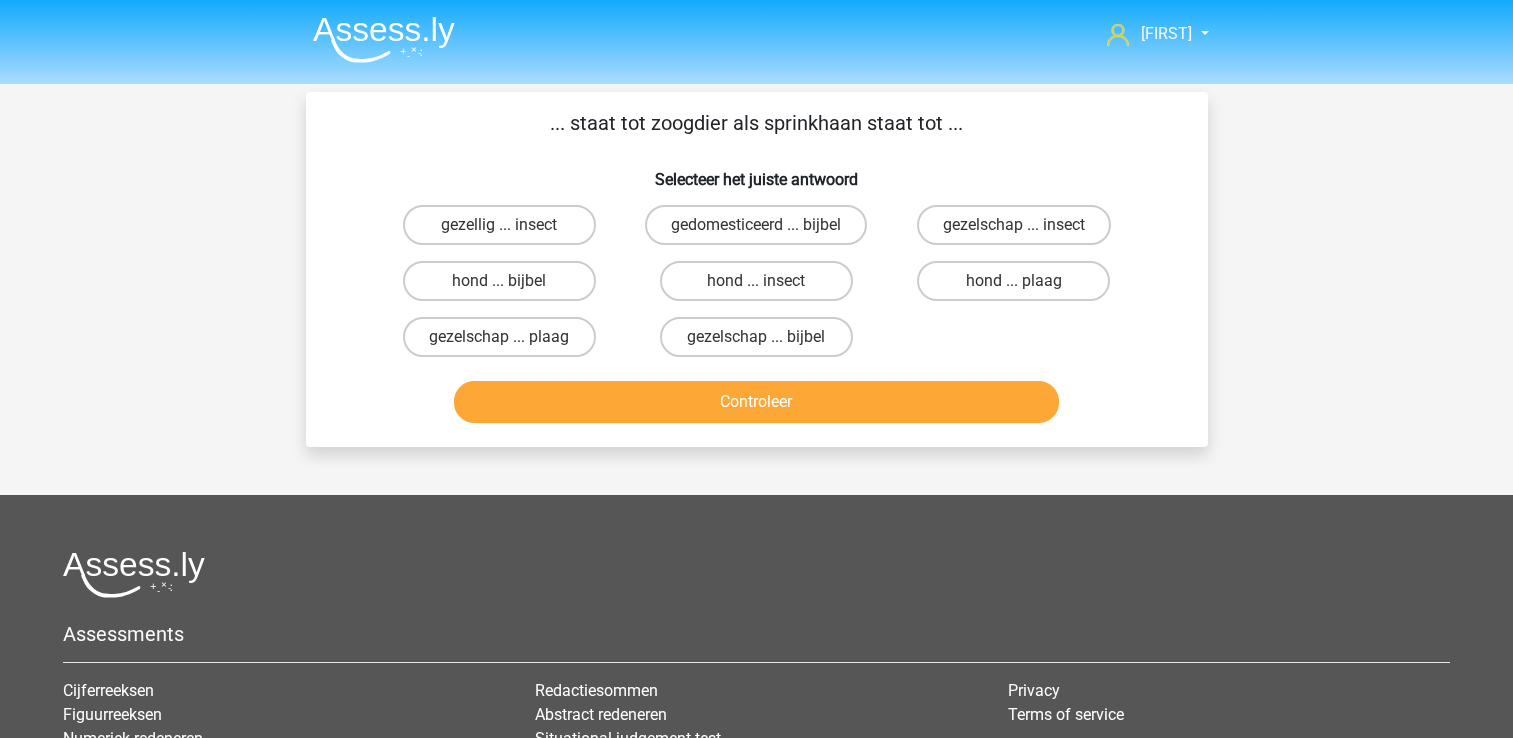 scroll, scrollTop: 0, scrollLeft: 0, axis: both 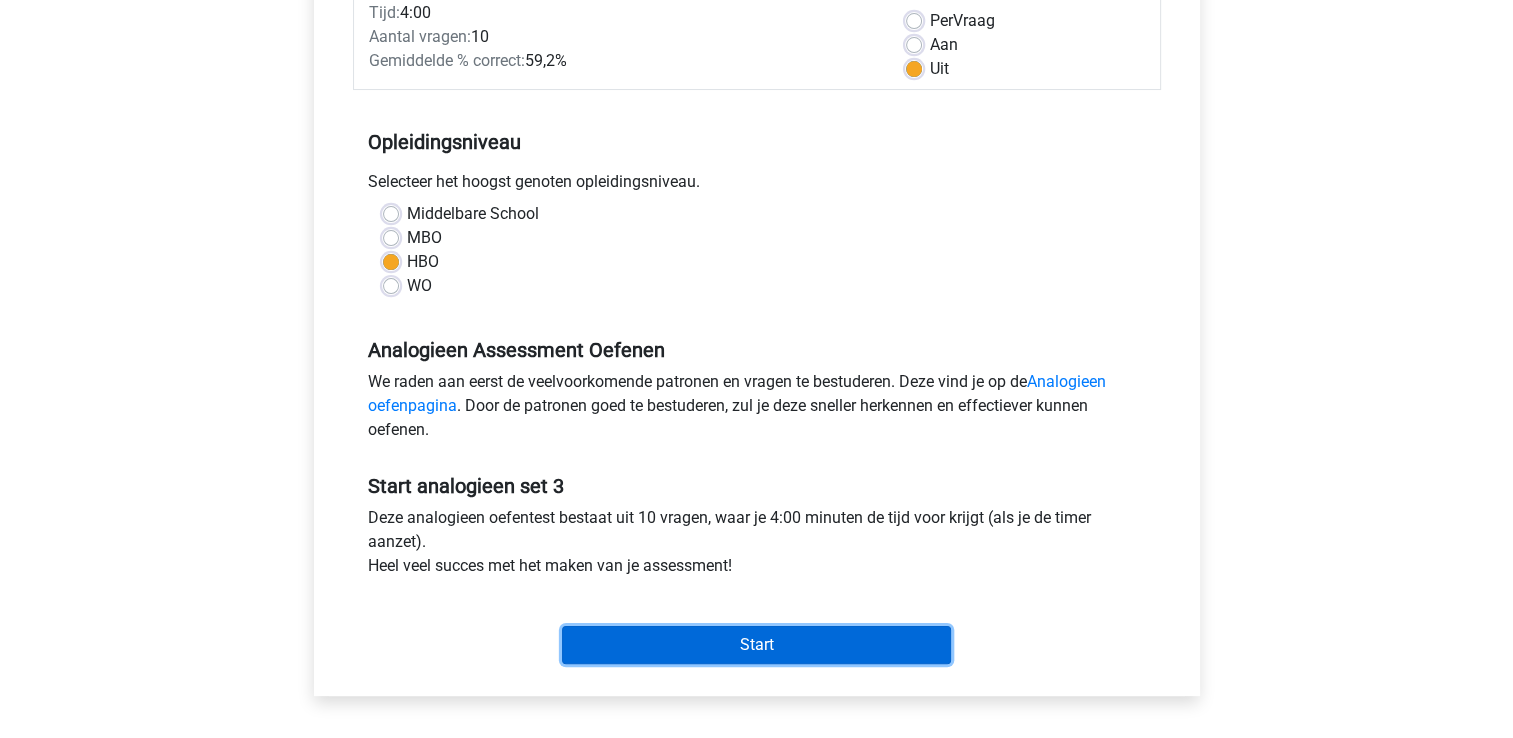 click on "Start" at bounding box center (756, 645) 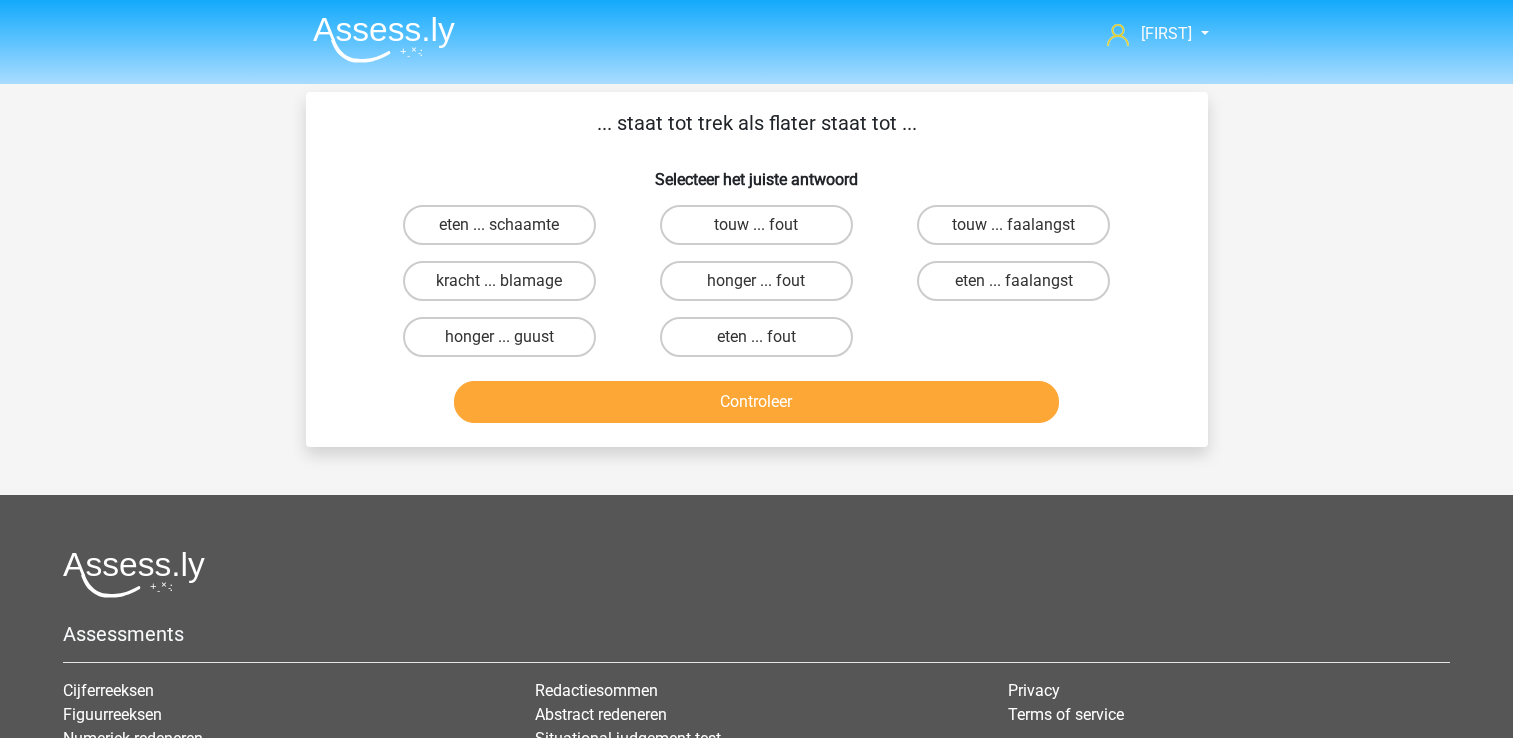 scroll, scrollTop: 0, scrollLeft: 0, axis: both 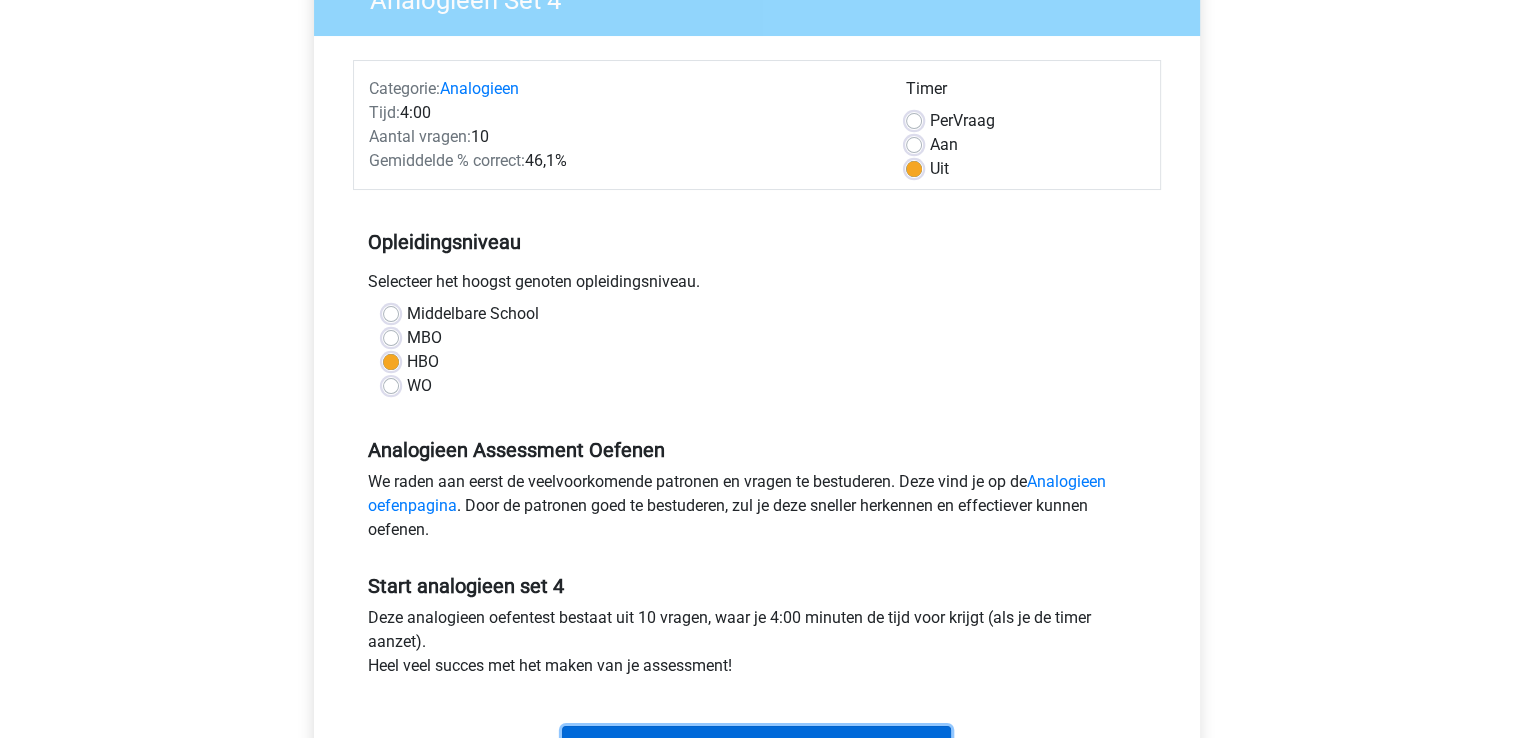 click on "Start" at bounding box center [756, 745] 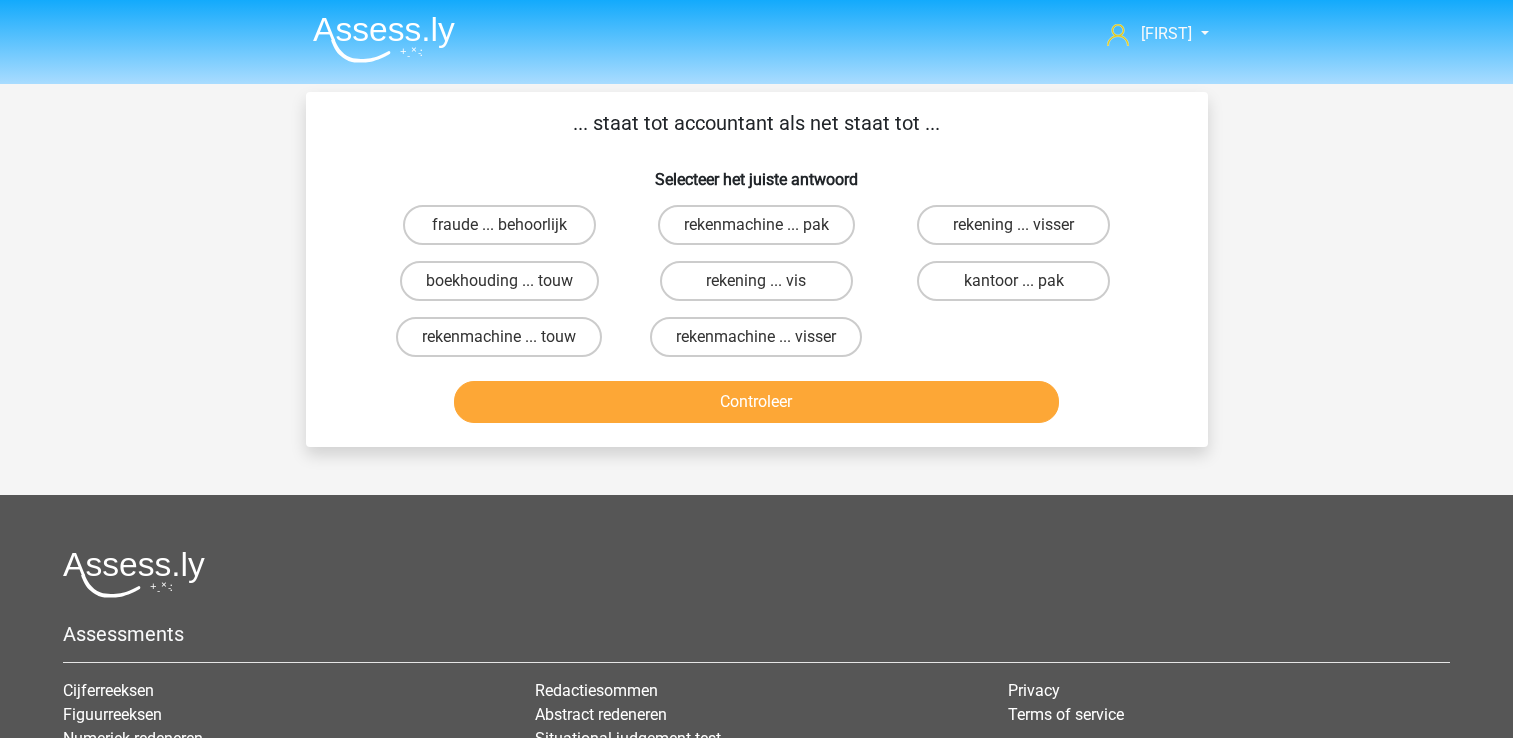 scroll, scrollTop: 0, scrollLeft: 0, axis: both 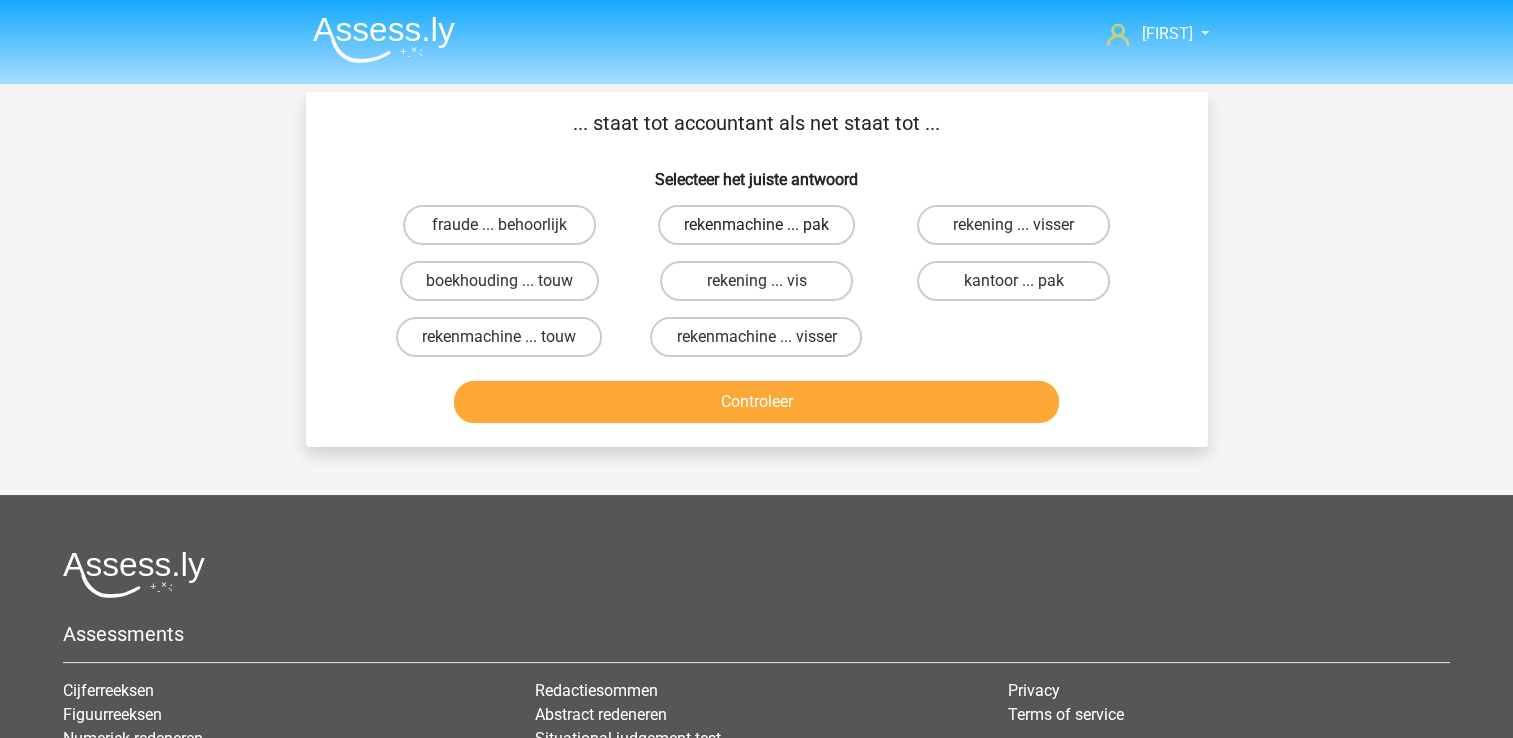 click on "rekenmachine ... pak" at bounding box center [756, 225] 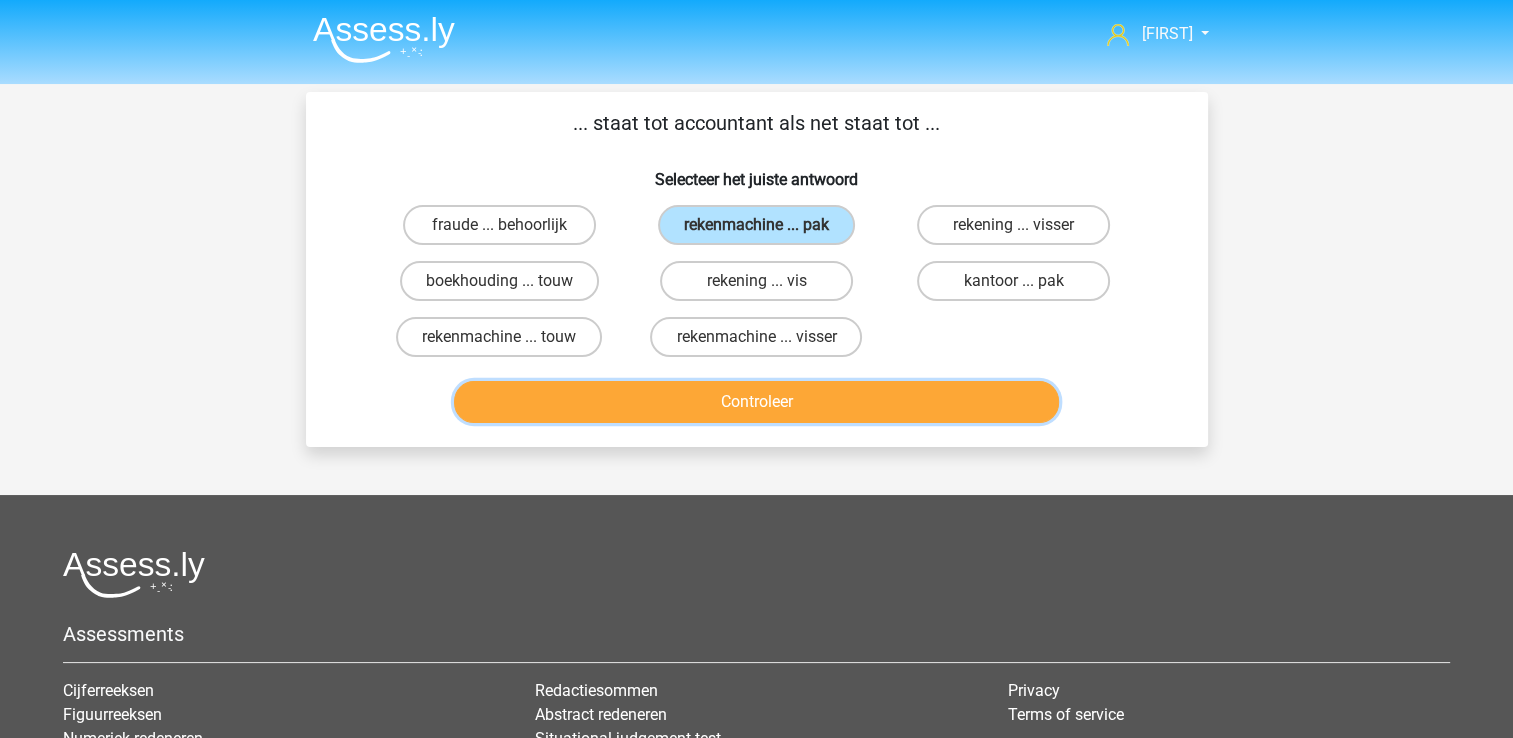 click on "Controleer" at bounding box center [756, 402] 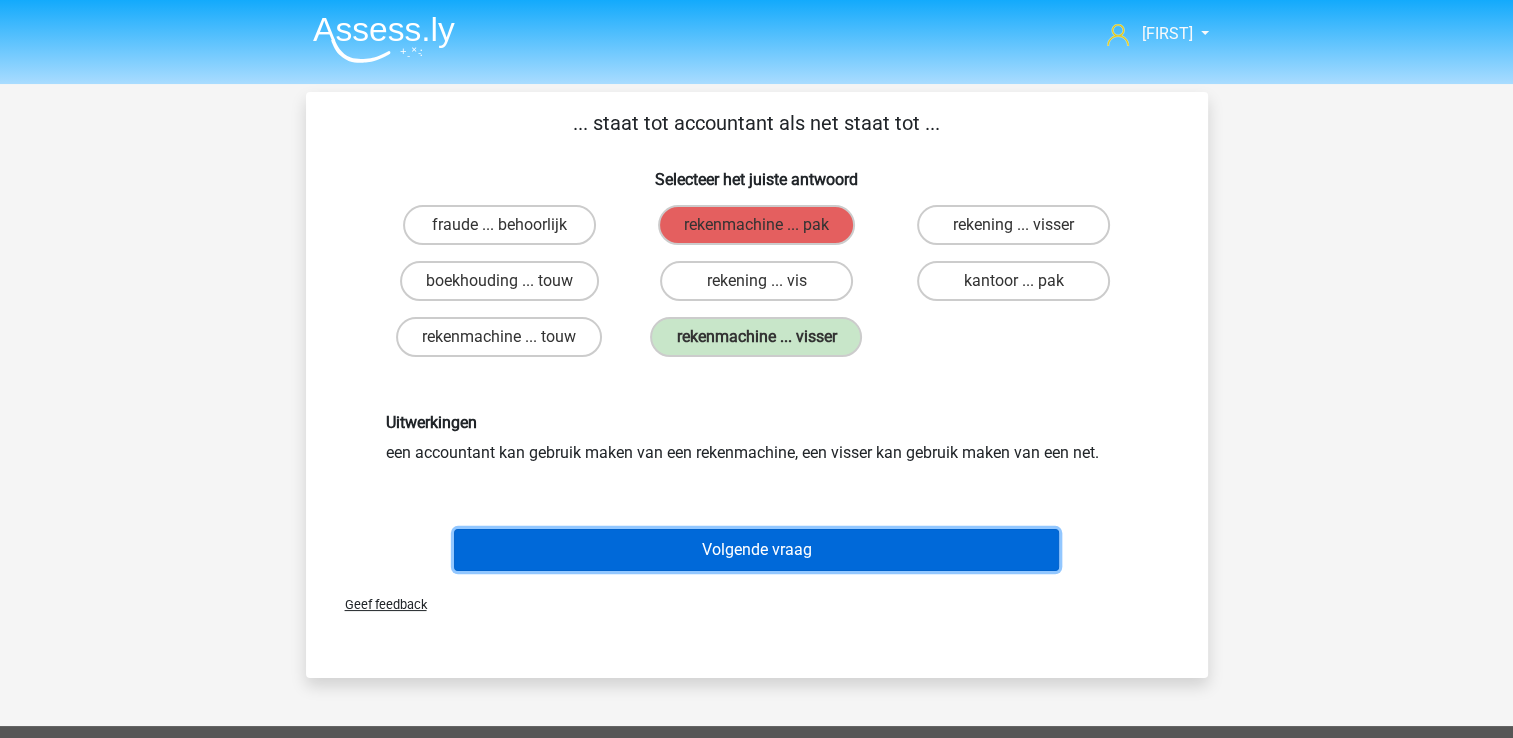 click on "Volgende vraag" at bounding box center (756, 550) 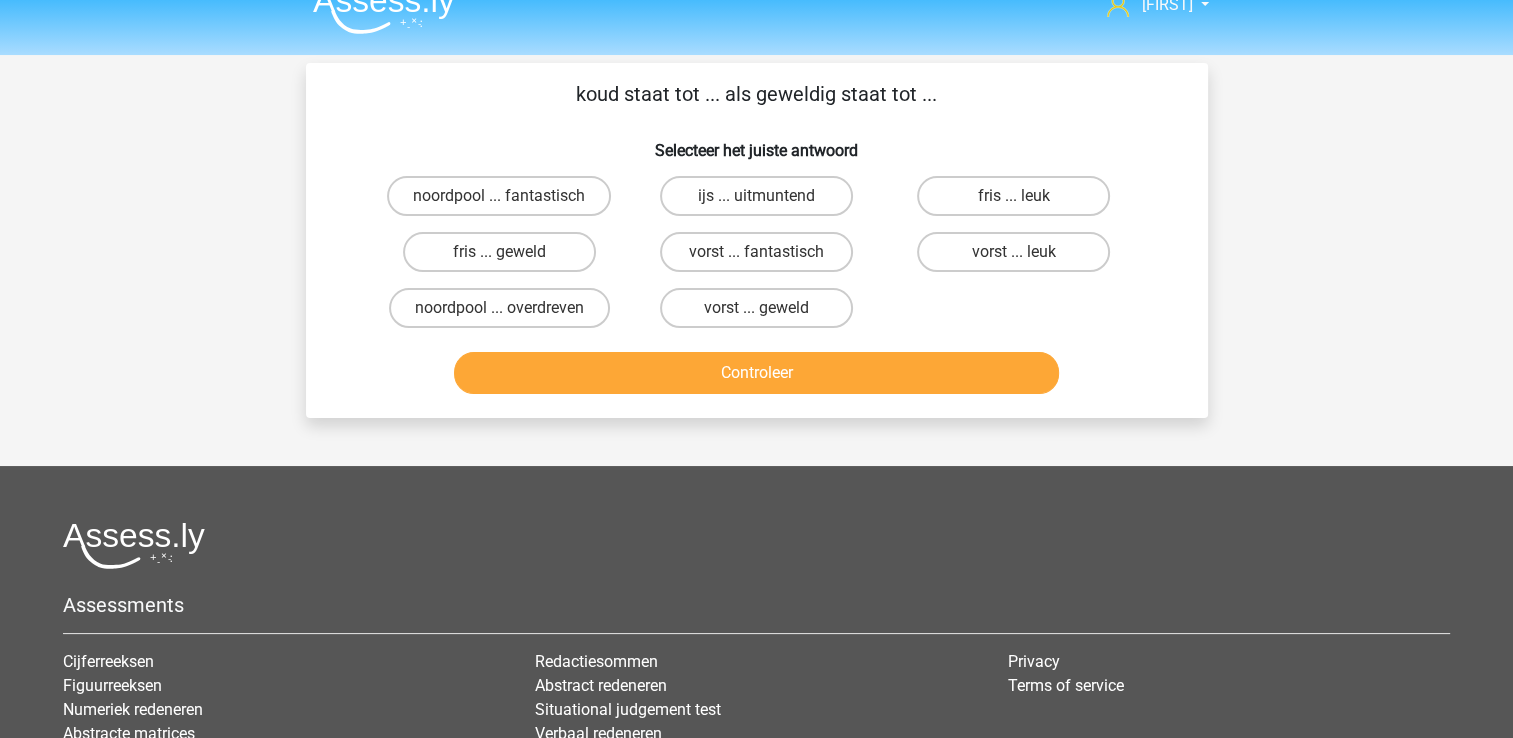 scroll, scrollTop: 0, scrollLeft: 0, axis: both 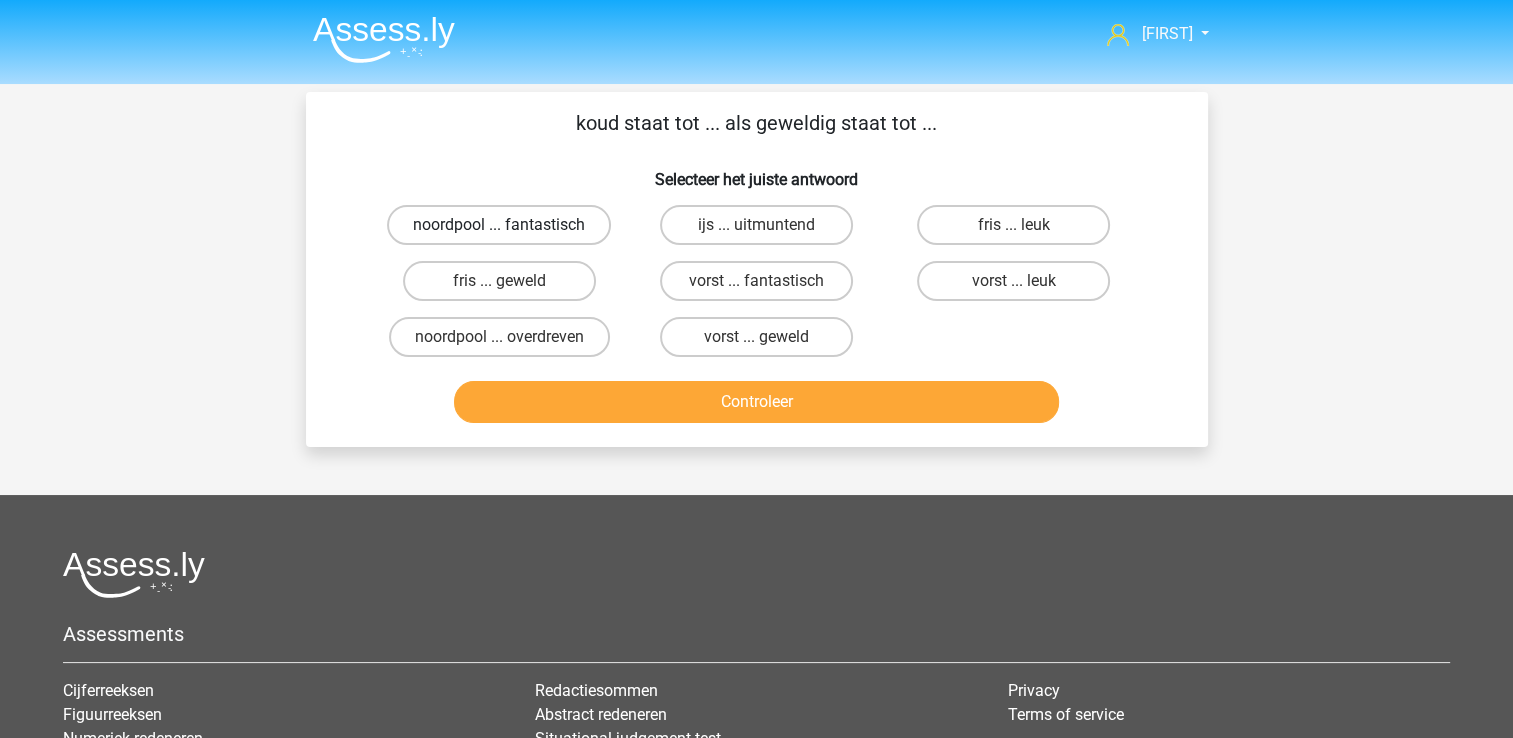click on "noordpool ... fantastisch" at bounding box center [499, 225] 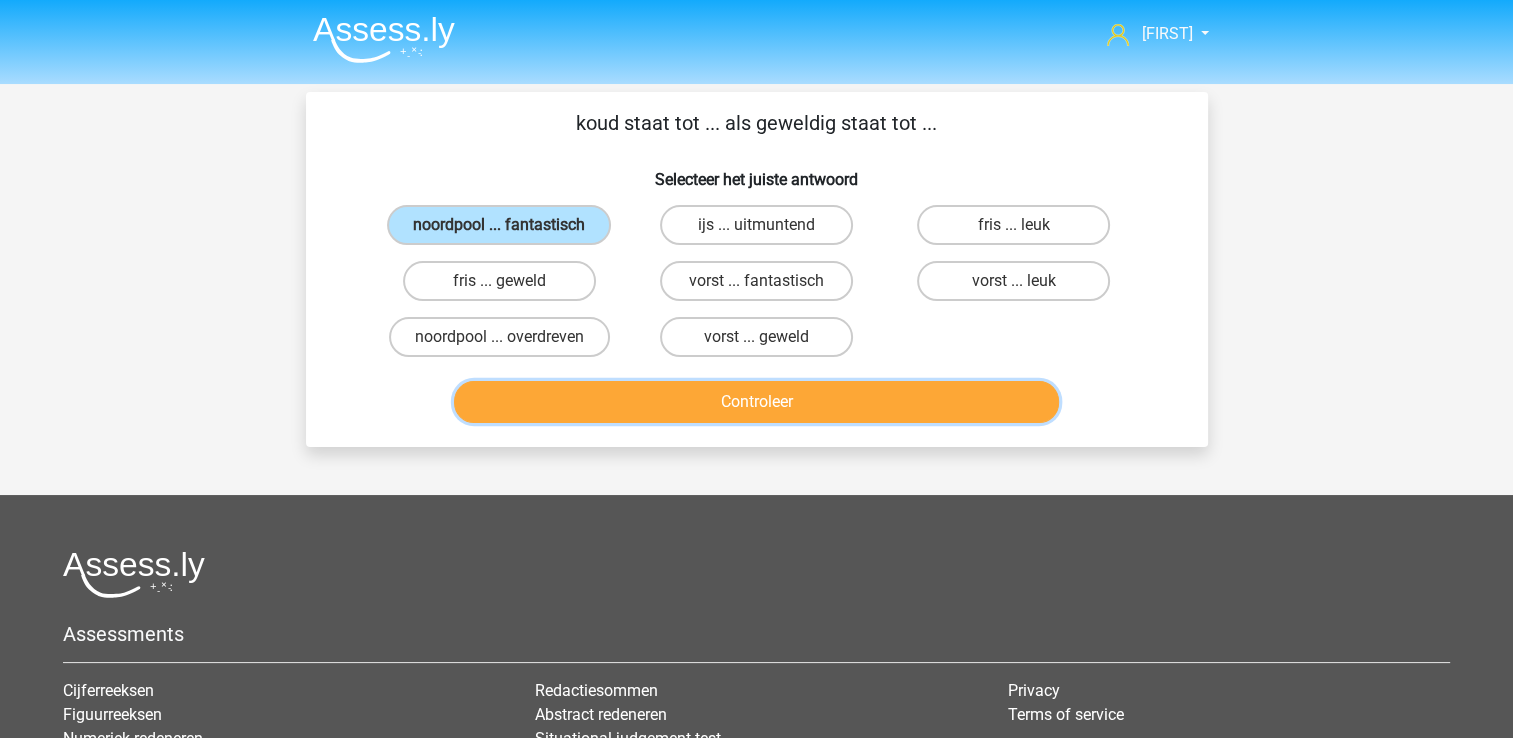click on "Controleer" at bounding box center (756, 402) 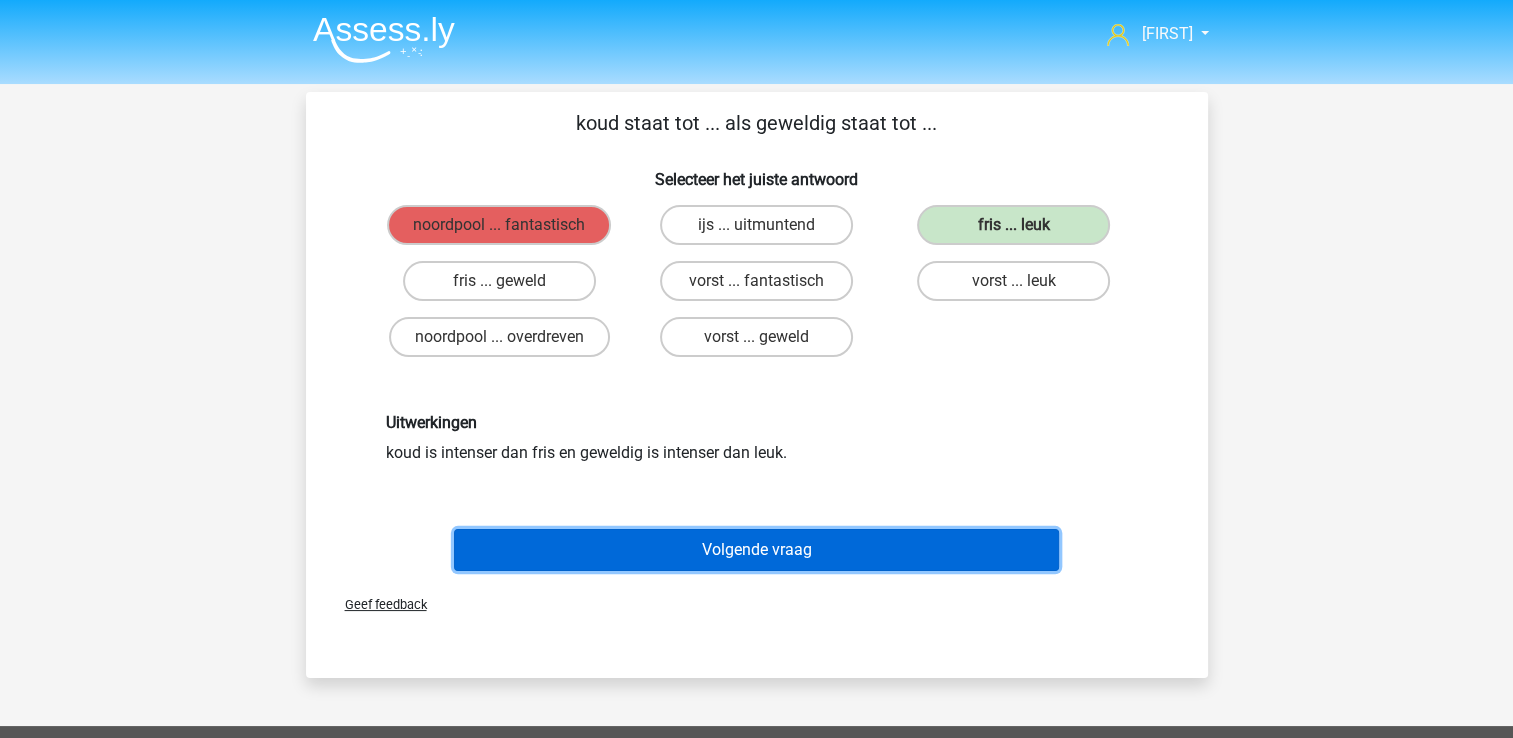 click on "Volgende vraag" at bounding box center (756, 550) 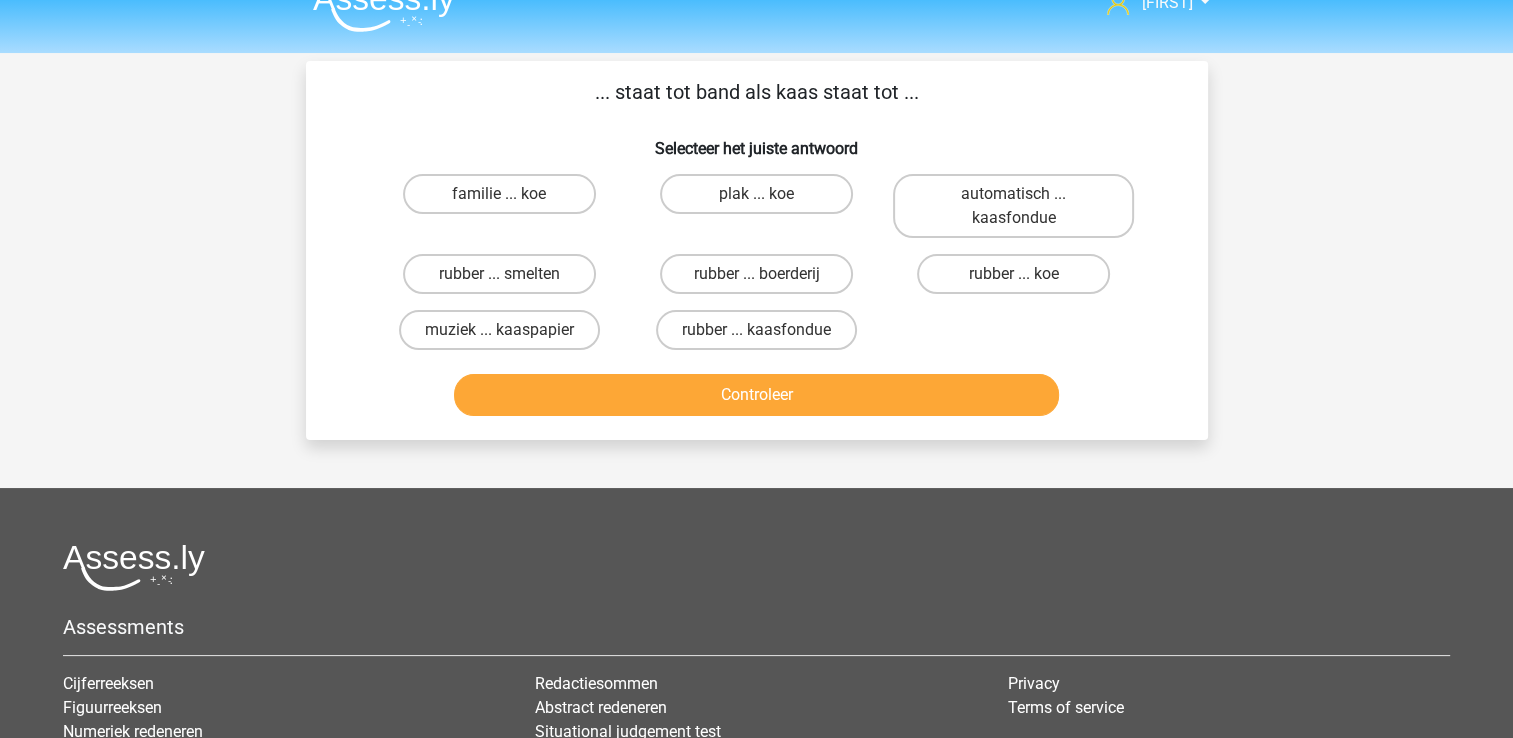 scroll, scrollTop: 0, scrollLeft: 0, axis: both 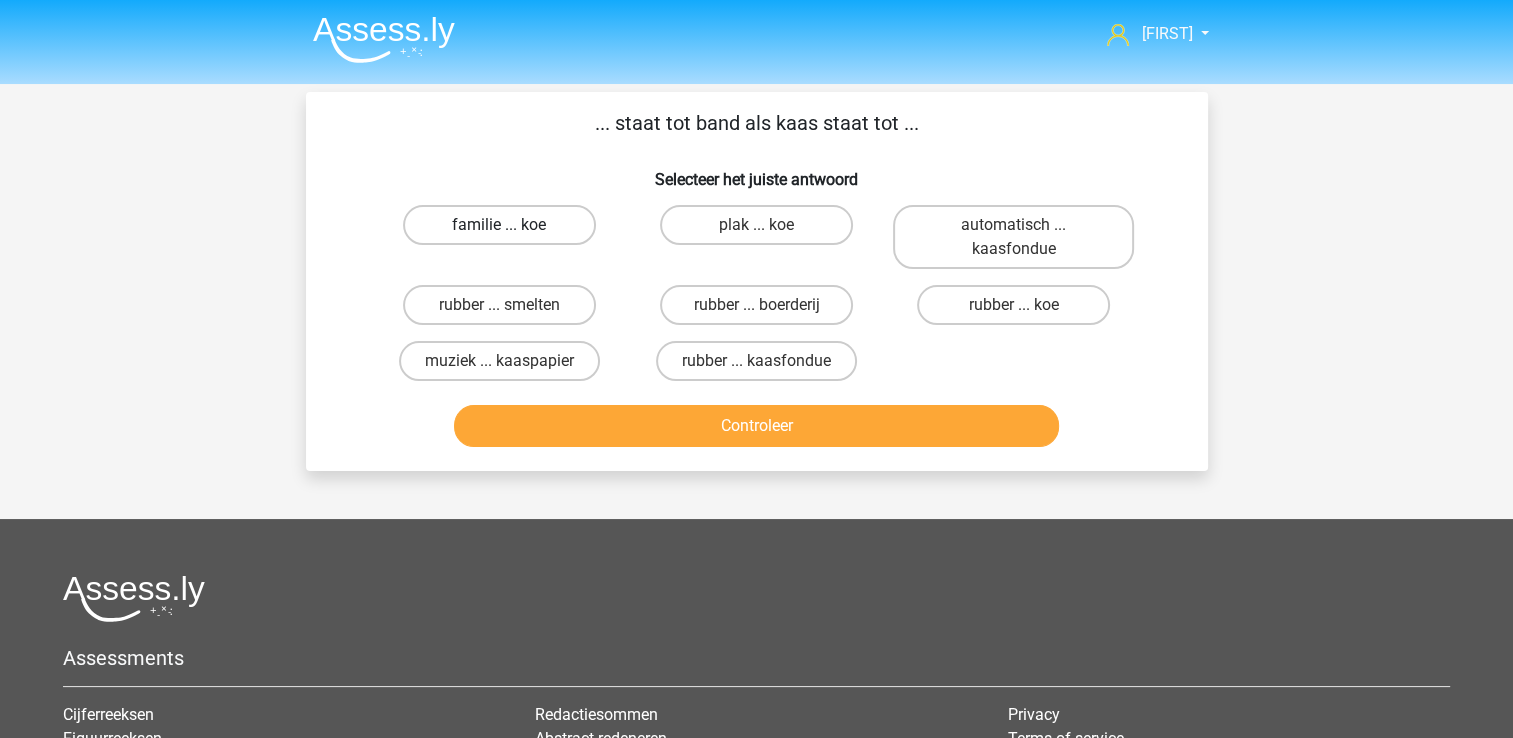 click on "familie ... koe" at bounding box center (499, 225) 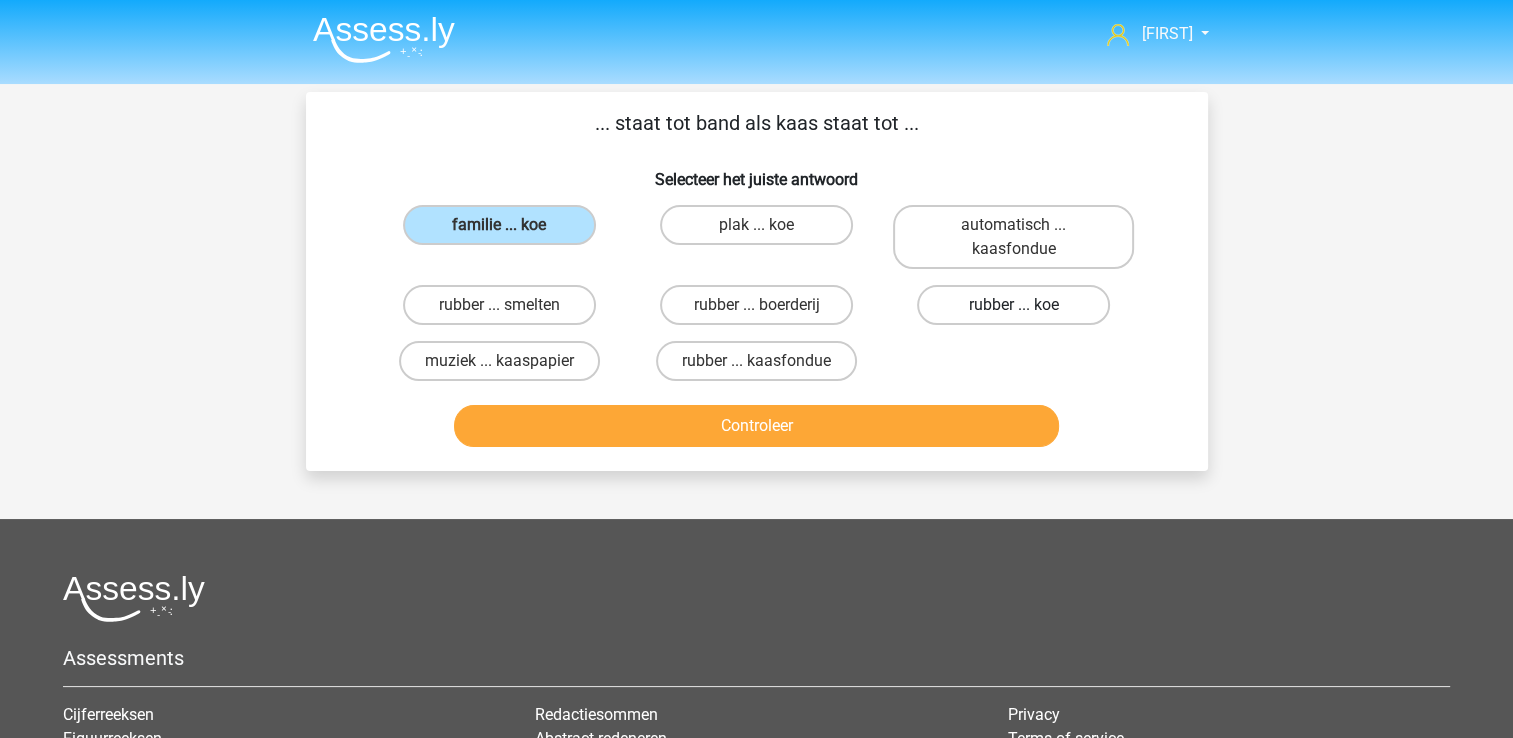 click on "rubber ... koe" at bounding box center (1013, 305) 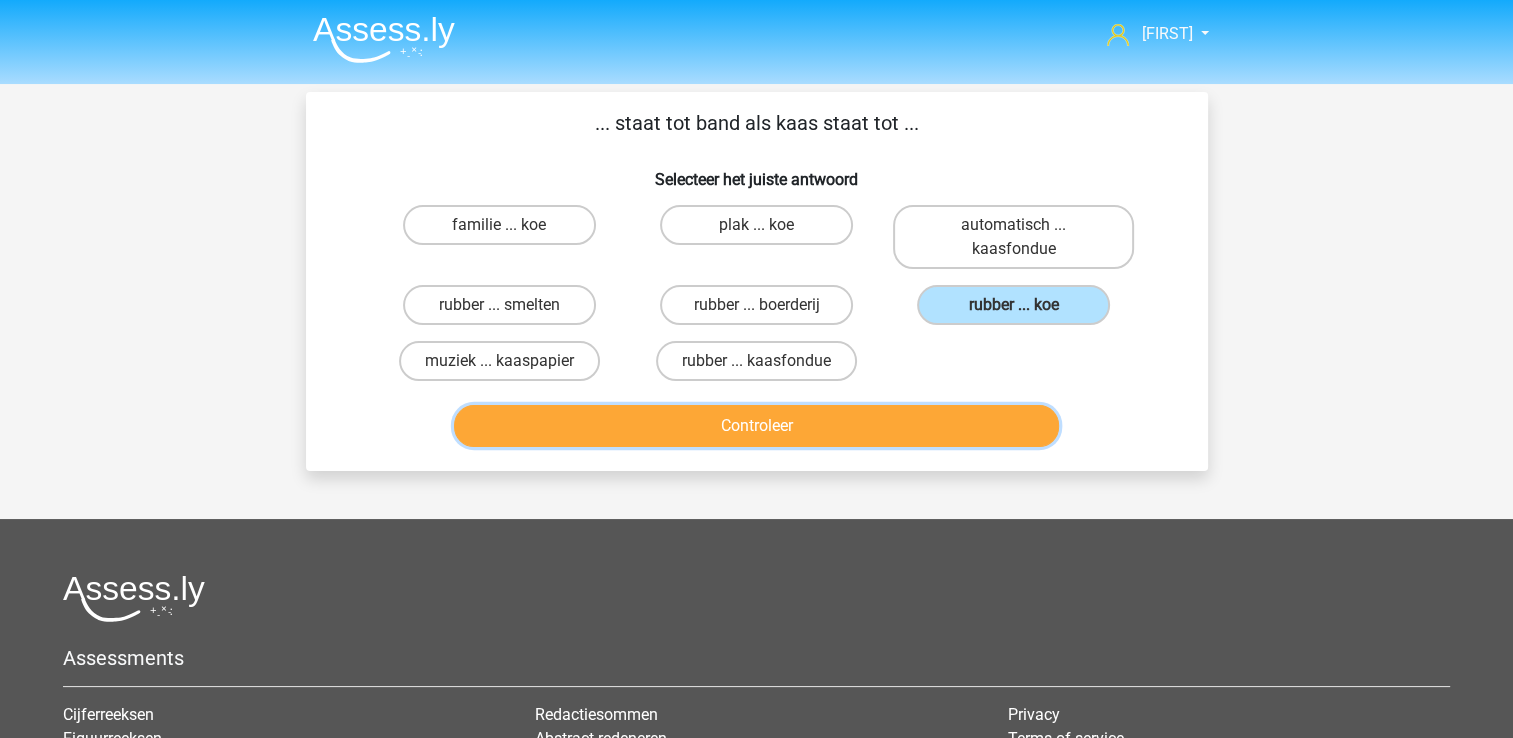 click on "Controleer" at bounding box center (756, 426) 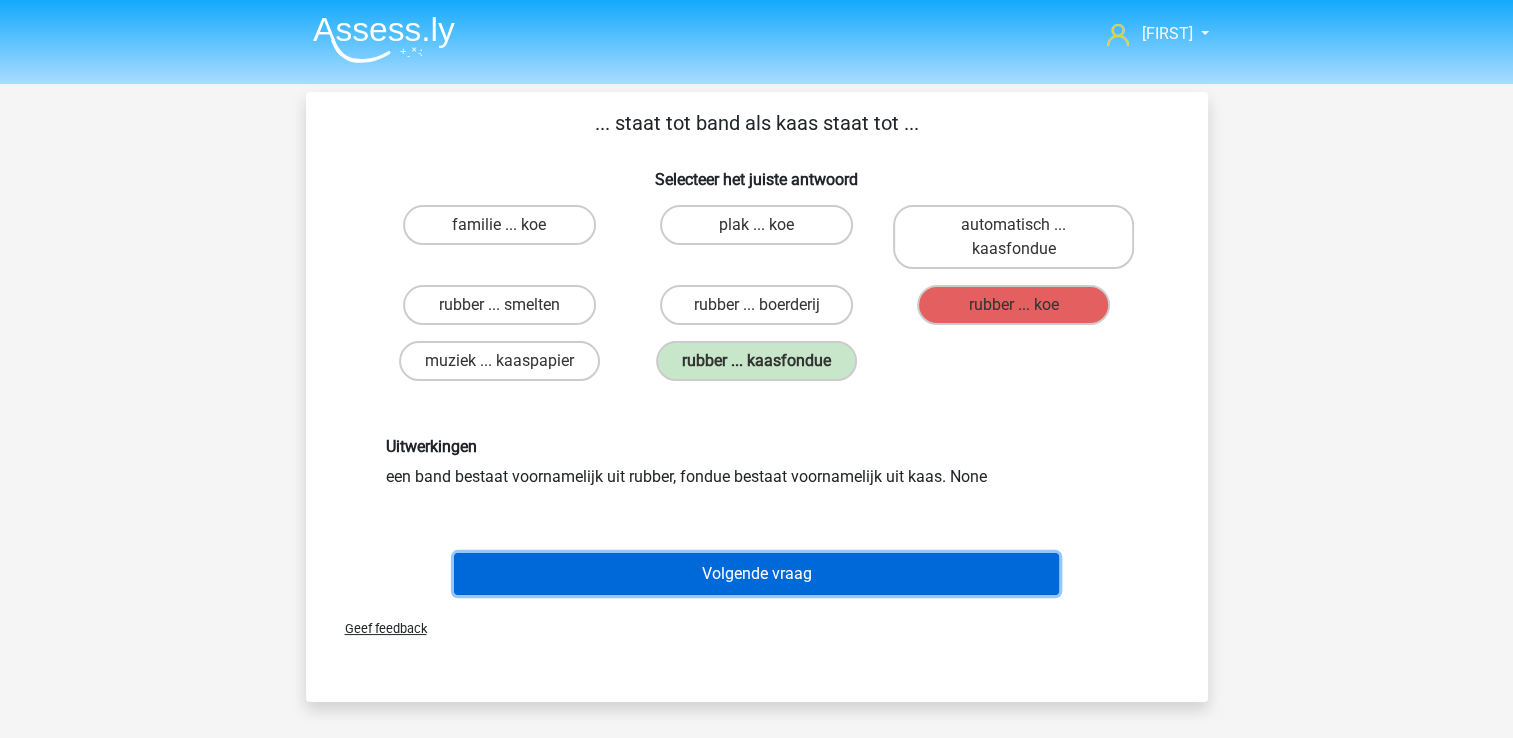click on "Volgende vraag" at bounding box center (756, 574) 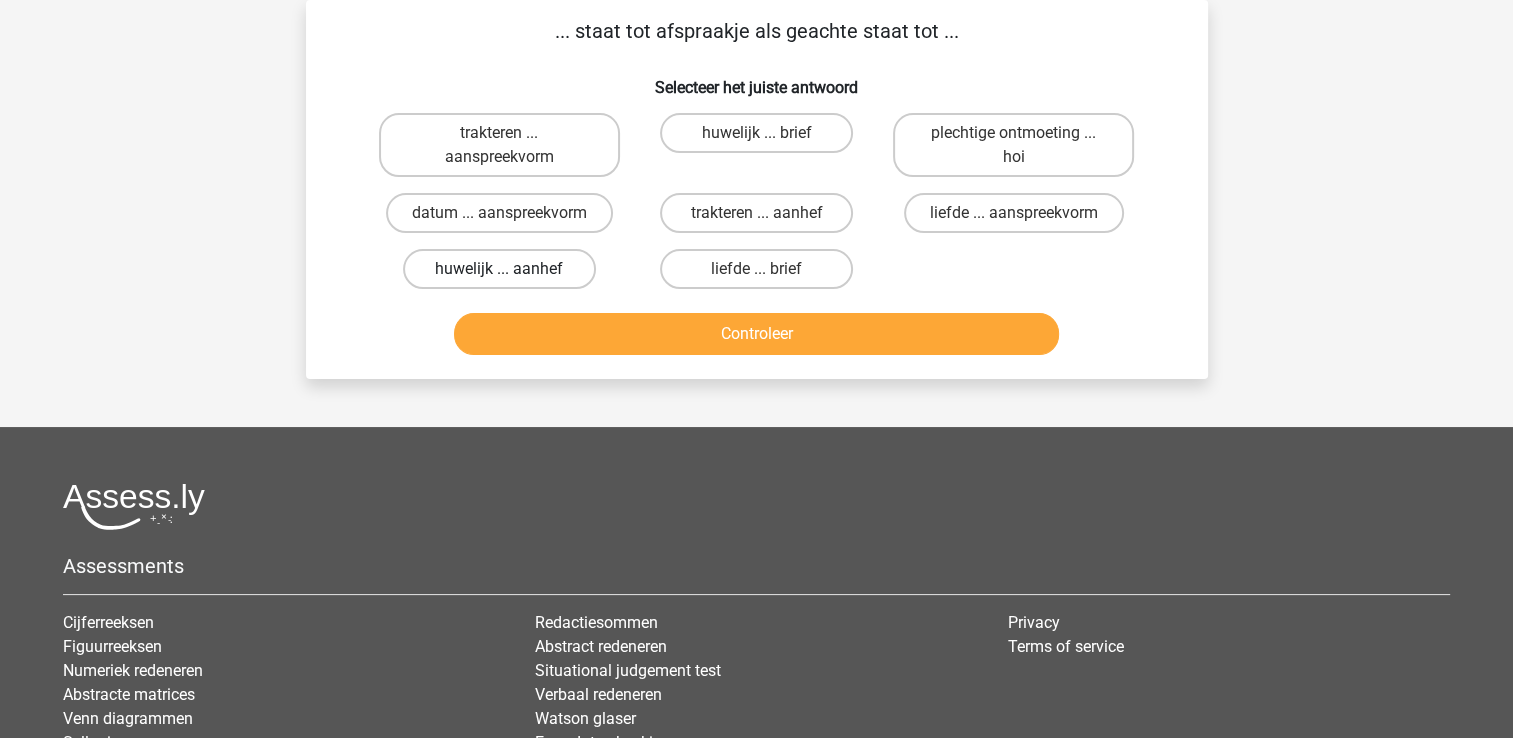 scroll, scrollTop: 0, scrollLeft: 0, axis: both 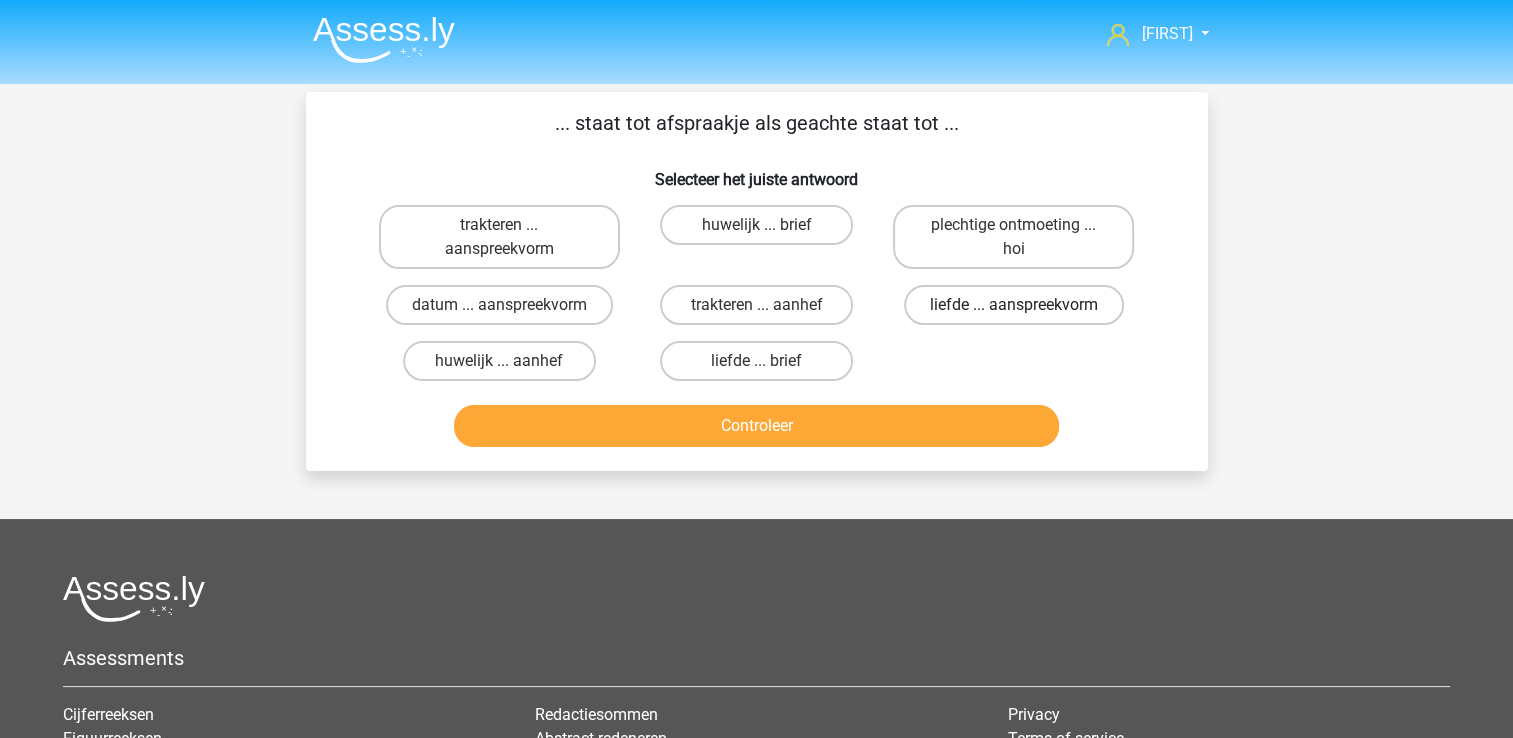 click on "liefde ... aanspreekvorm" at bounding box center (1014, 305) 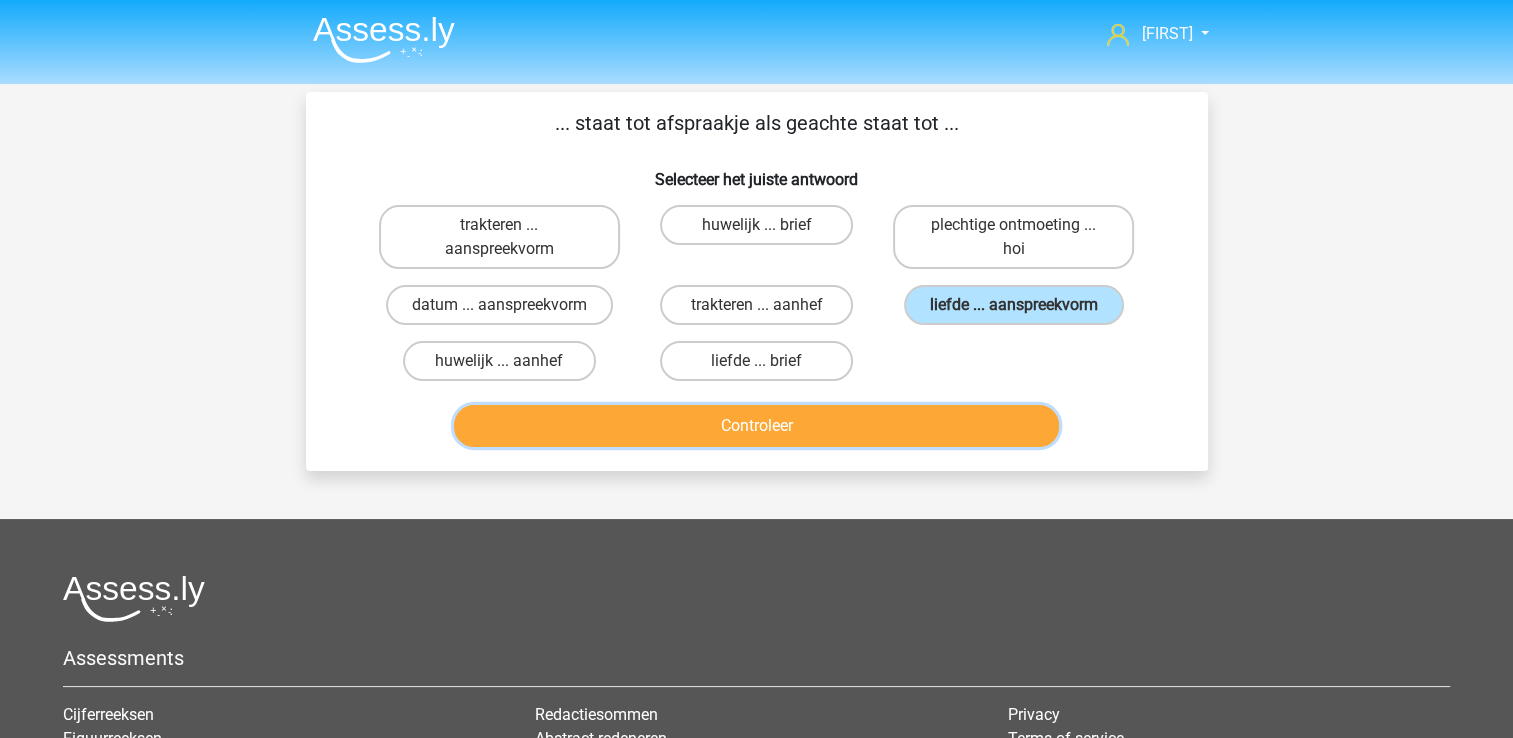 click on "Controleer" at bounding box center [756, 426] 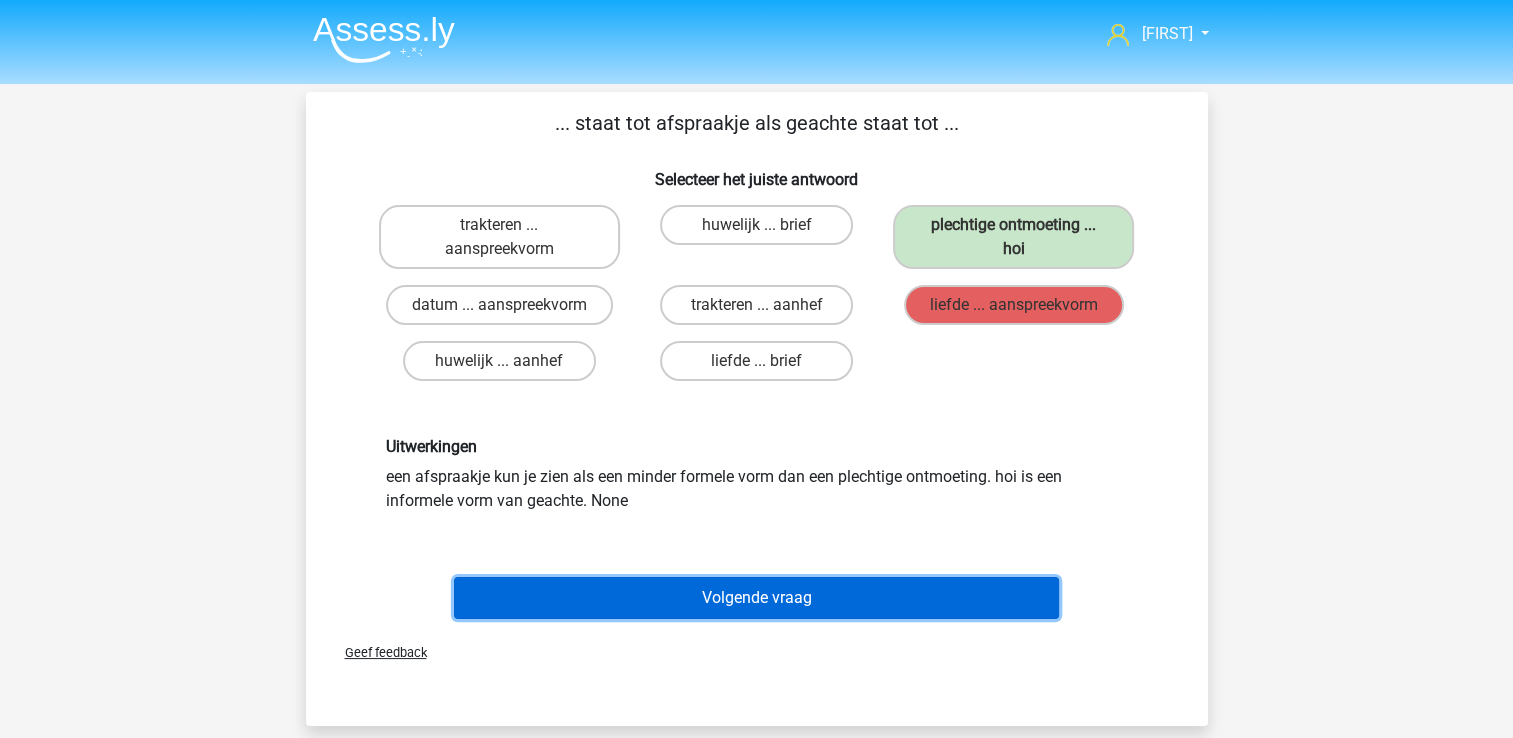 click on "Volgende vraag" at bounding box center [756, 598] 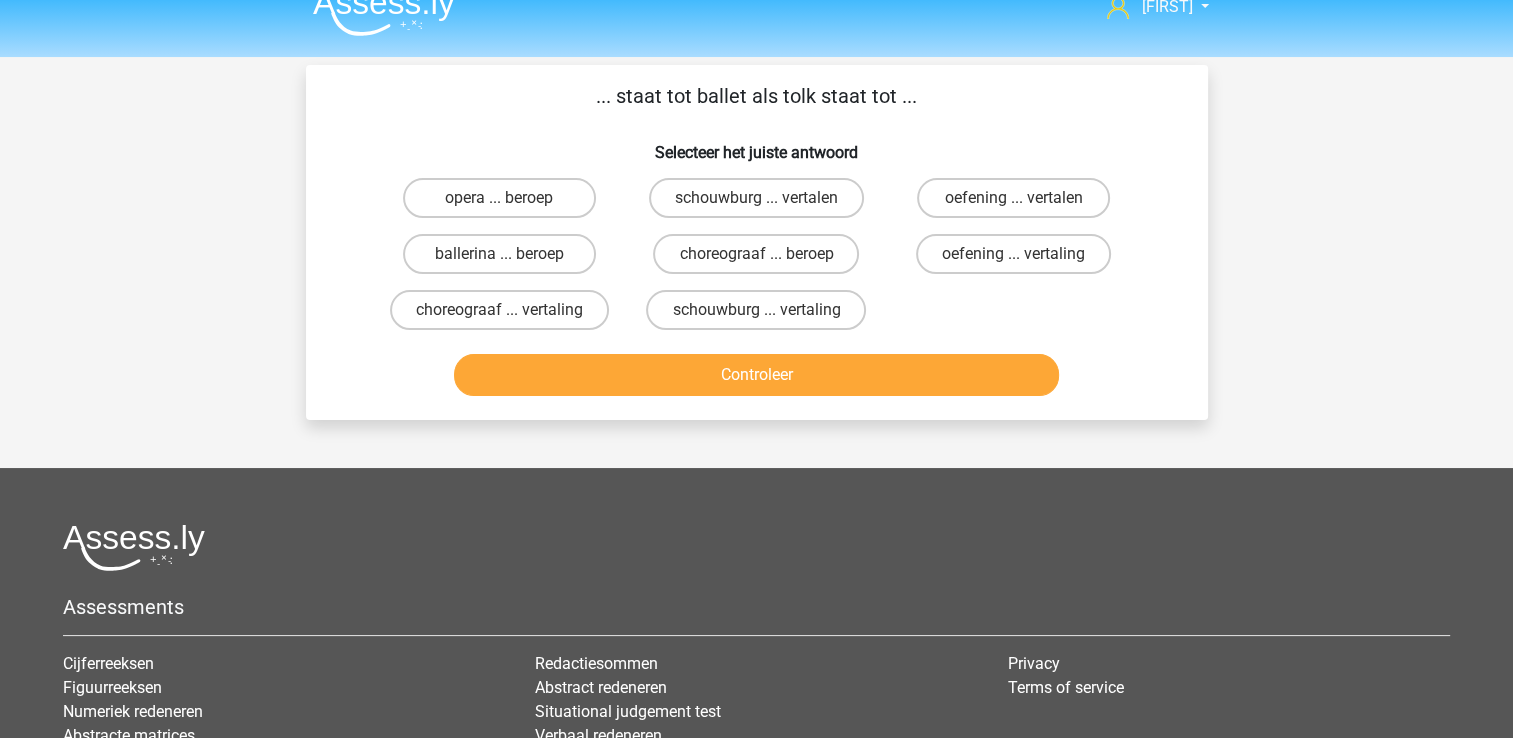 scroll, scrollTop: 0, scrollLeft: 0, axis: both 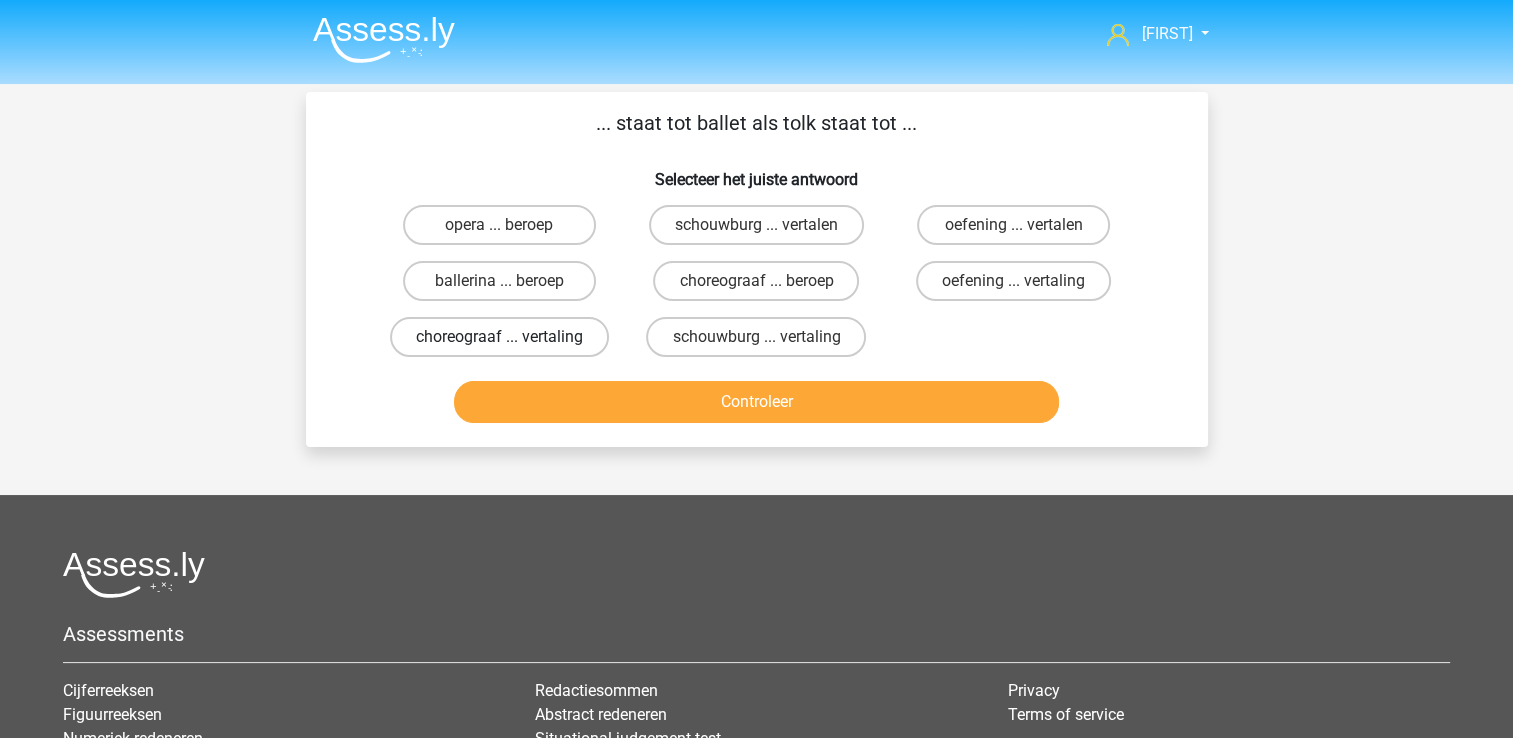click on "choreograaf ... vertaling" at bounding box center [499, 337] 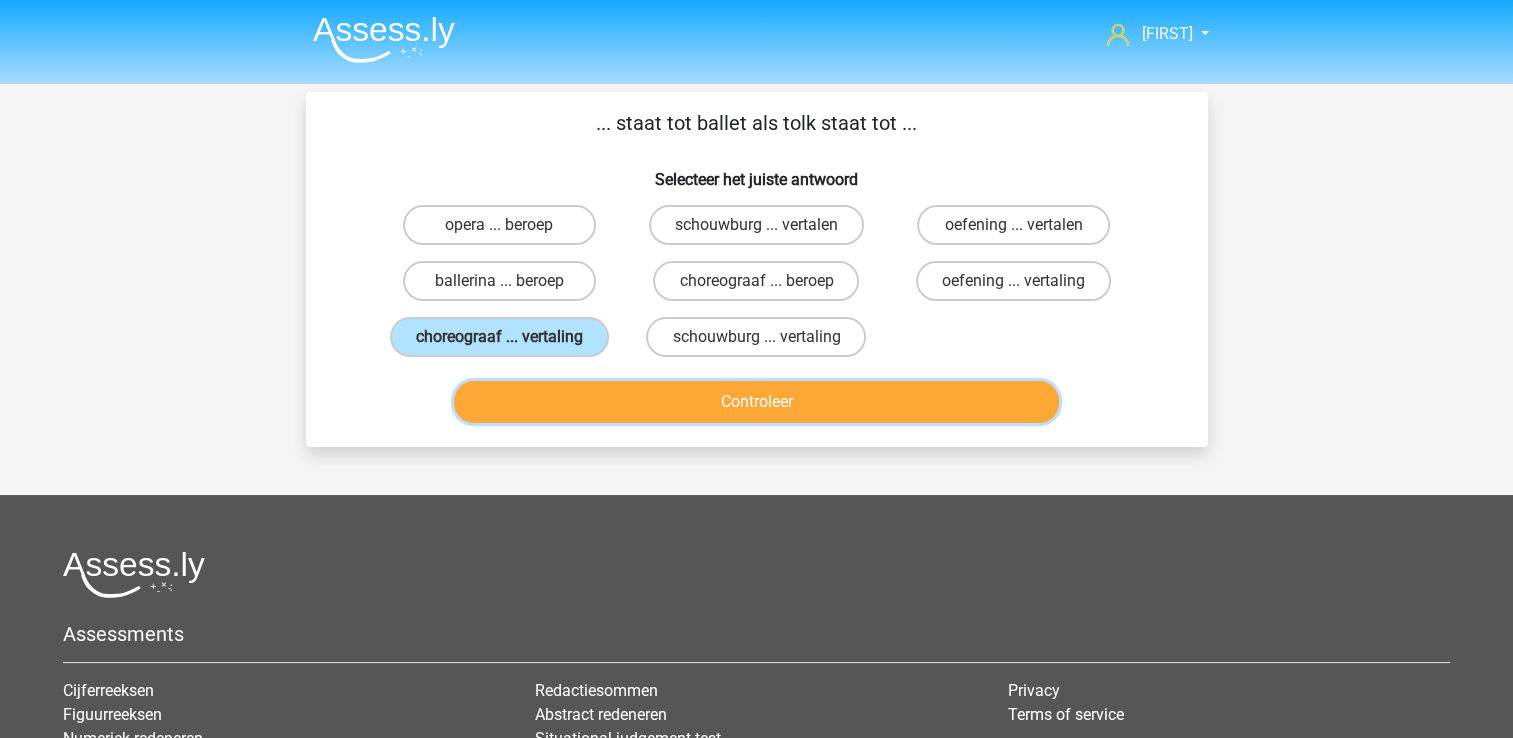 click on "Controleer" at bounding box center [756, 402] 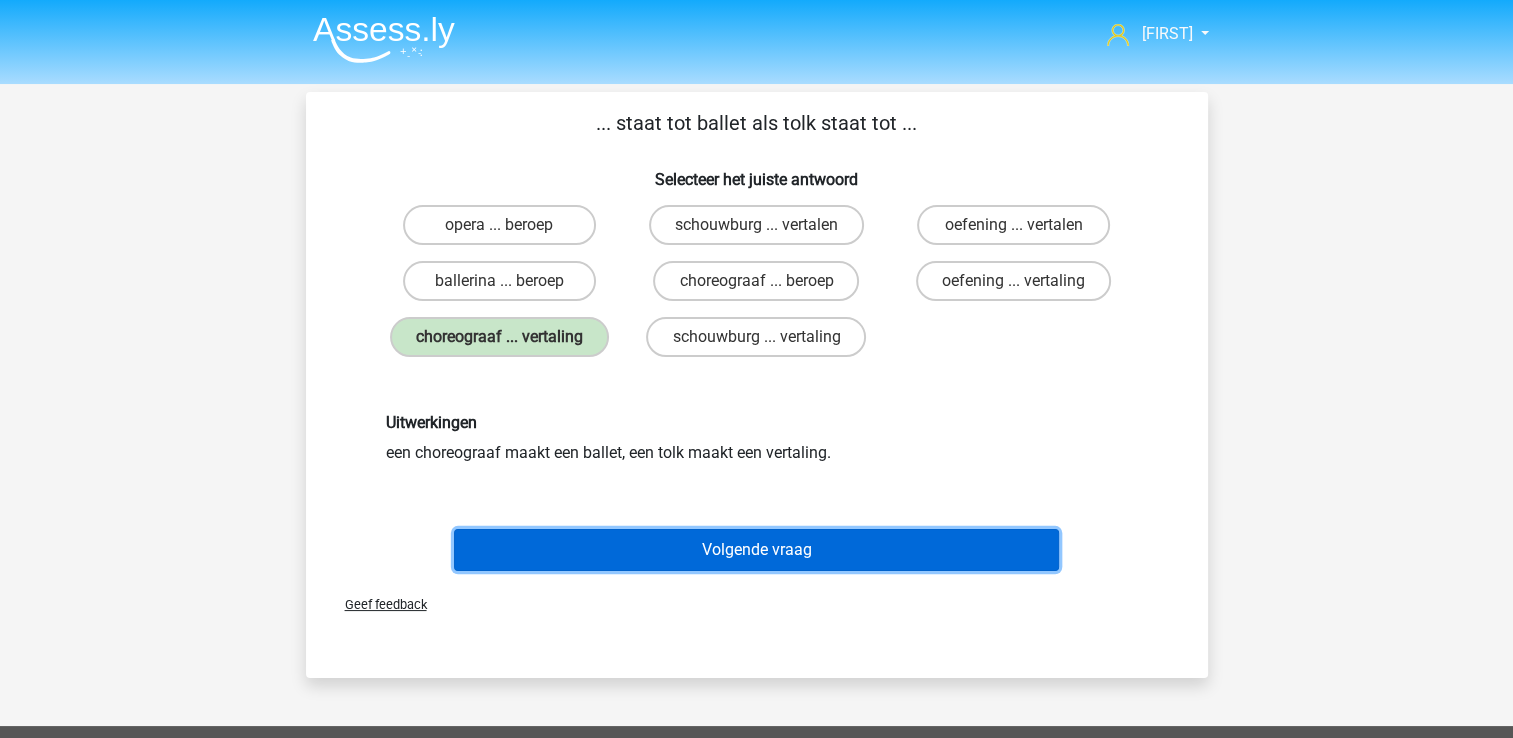 click on "Volgende vraag" at bounding box center (756, 550) 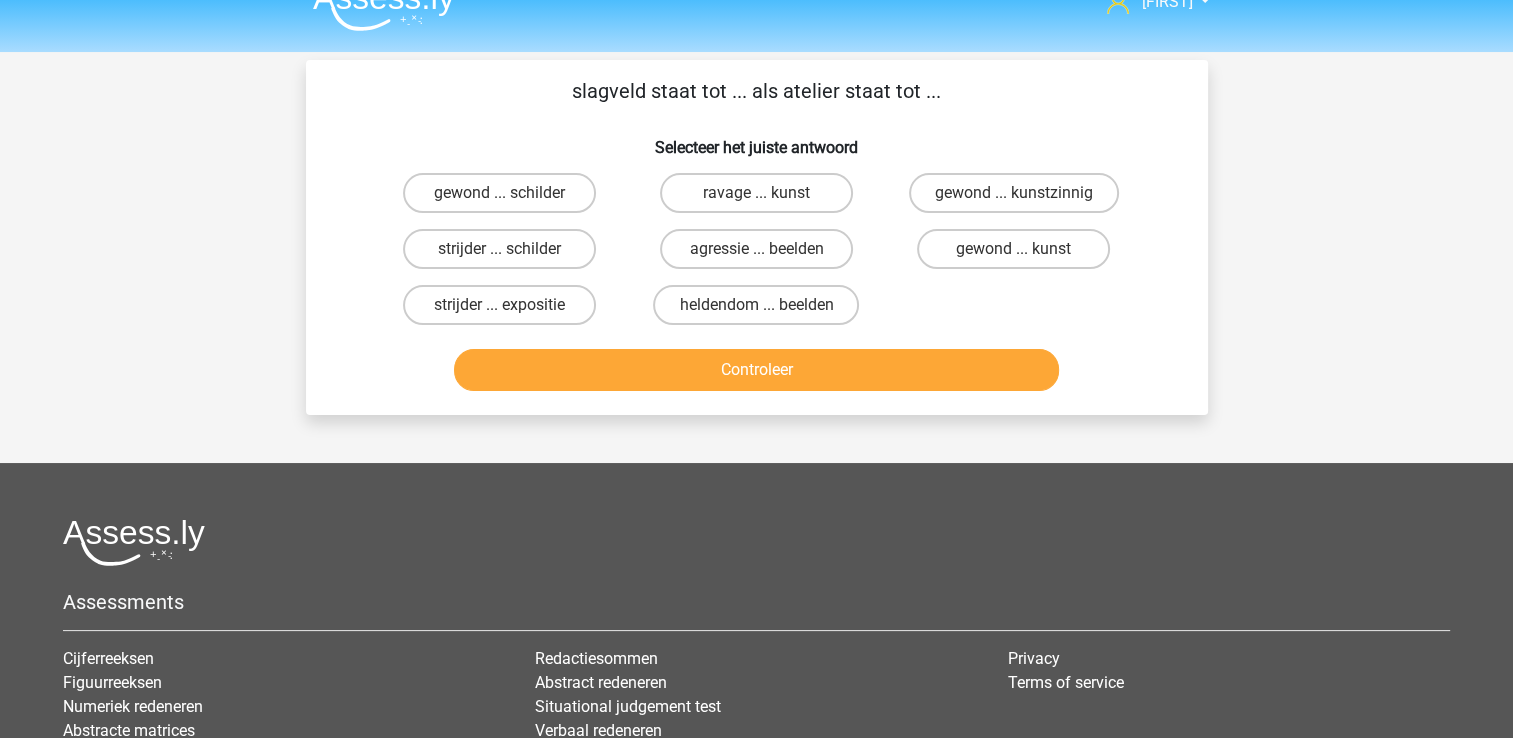 scroll, scrollTop: 0, scrollLeft: 0, axis: both 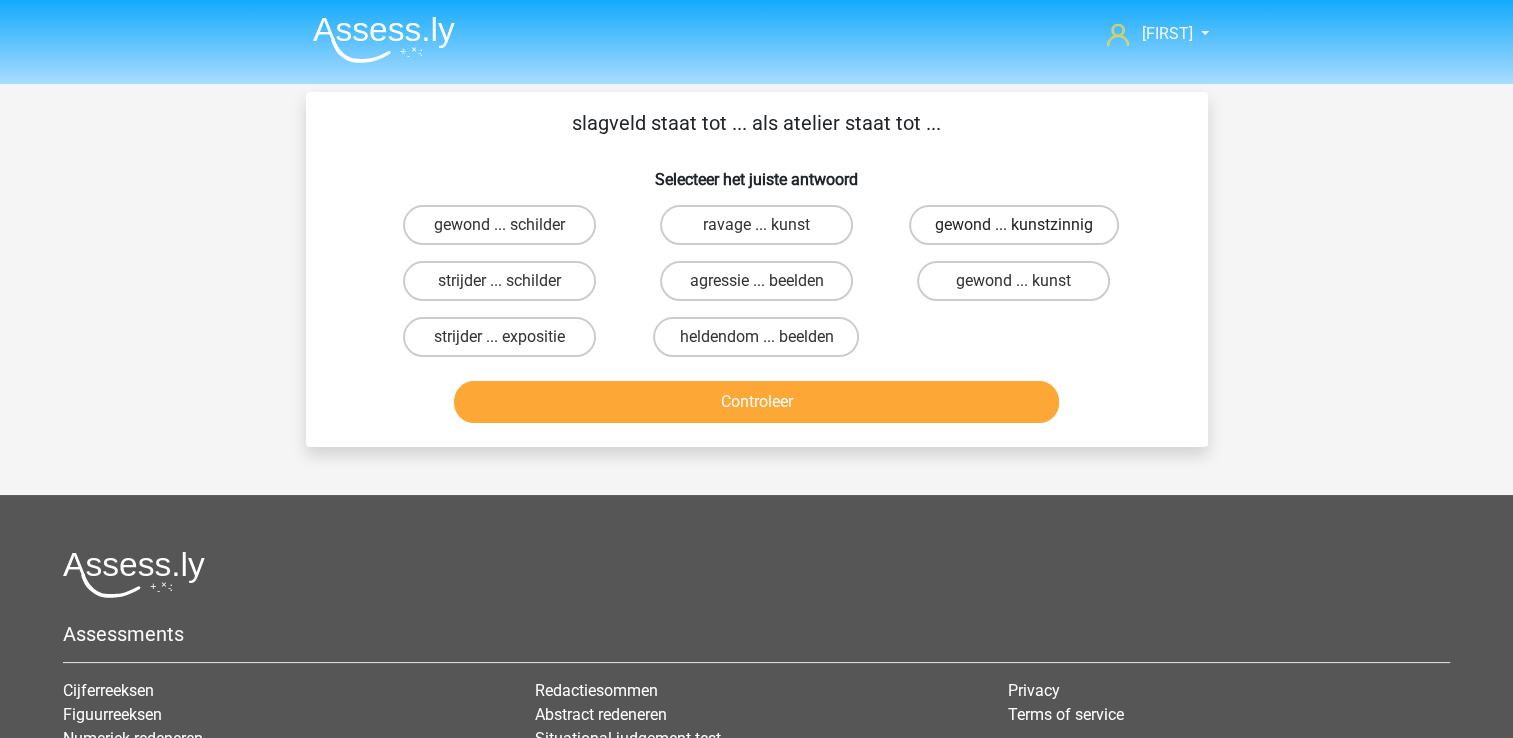 click on "gewond ... kunstzinnig" at bounding box center (1014, 225) 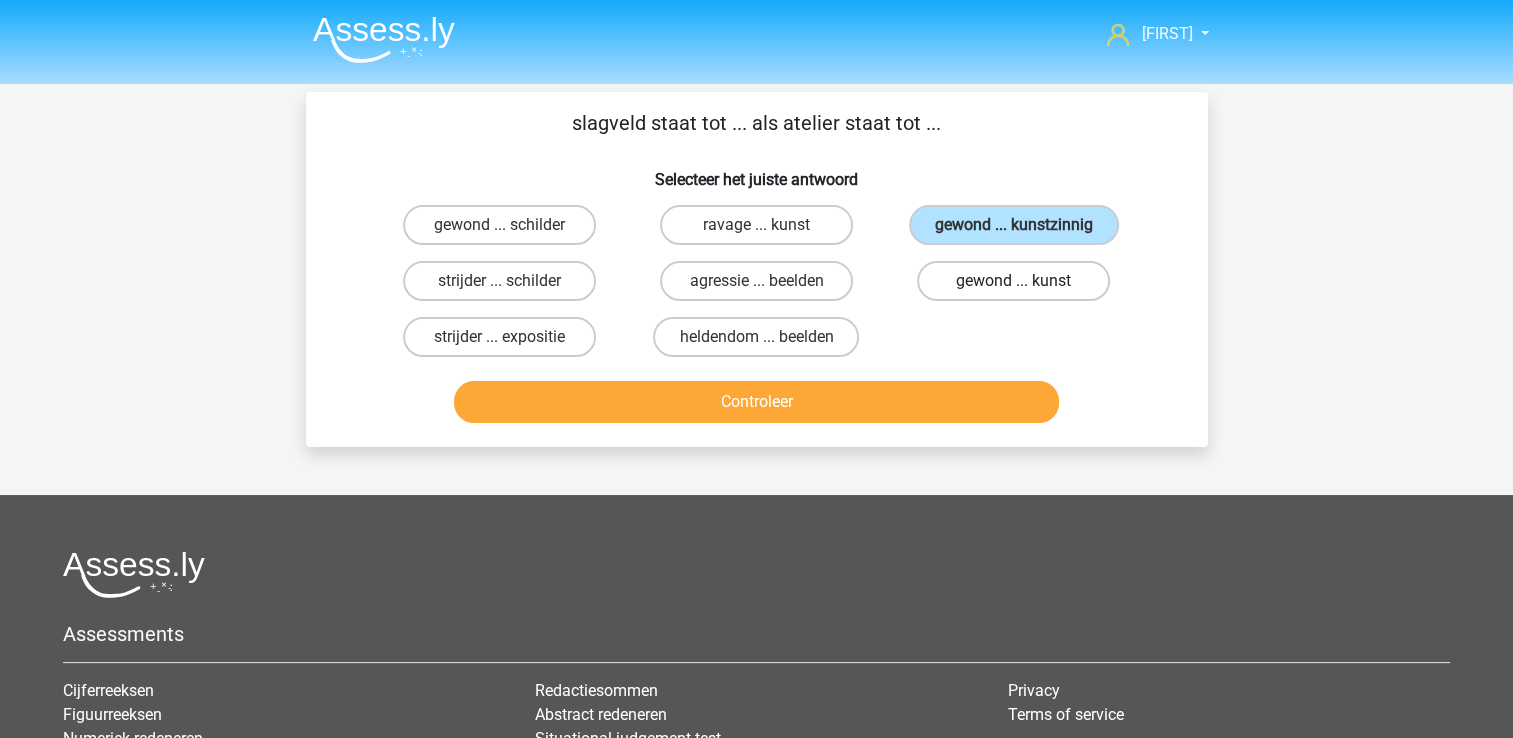 click on "gewond ... kunst" at bounding box center [1013, 281] 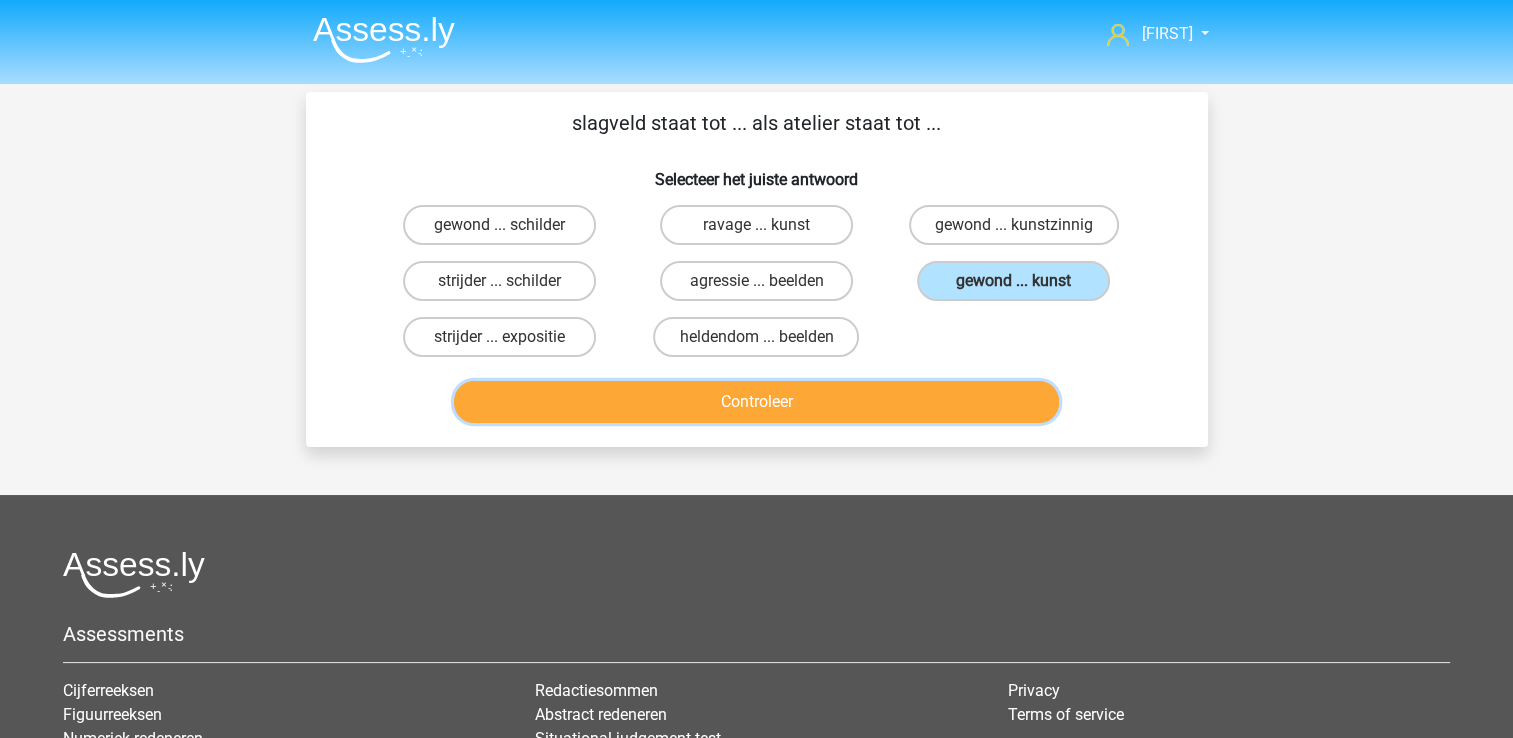 click on "Controleer" at bounding box center [756, 402] 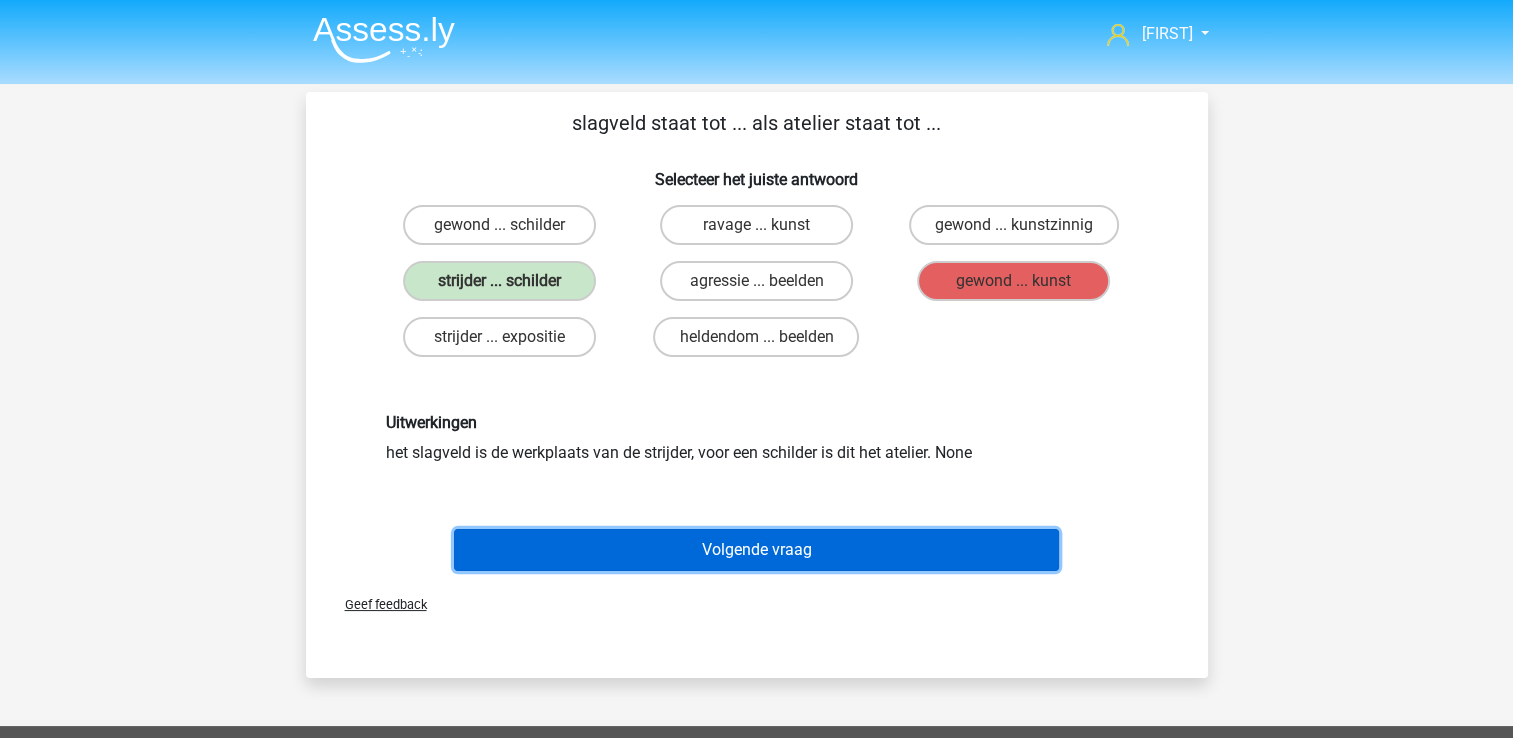 click on "Volgende vraag" at bounding box center (756, 550) 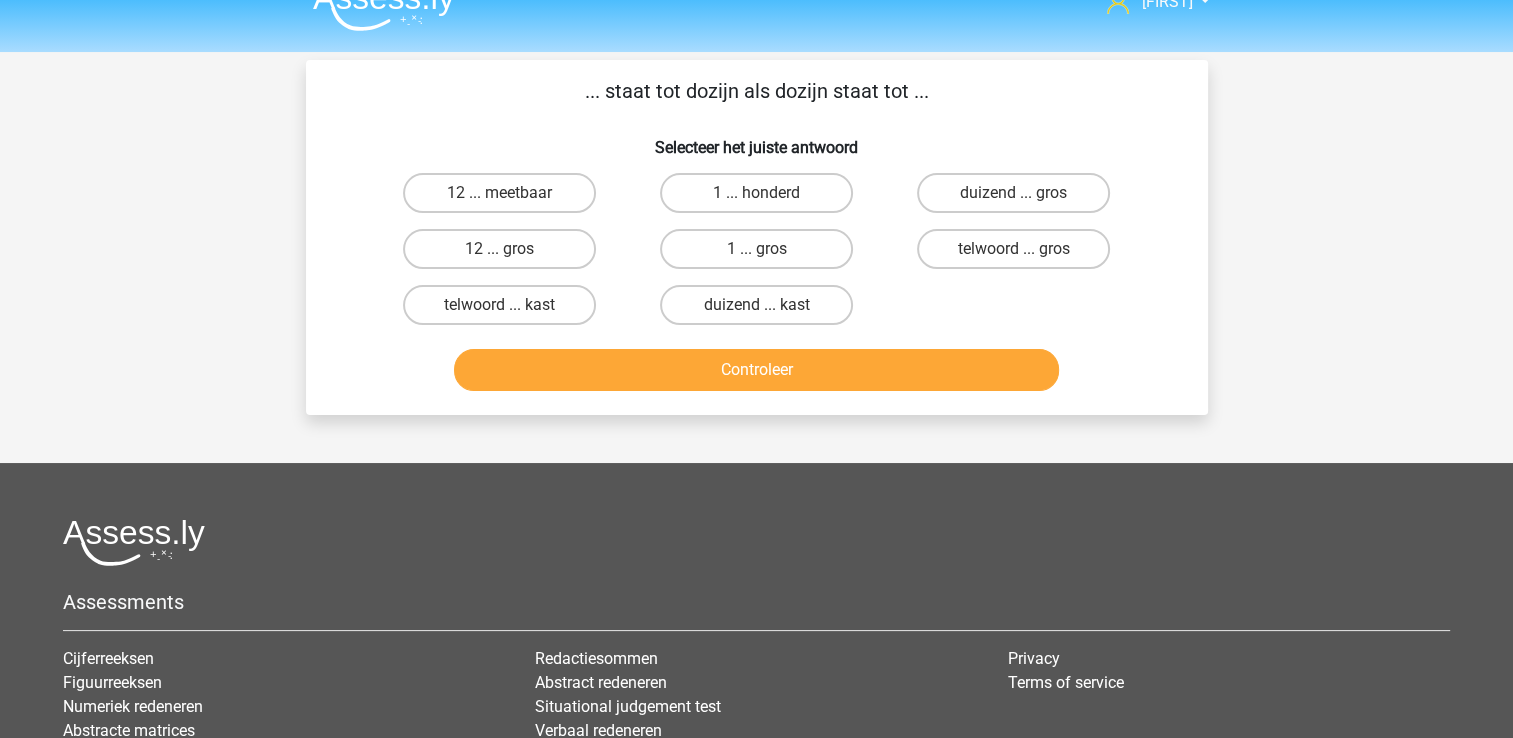 scroll, scrollTop: 0, scrollLeft: 0, axis: both 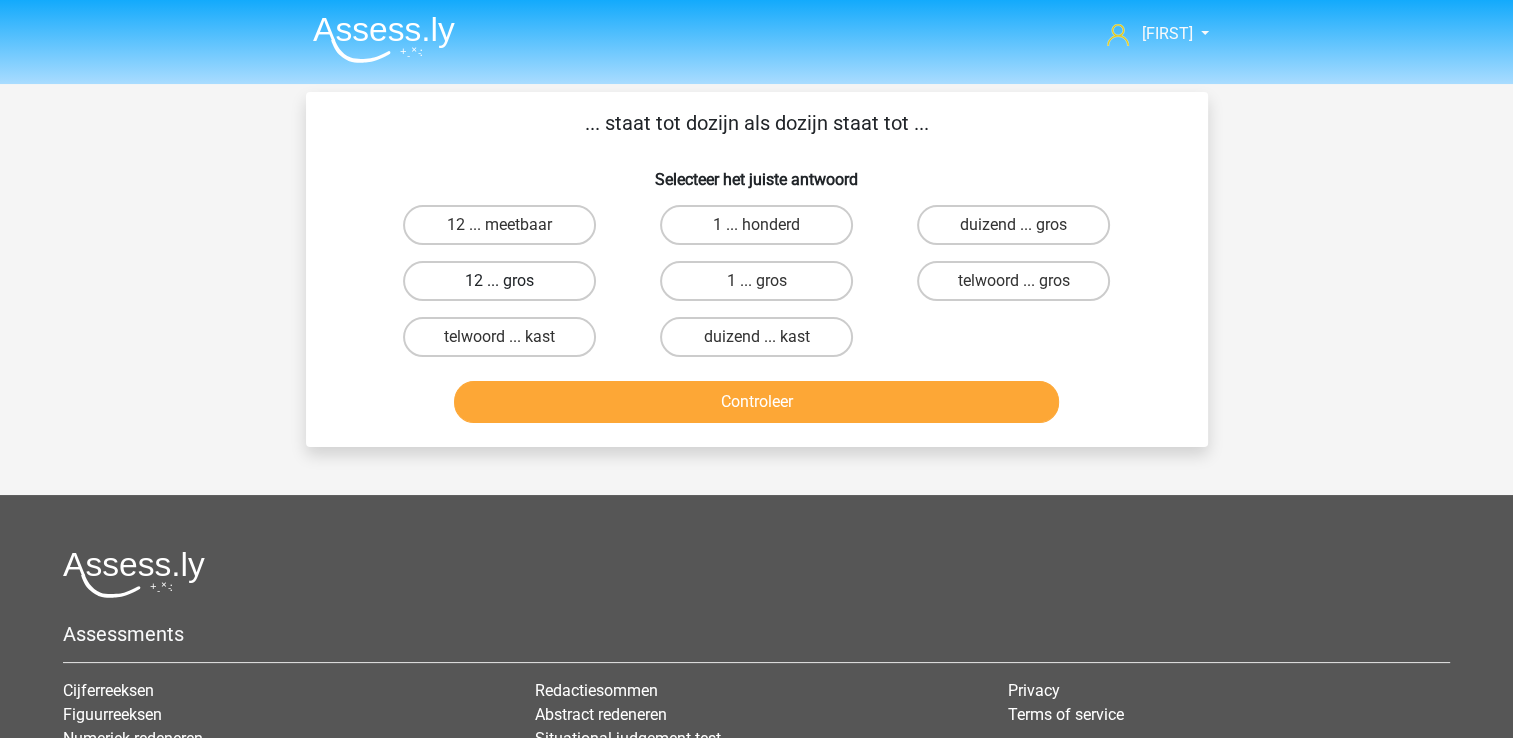 click on "12 ... gros" at bounding box center [499, 281] 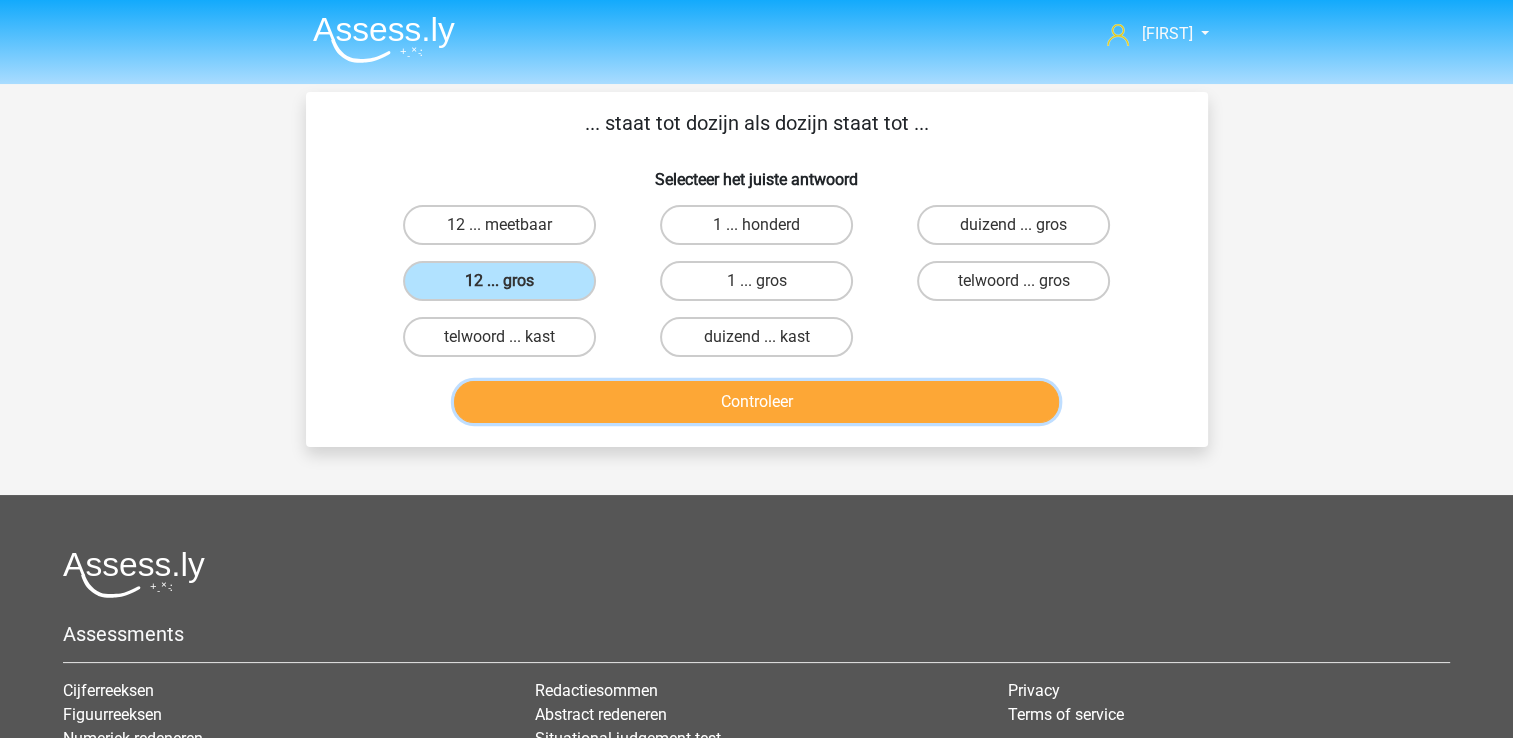 click on "Controleer" at bounding box center (756, 402) 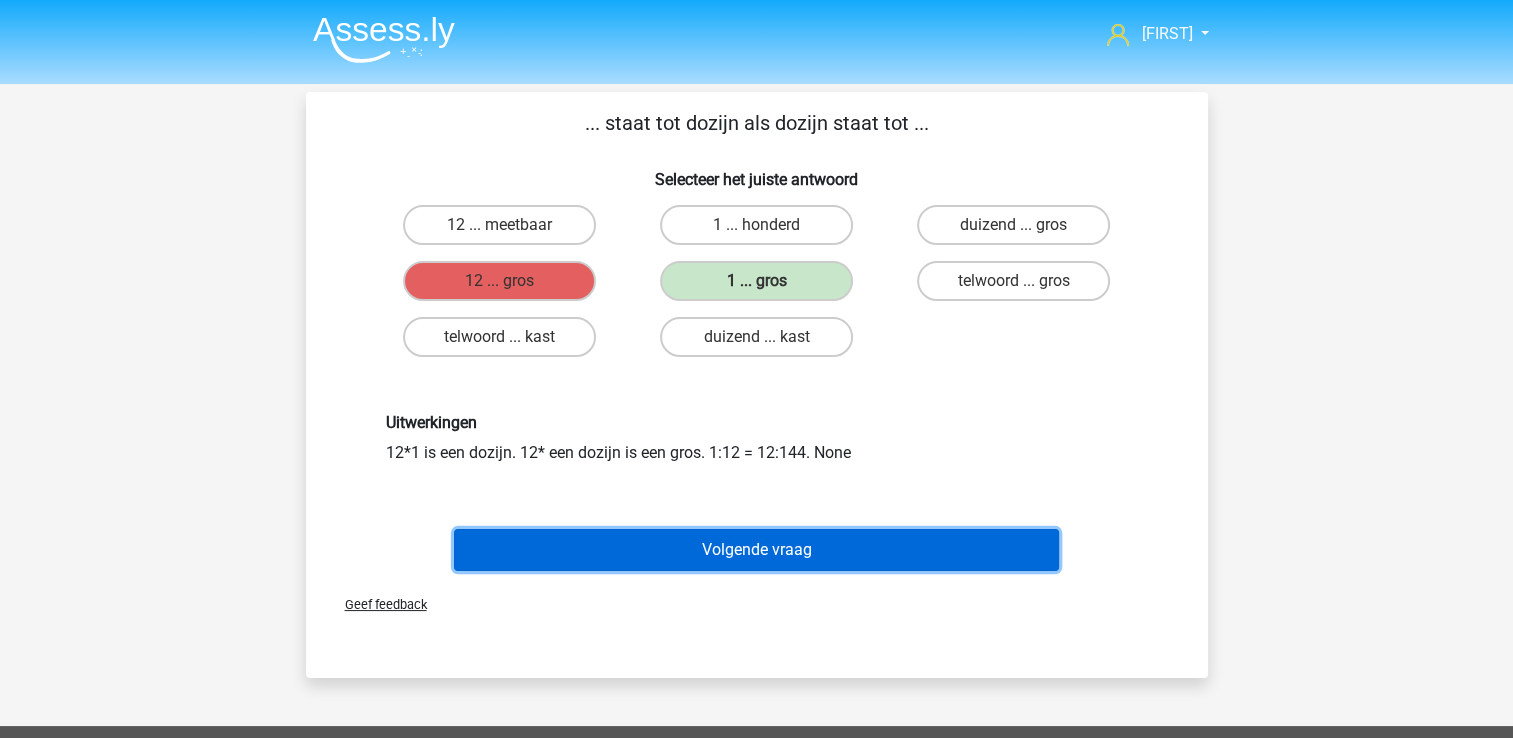 click on "Volgende vraag" at bounding box center [756, 550] 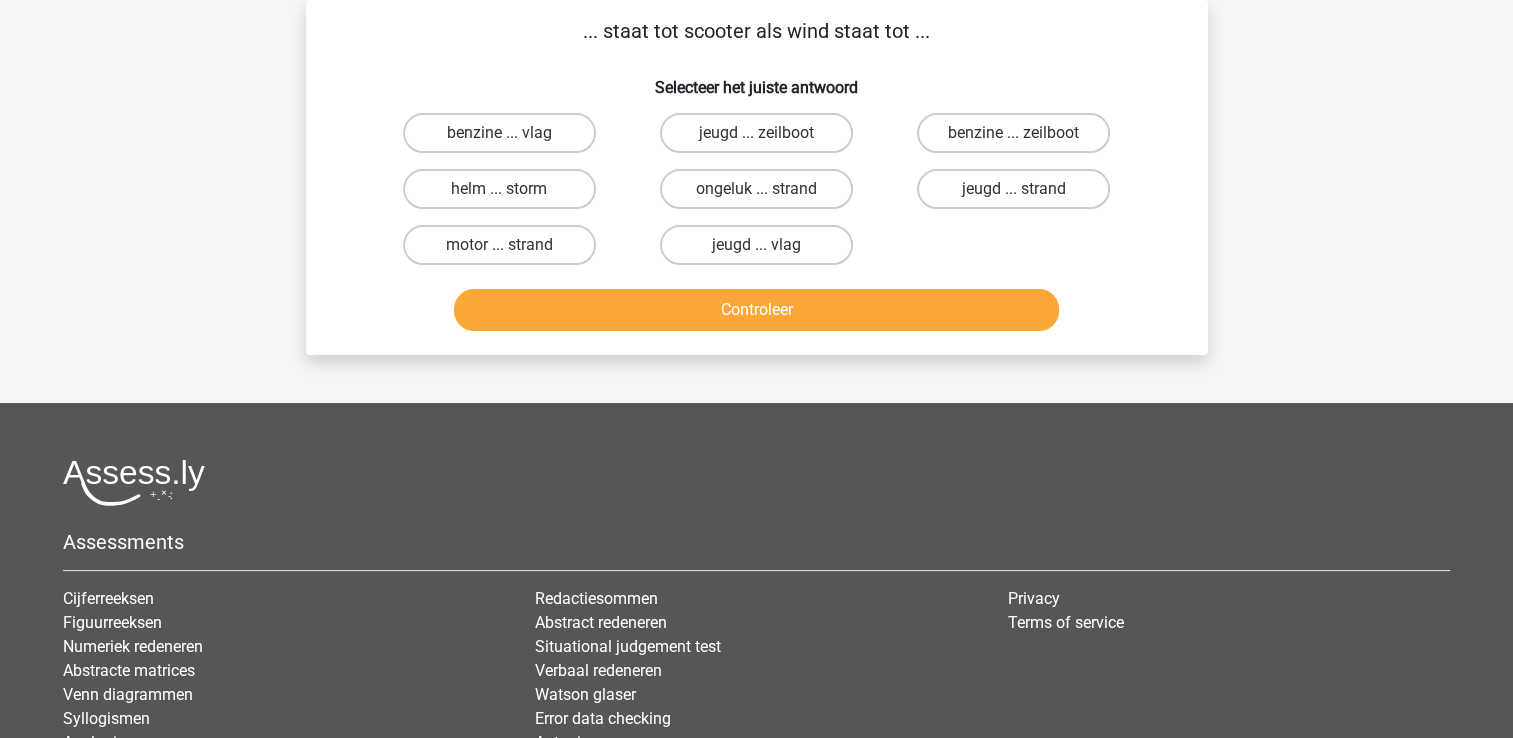 scroll, scrollTop: 0, scrollLeft: 0, axis: both 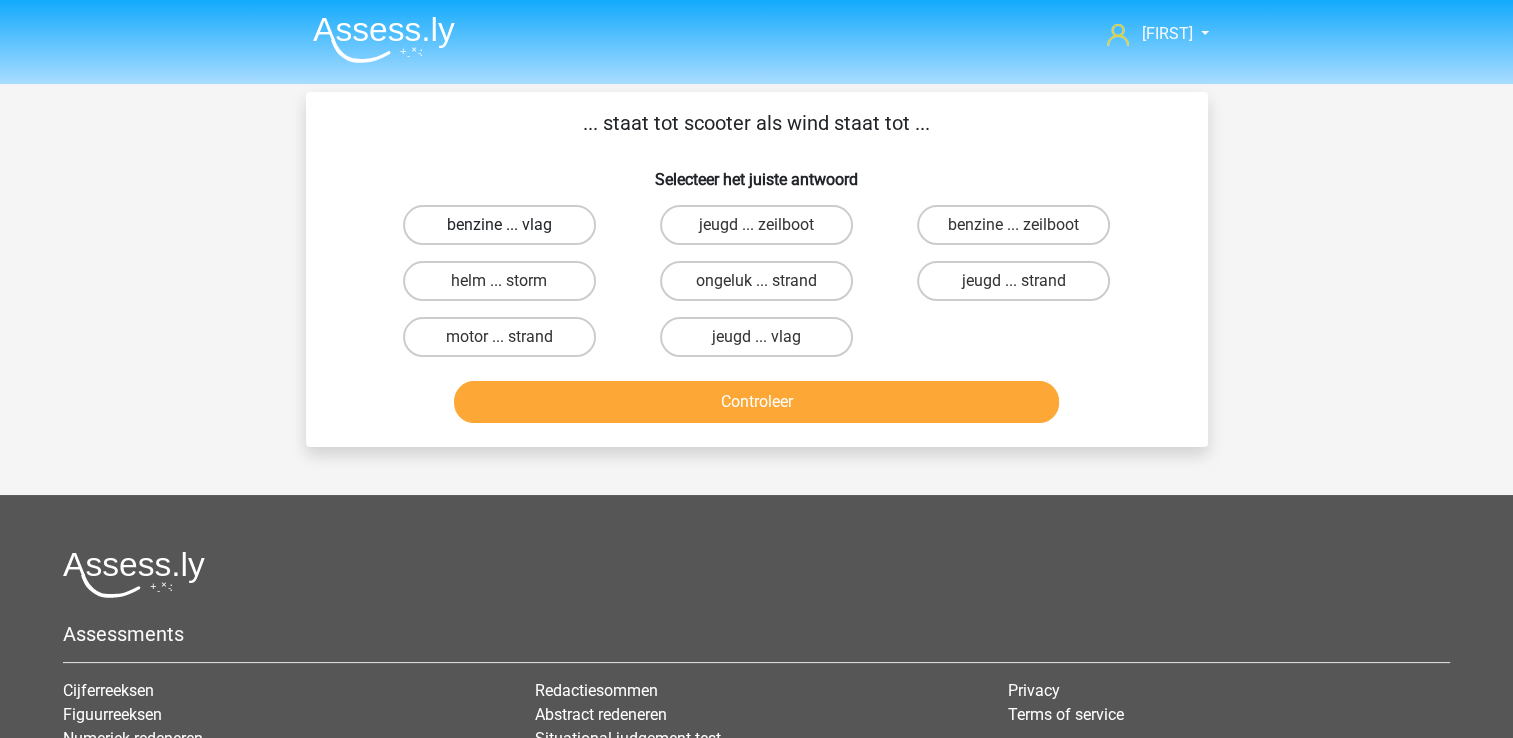 click on "benzine ... vlag" at bounding box center [499, 225] 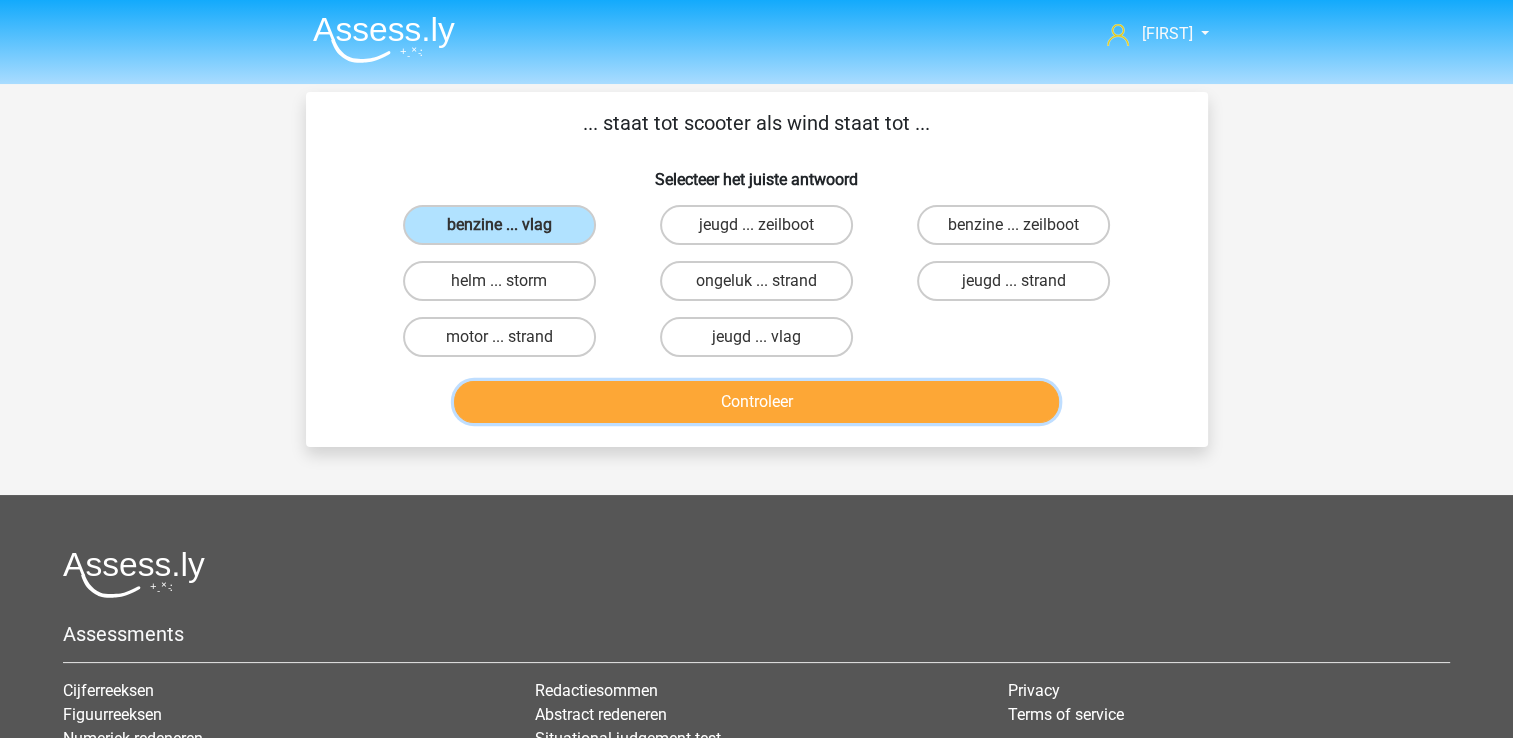 click on "Controleer" at bounding box center [756, 402] 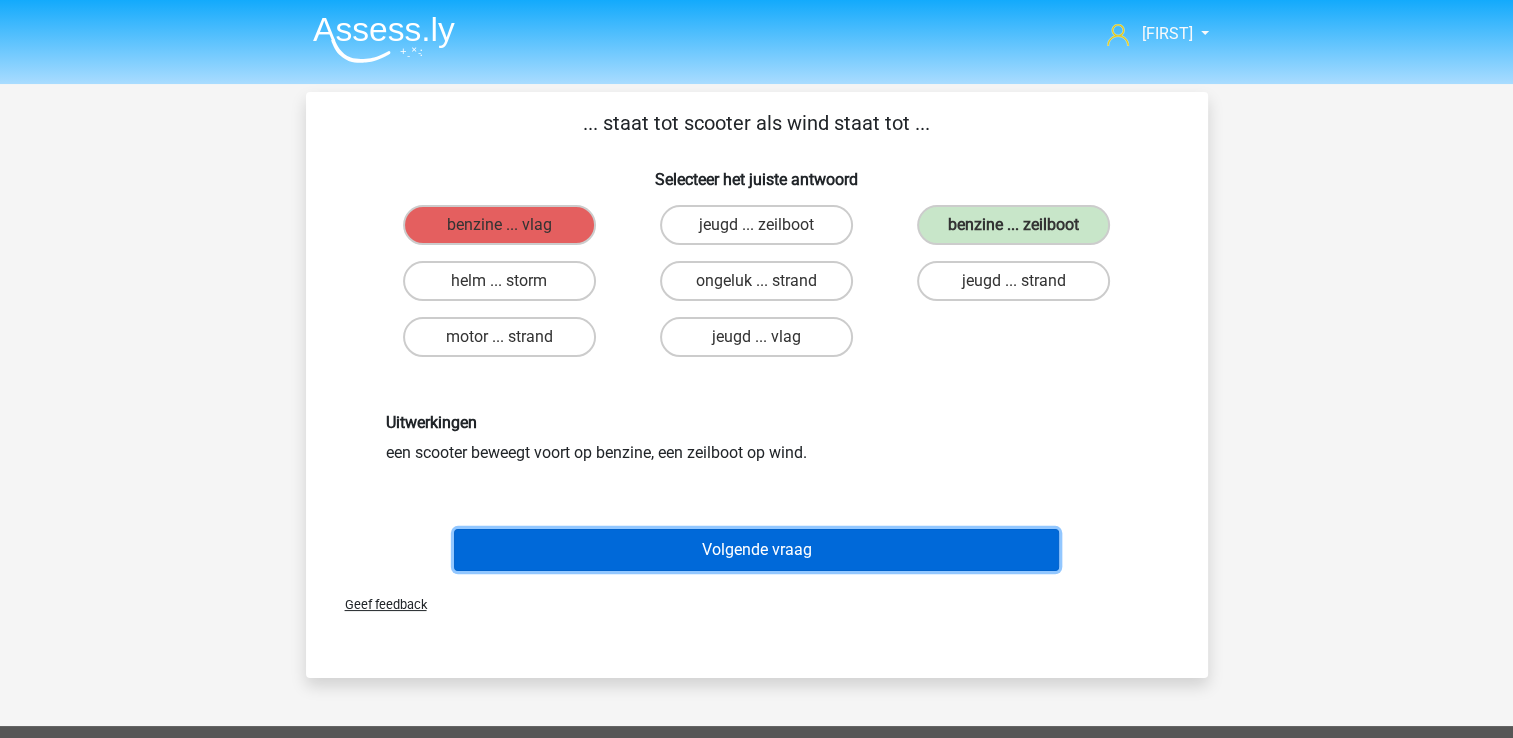 click on "Volgende vraag" at bounding box center (756, 550) 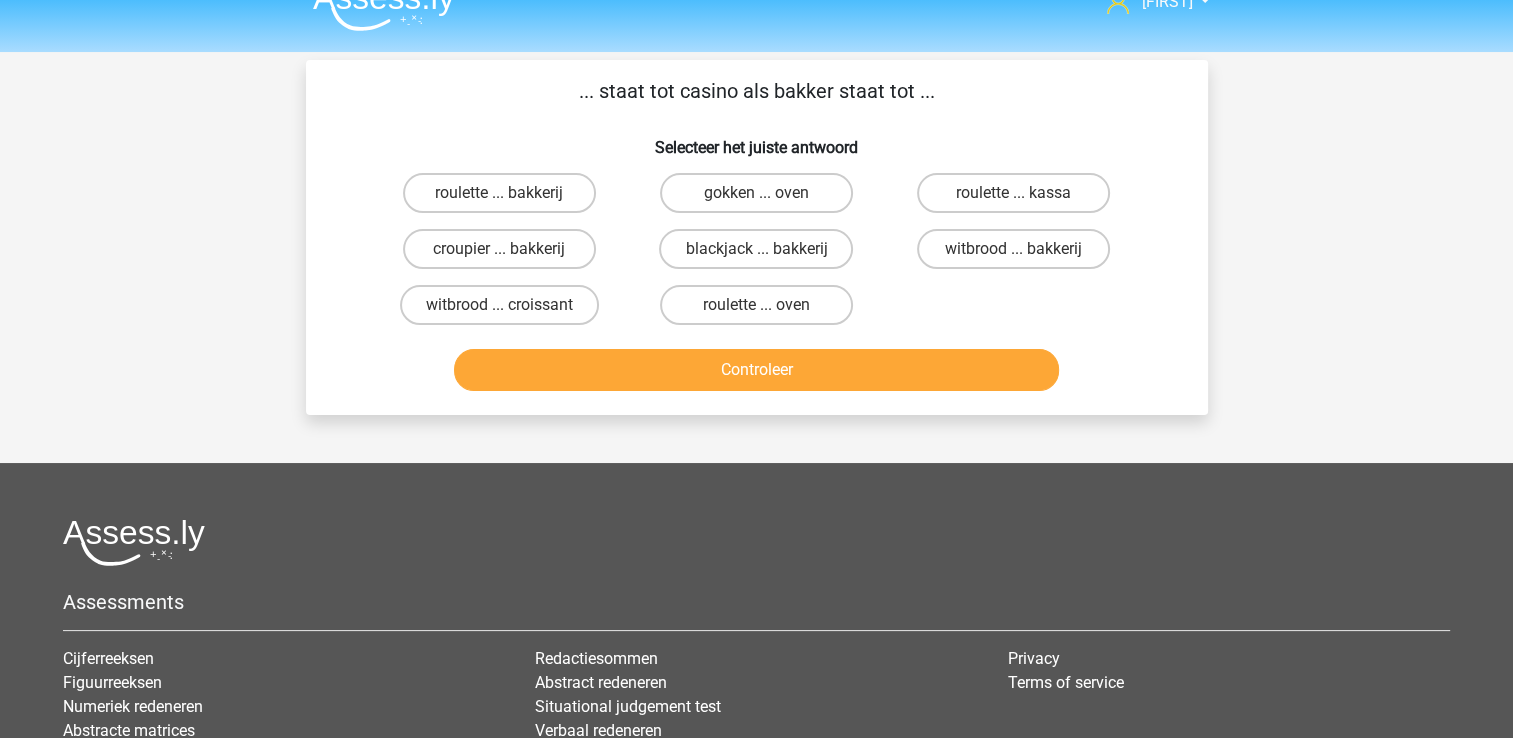 scroll, scrollTop: 0, scrollLeft: 0, axis: both 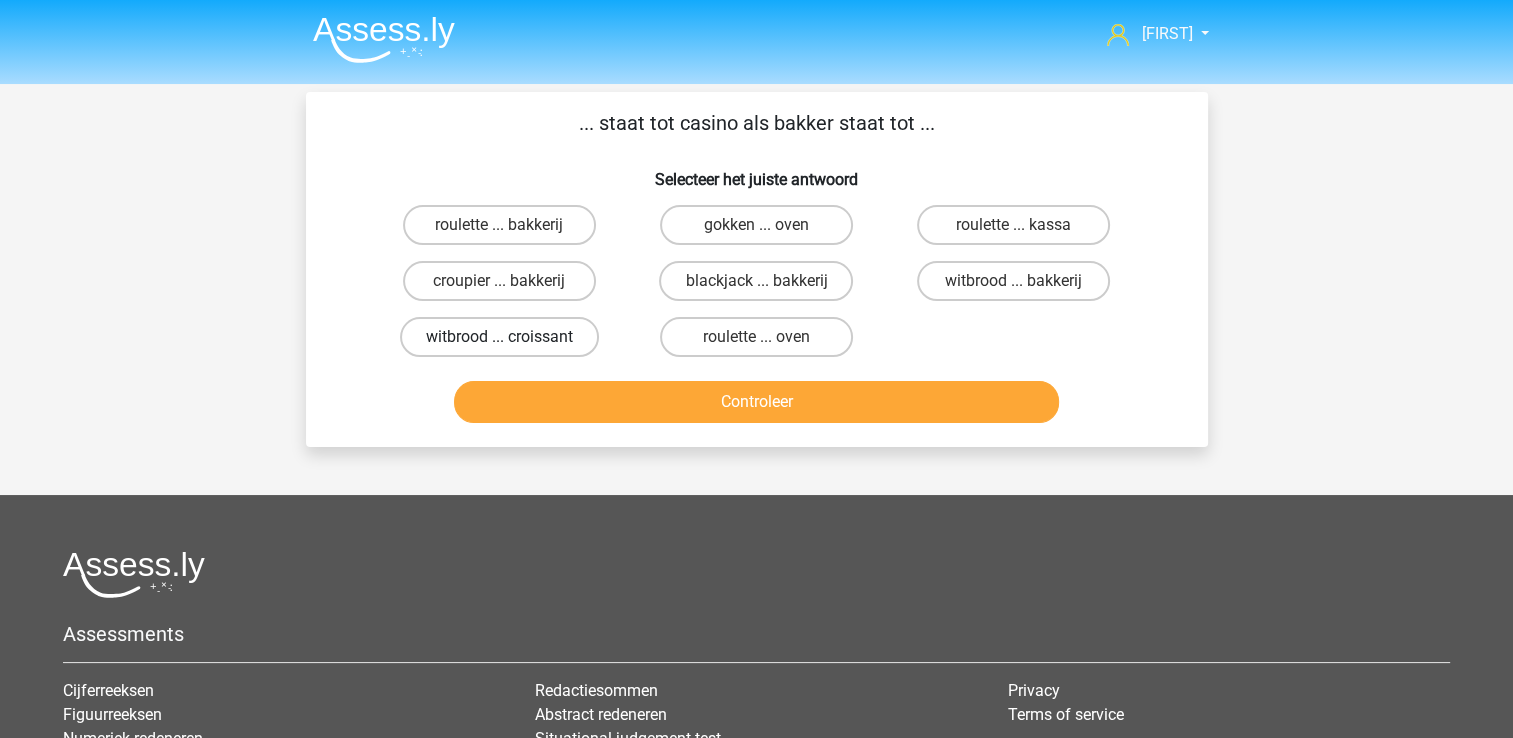 click on "witbrood ... croissant" at bounding box center (499, 337) 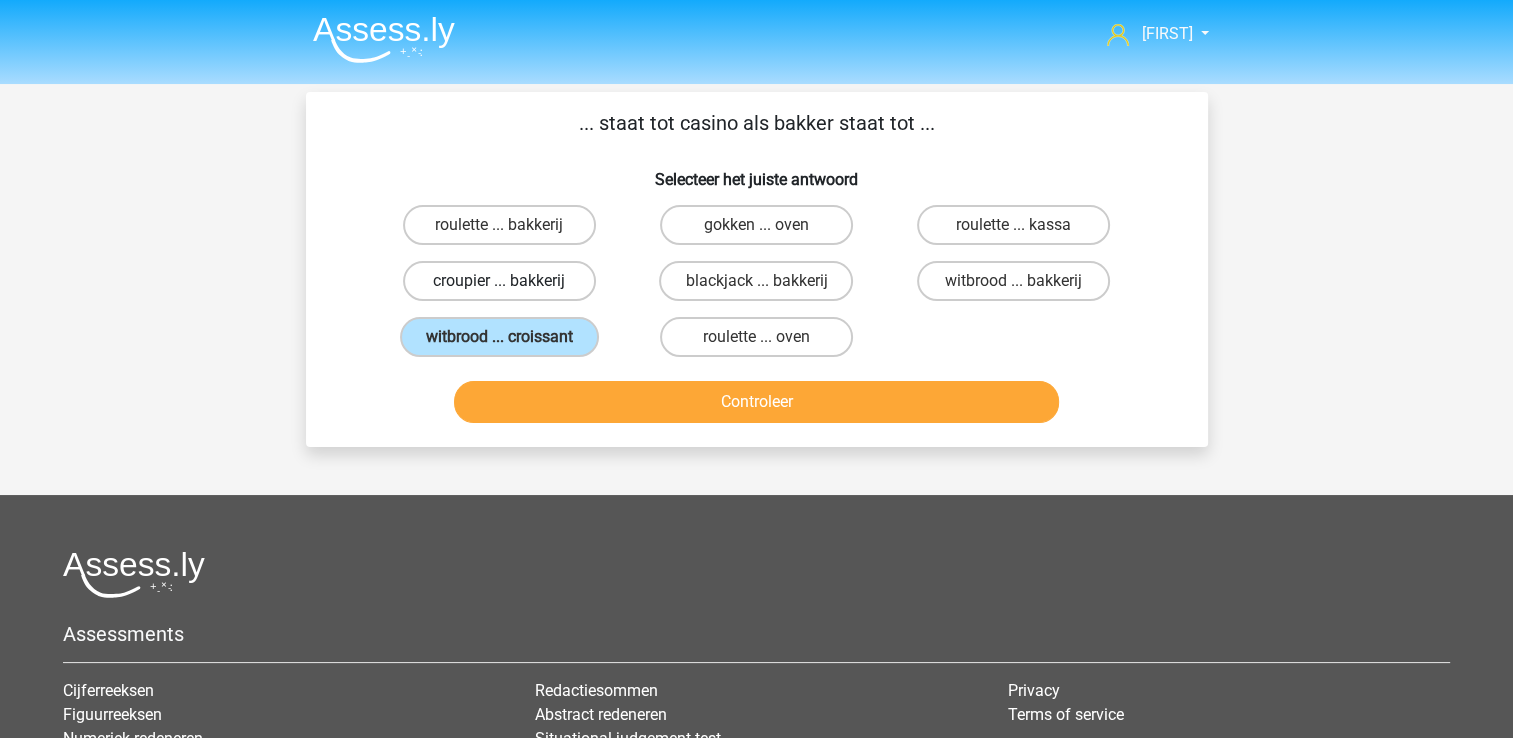 click on "croupier ... bakkerij" at bounding box center [499, 281] 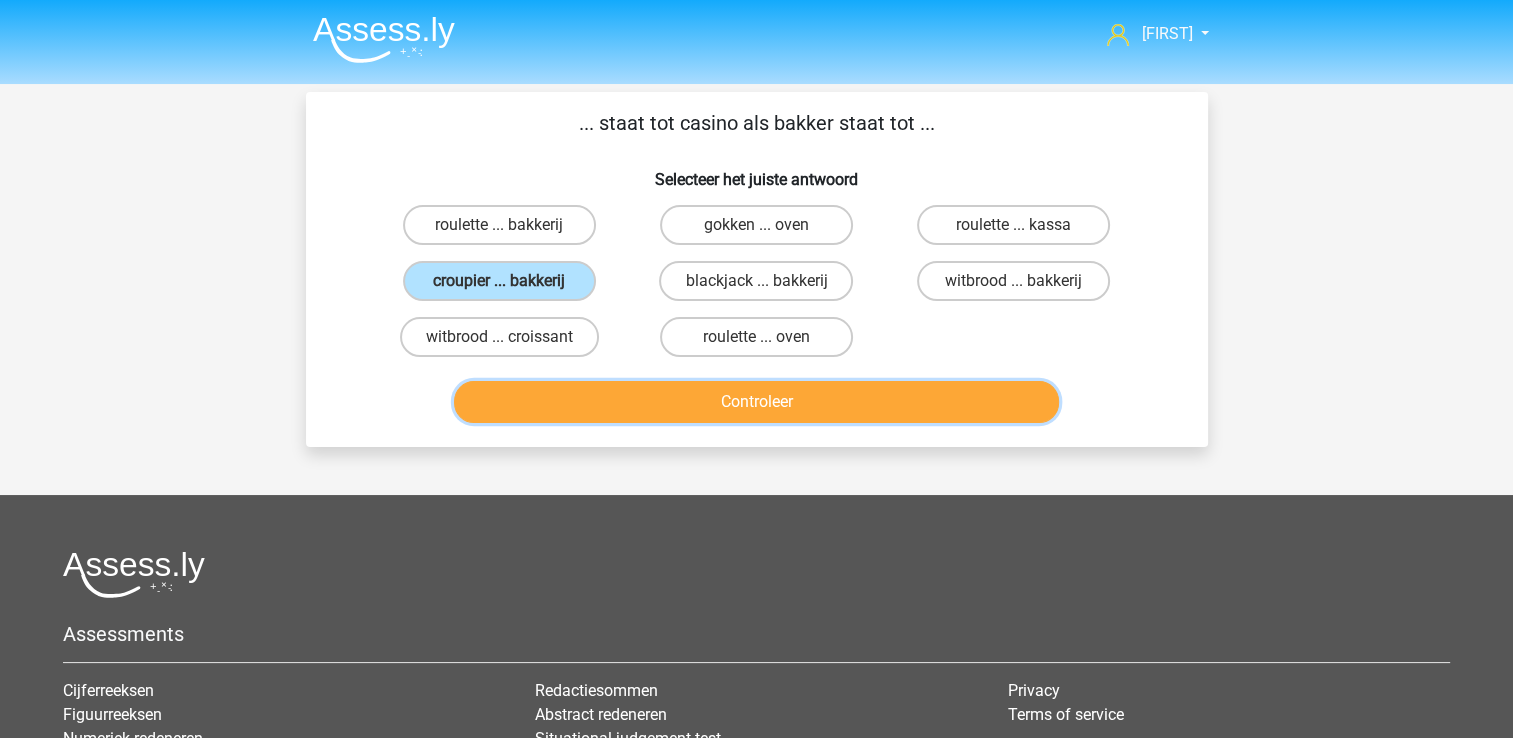 click on "Controleer" at bounding box center (756, 402) 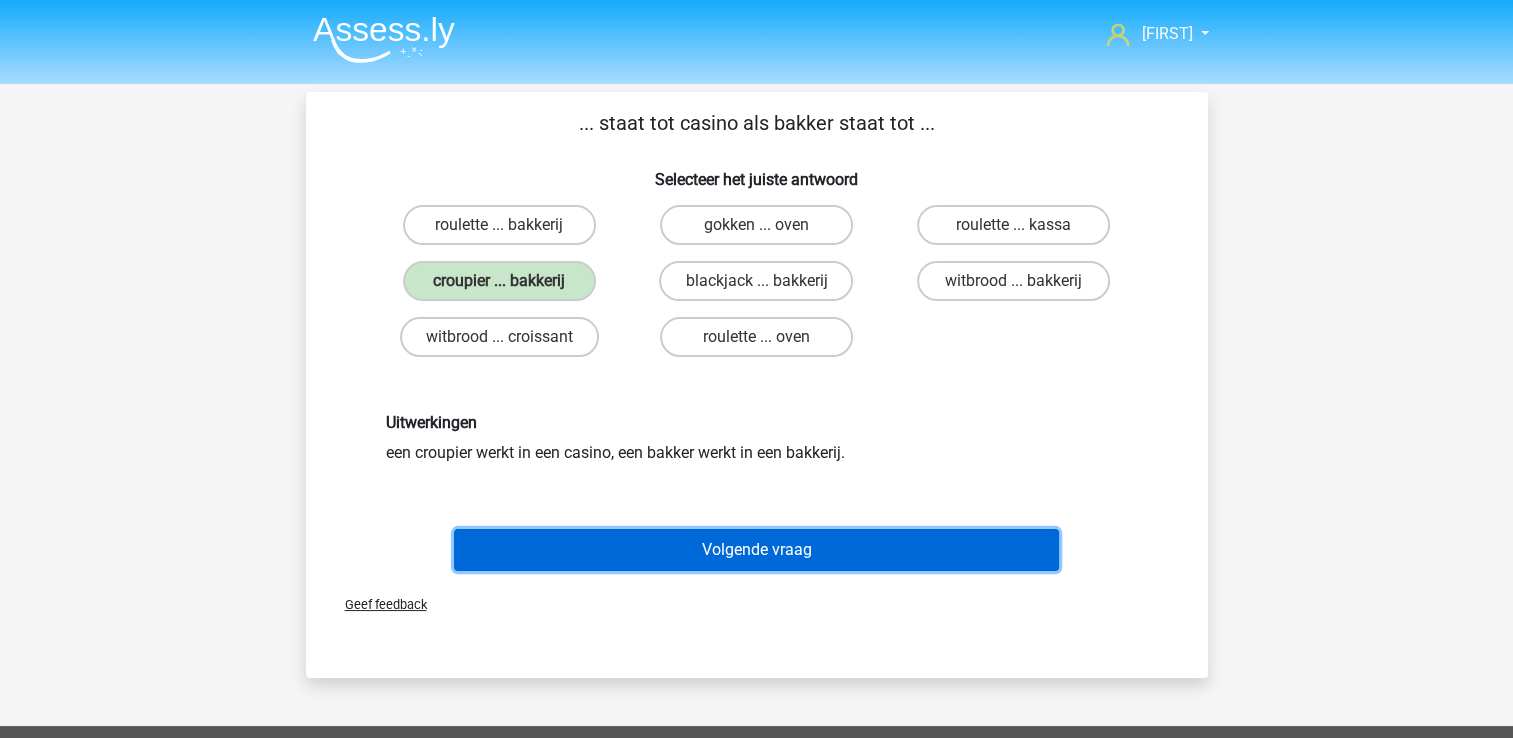 click on "Volgende vraag" at bounding box center (756, 550) 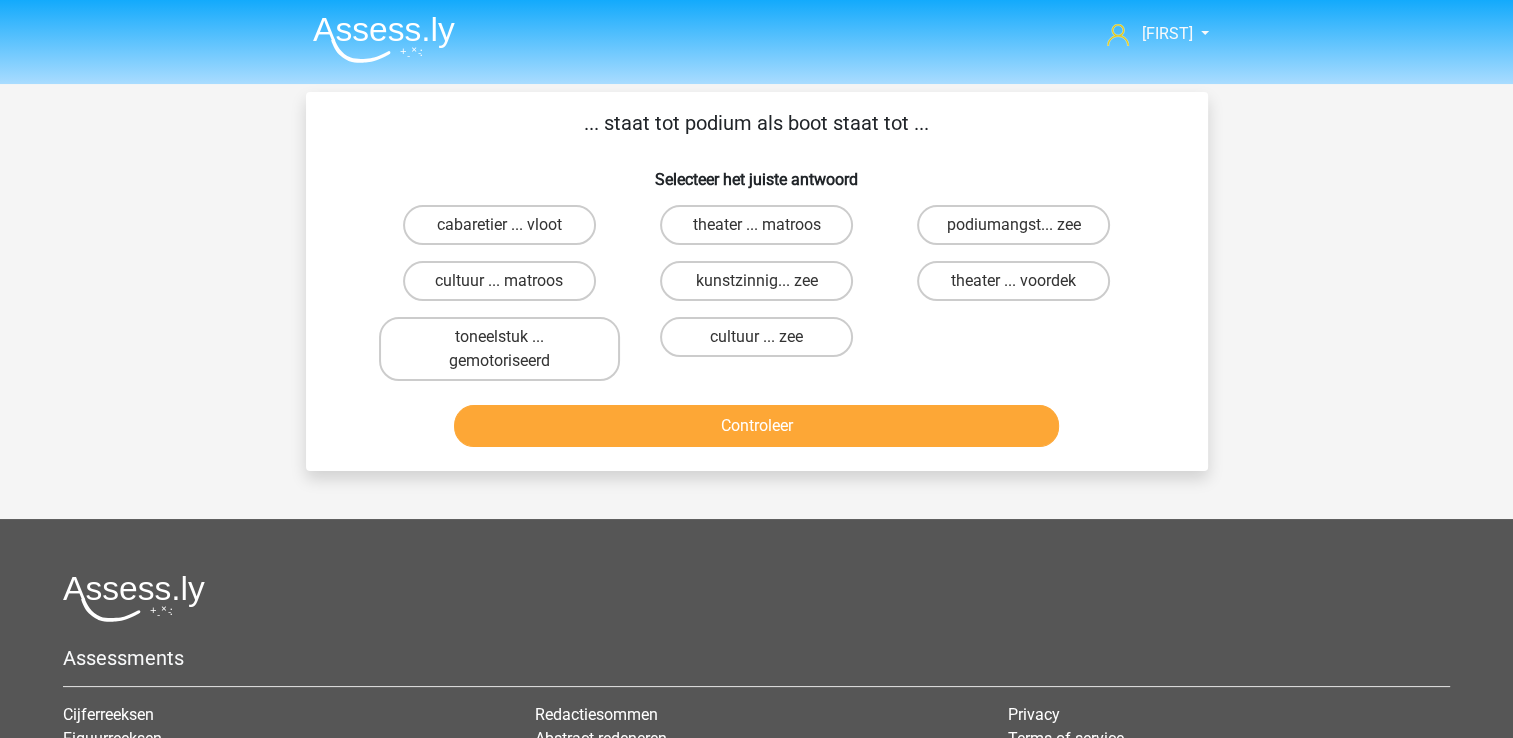 scroll, scrollTop: 92, scrollLeft: 0, axis: vertical 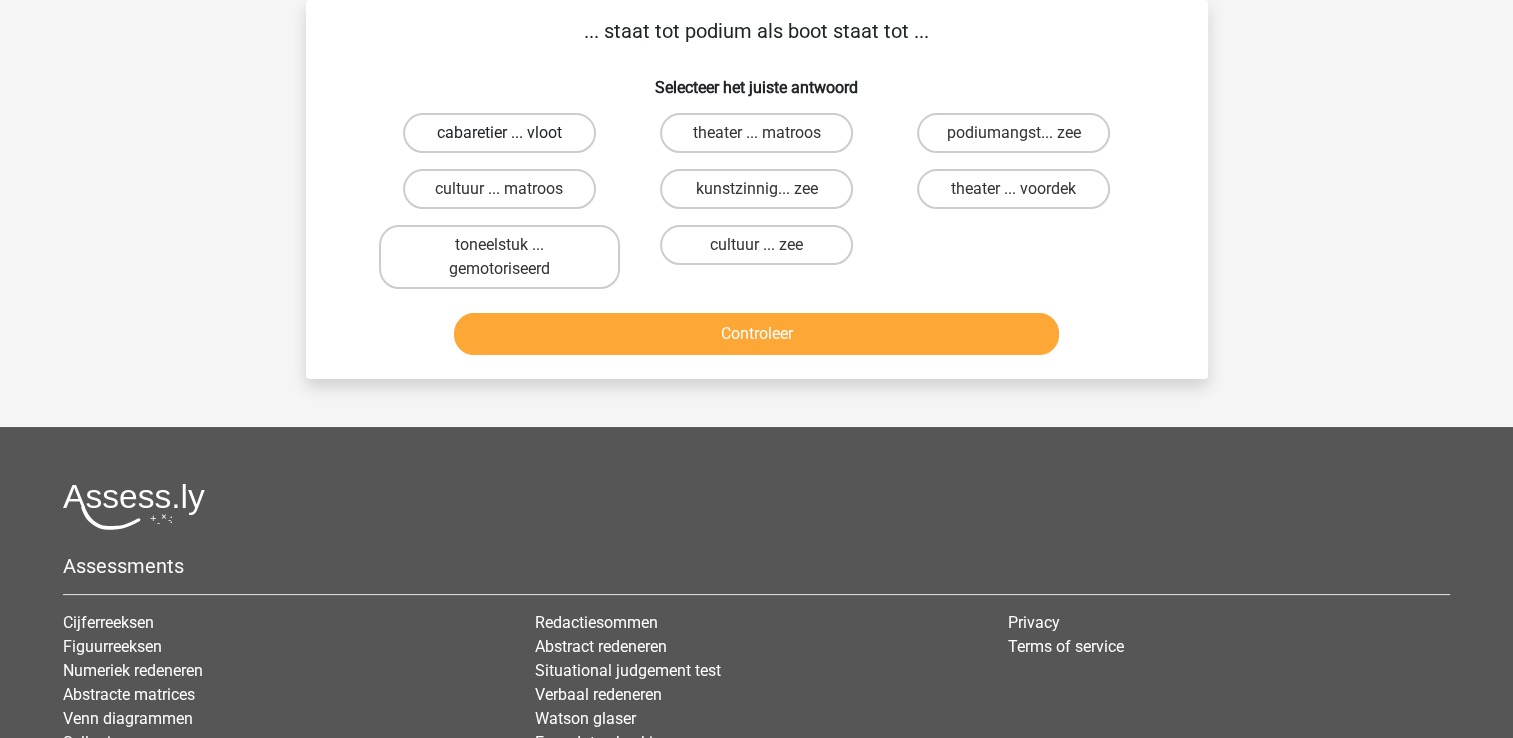 click on "cabaretier ... vloot" at bounding box center [499, 133] 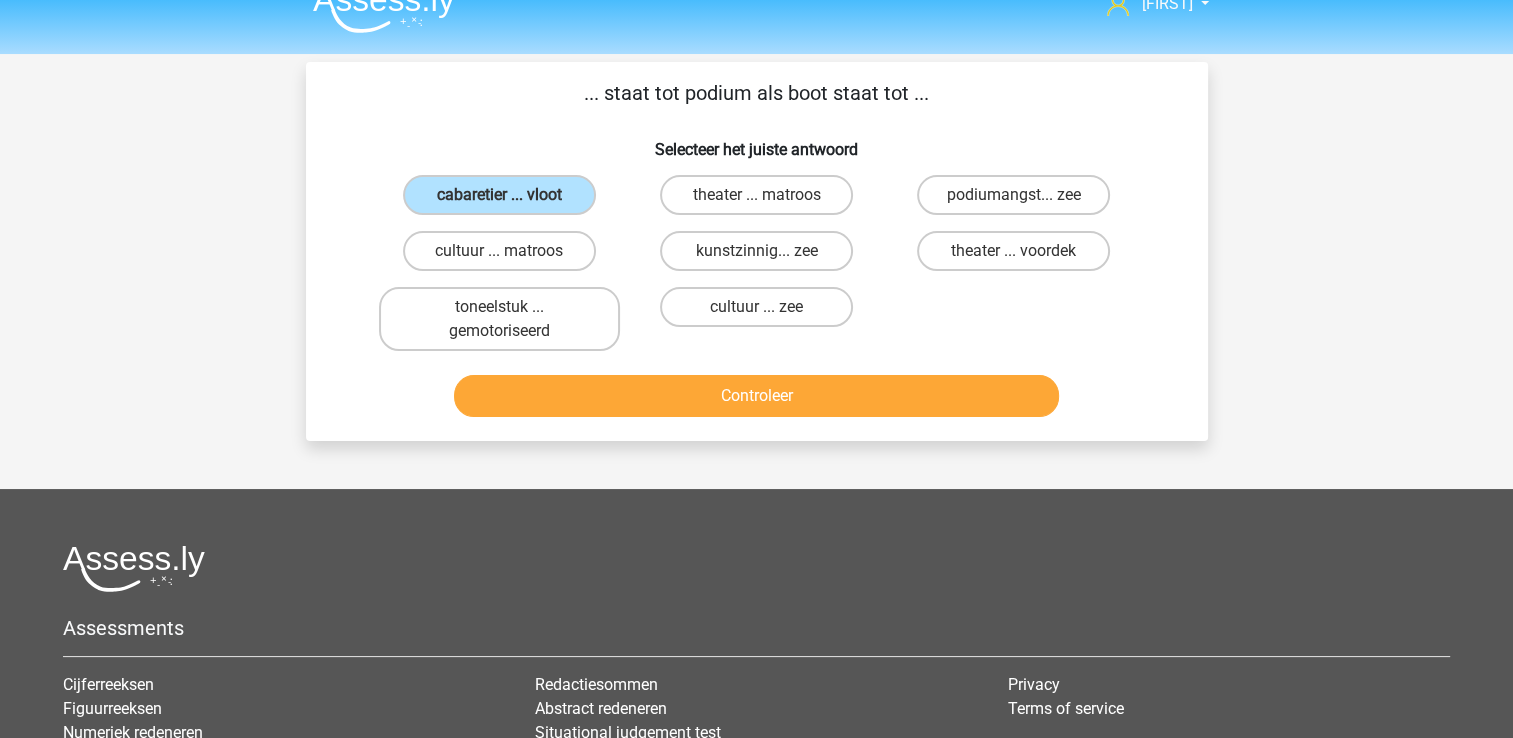 scroll, scrollTop: 0, scrollLeft: 0, axis: both 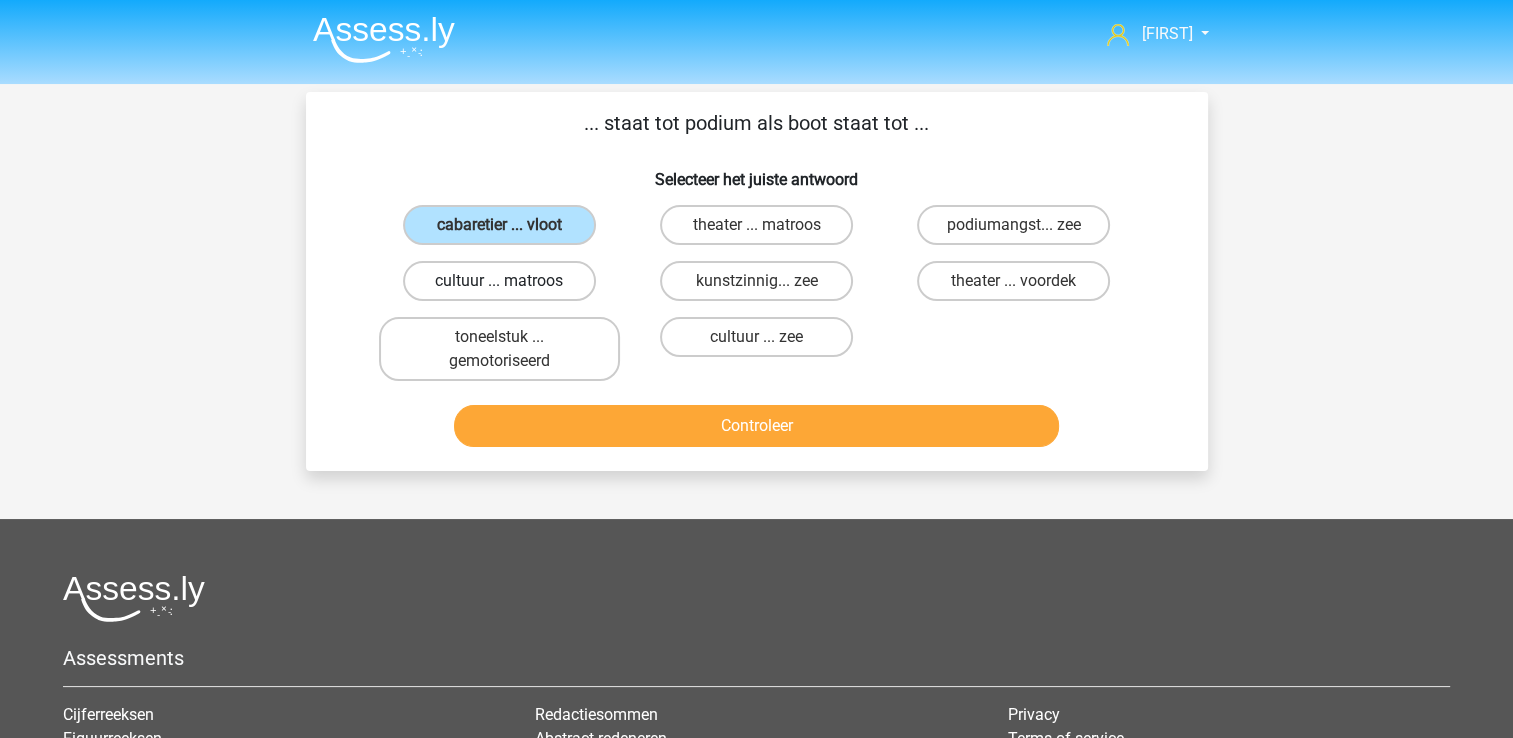 click on "cultuur ... matroos" at bounding box center (499, 281) 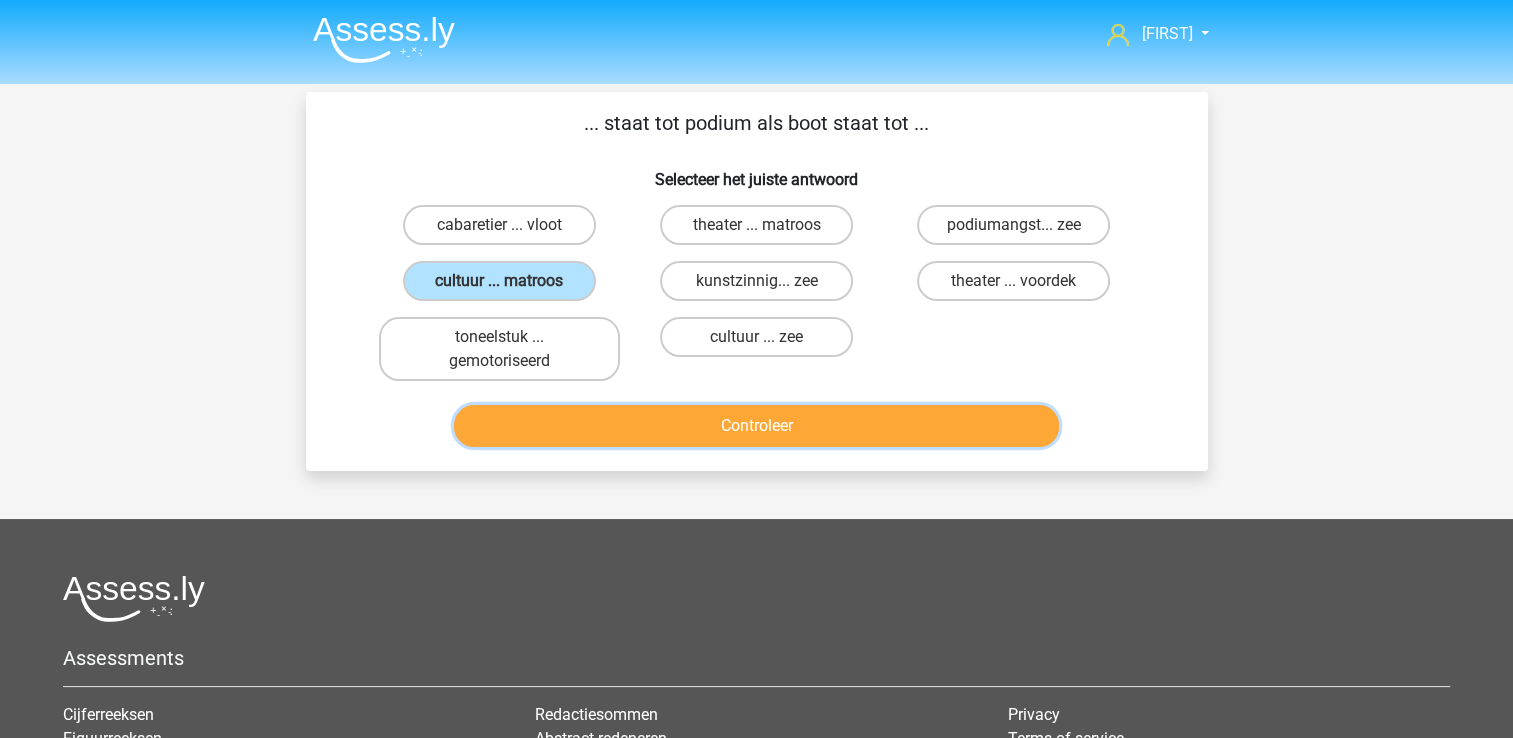click on "Controleer" at bounding box center (756, 426) 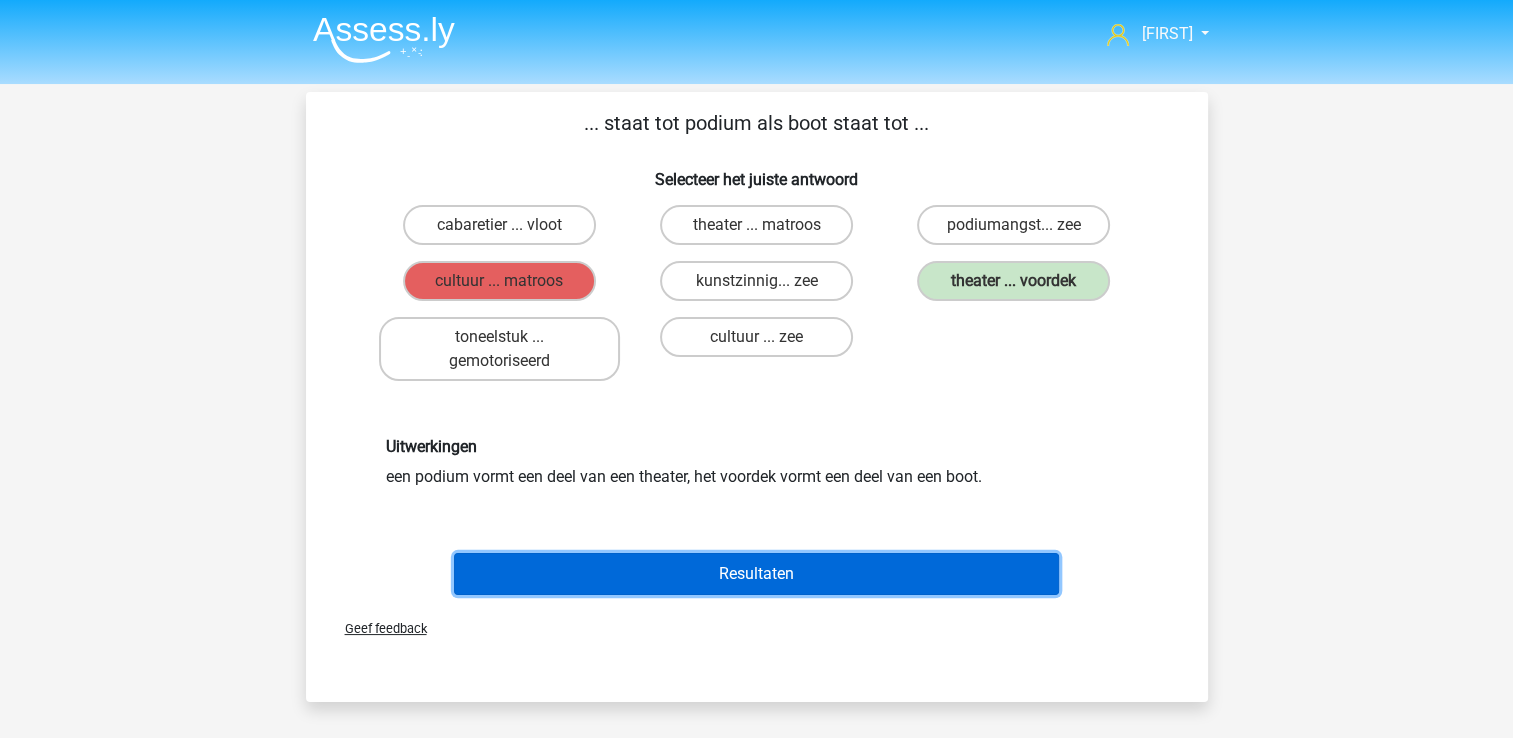 click on "Resultaten" at bounding box center (756, 574) 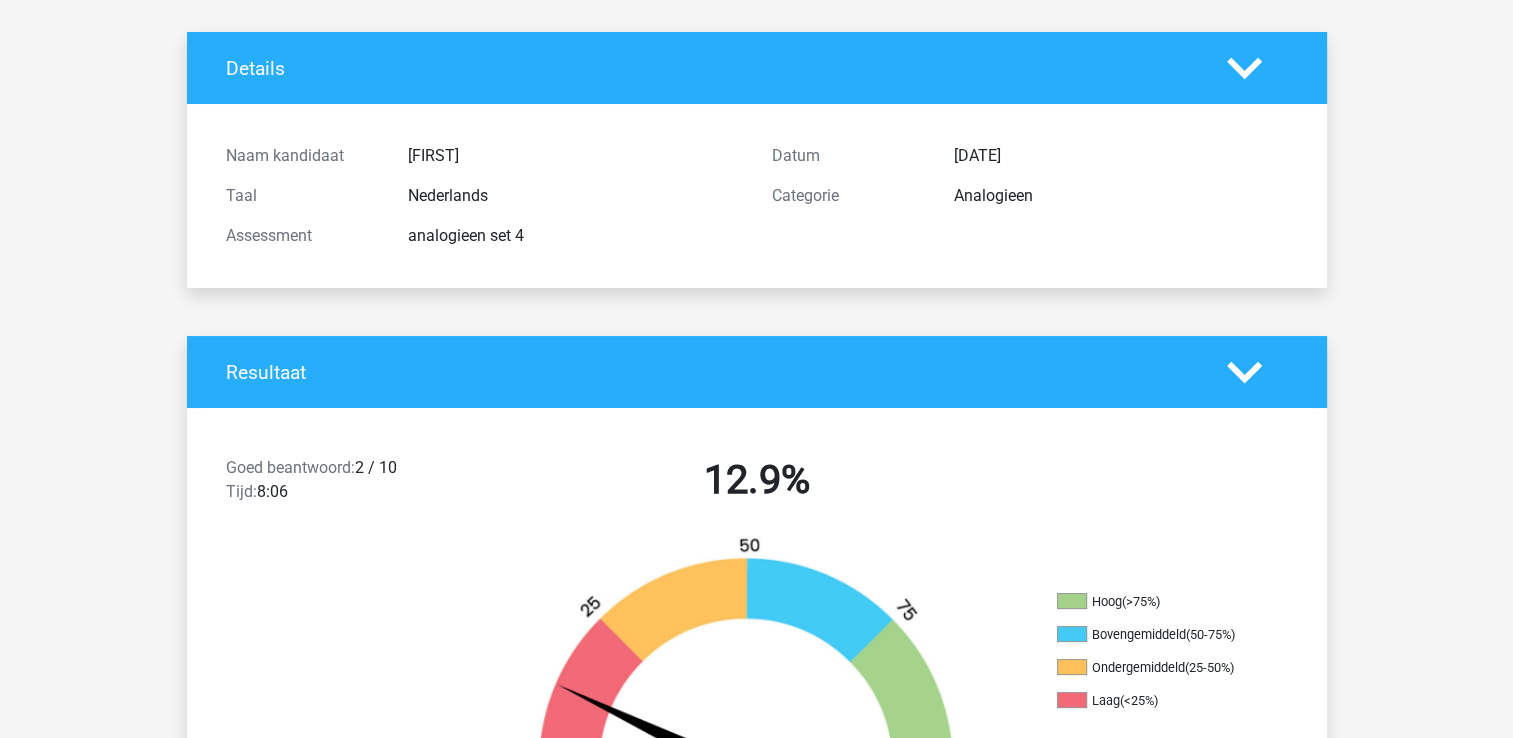 scroll, scrollTop: 0, scrollLeft: 0, axis: both 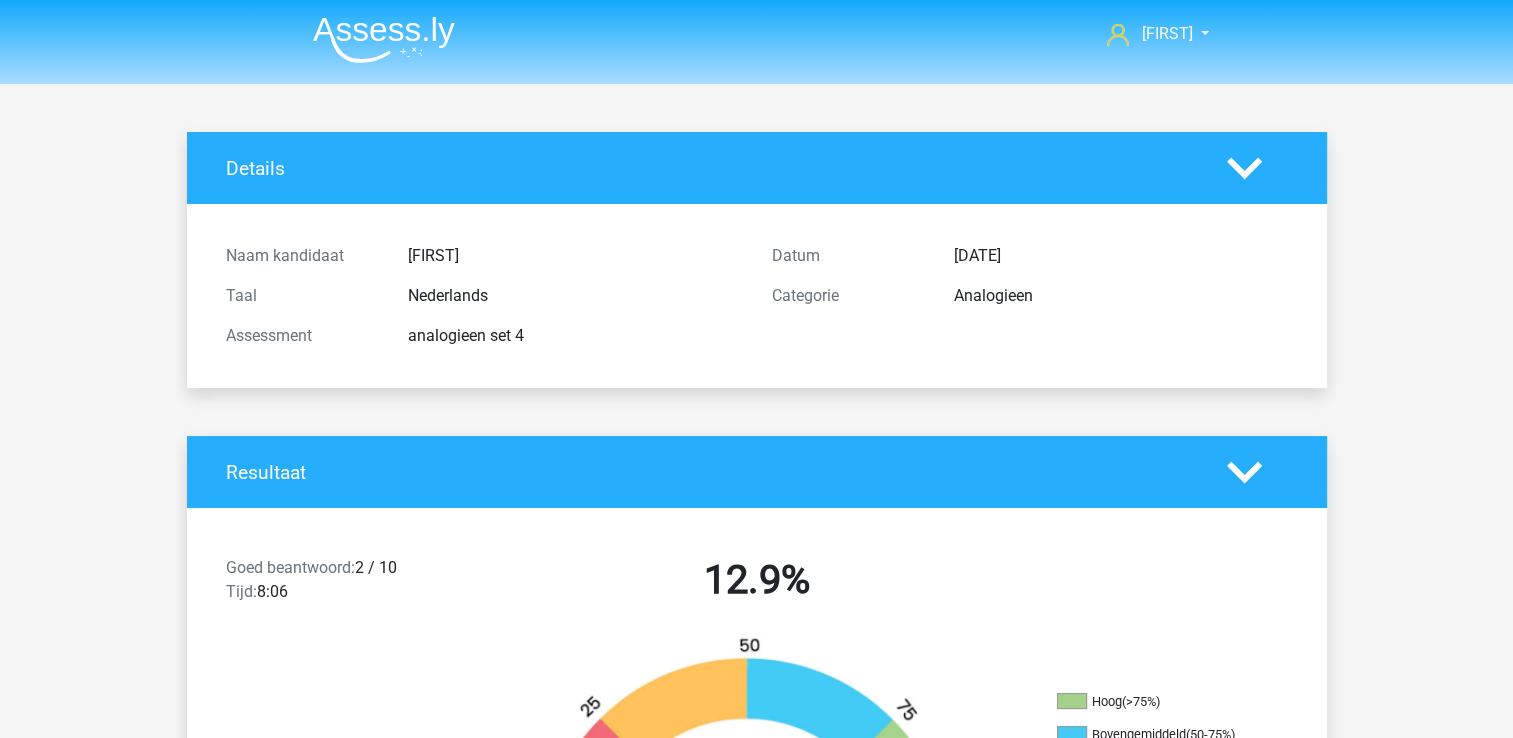click 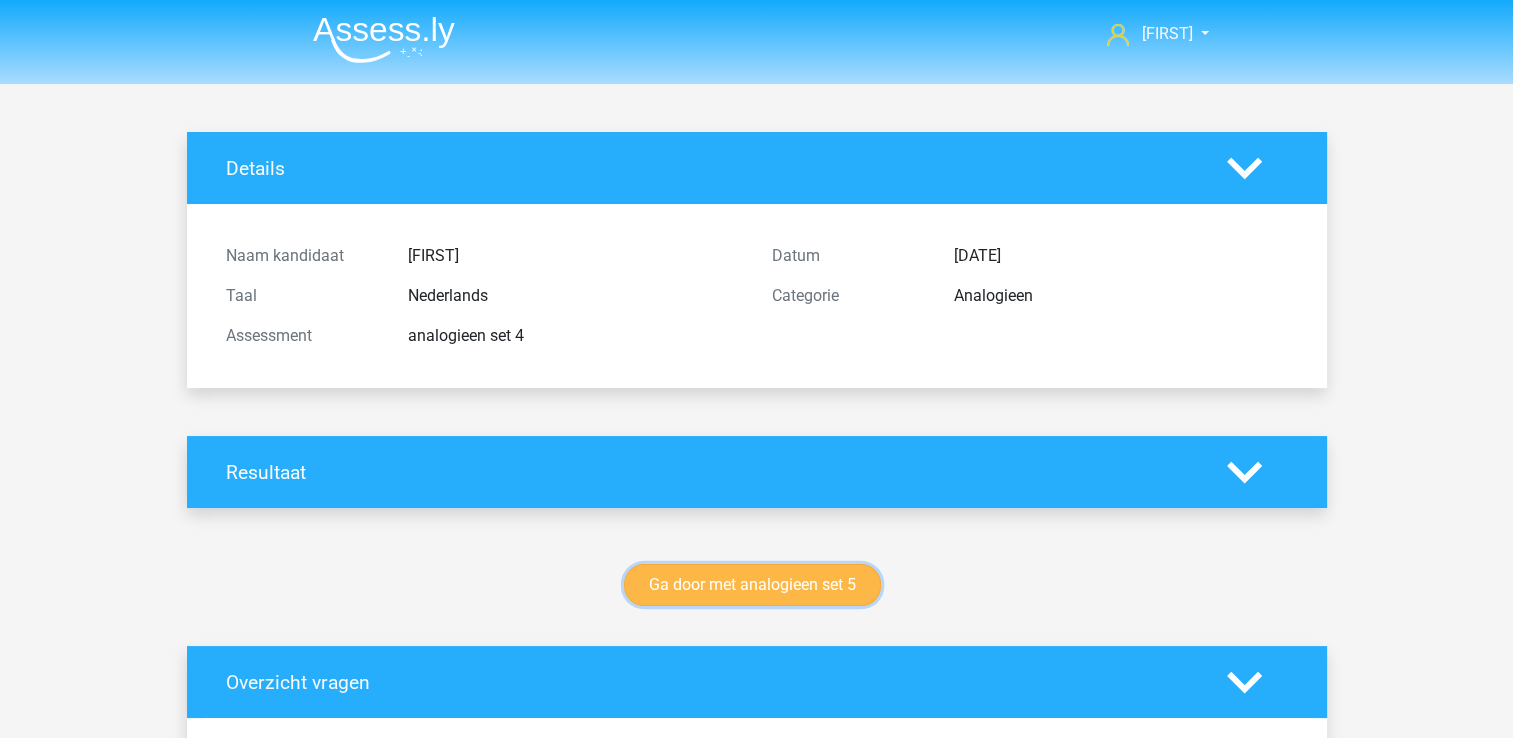 click on "Ga door met analogieen set 5" at bounding box center [752, 585] 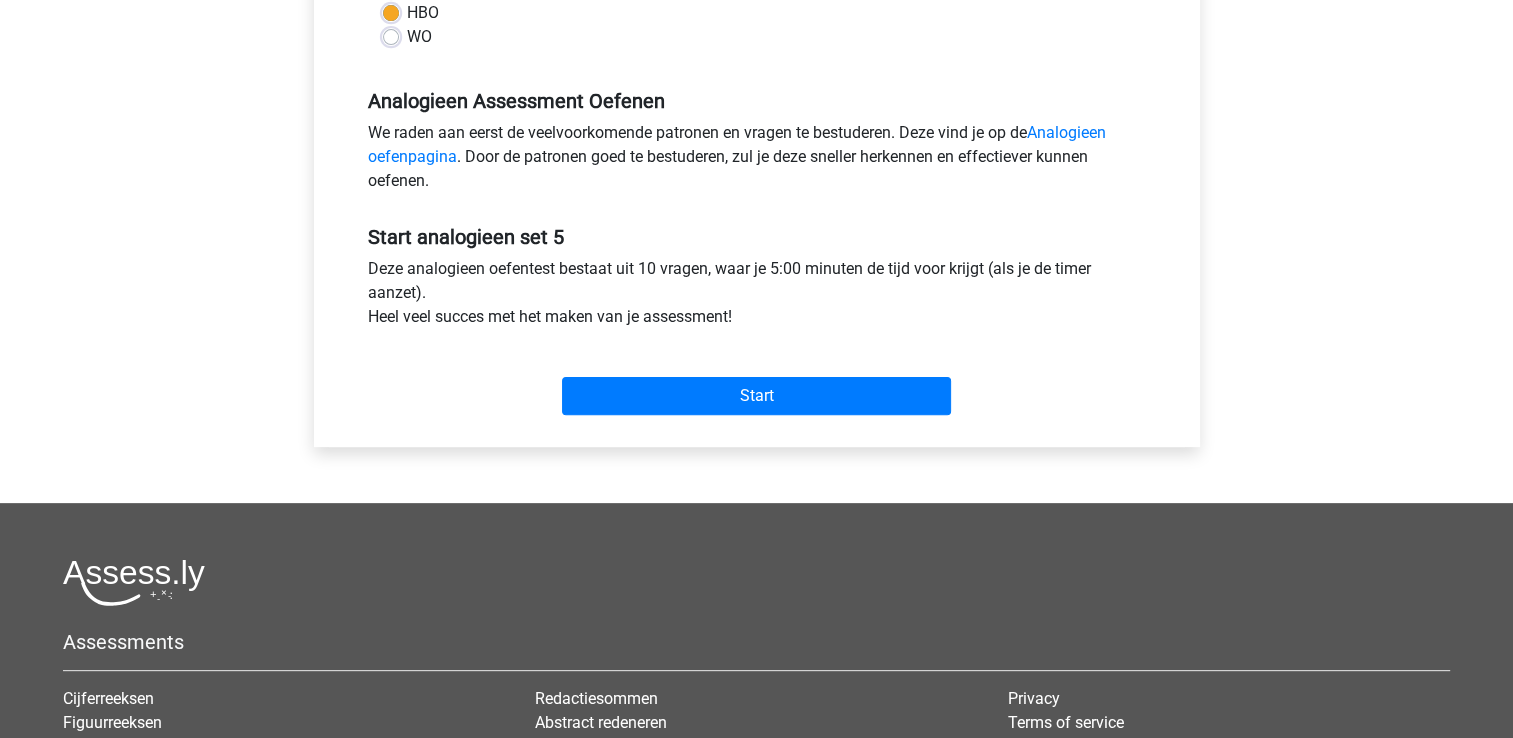 scroll, scrollTop: 600, scrollLeft: 0, axis: vertical 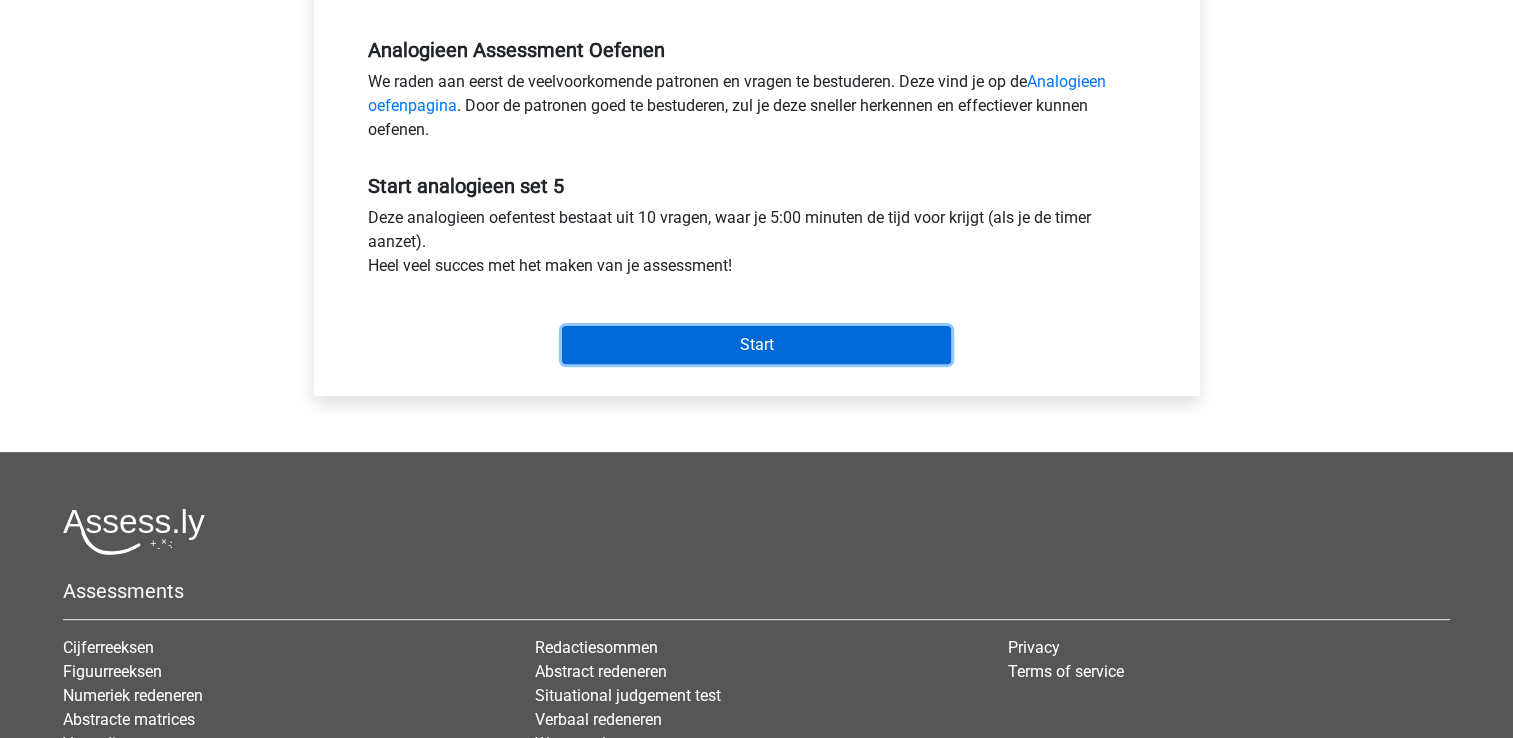 click on "Start" at bounding box center (756, 345) 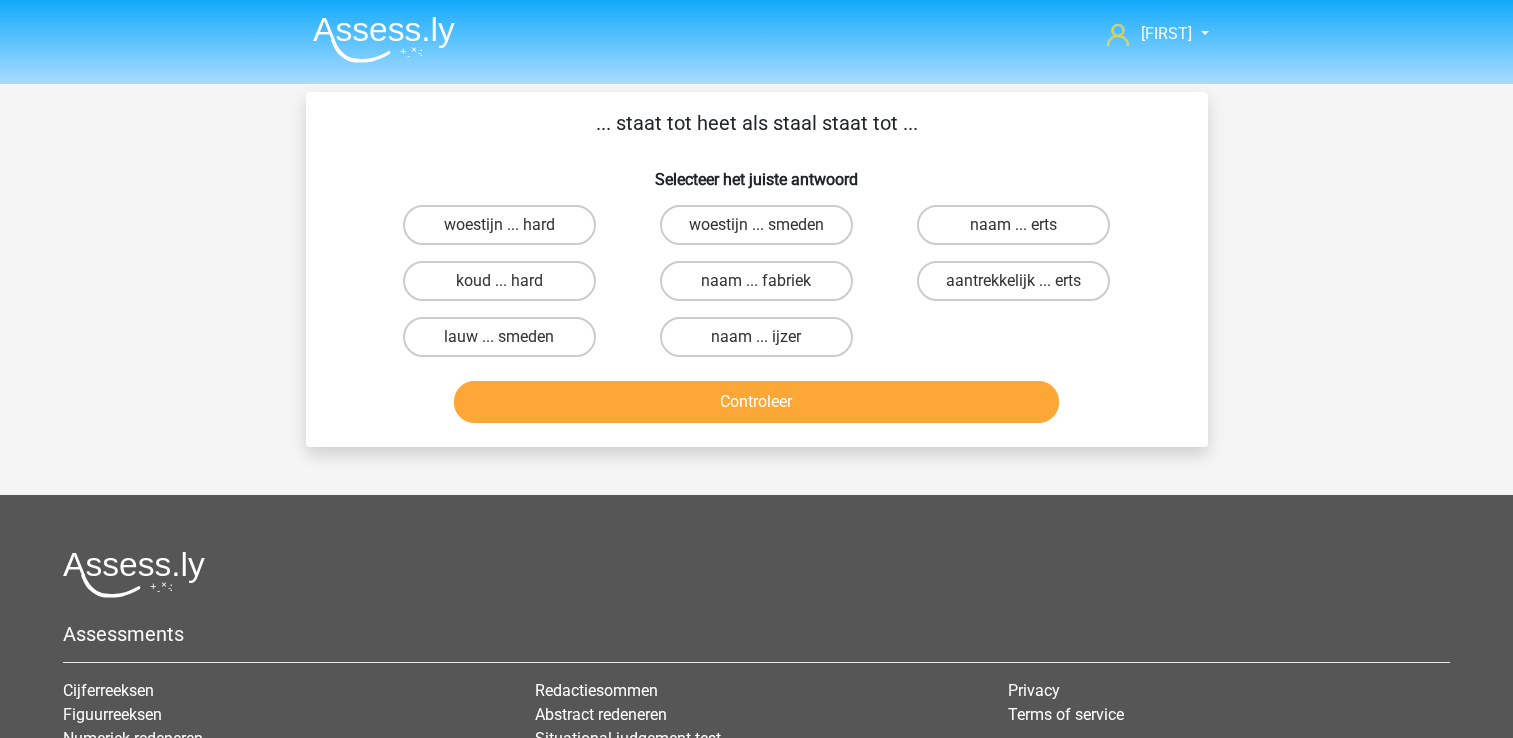 scroll, scrollTop: 0, scrollLeft: 0, axis: both 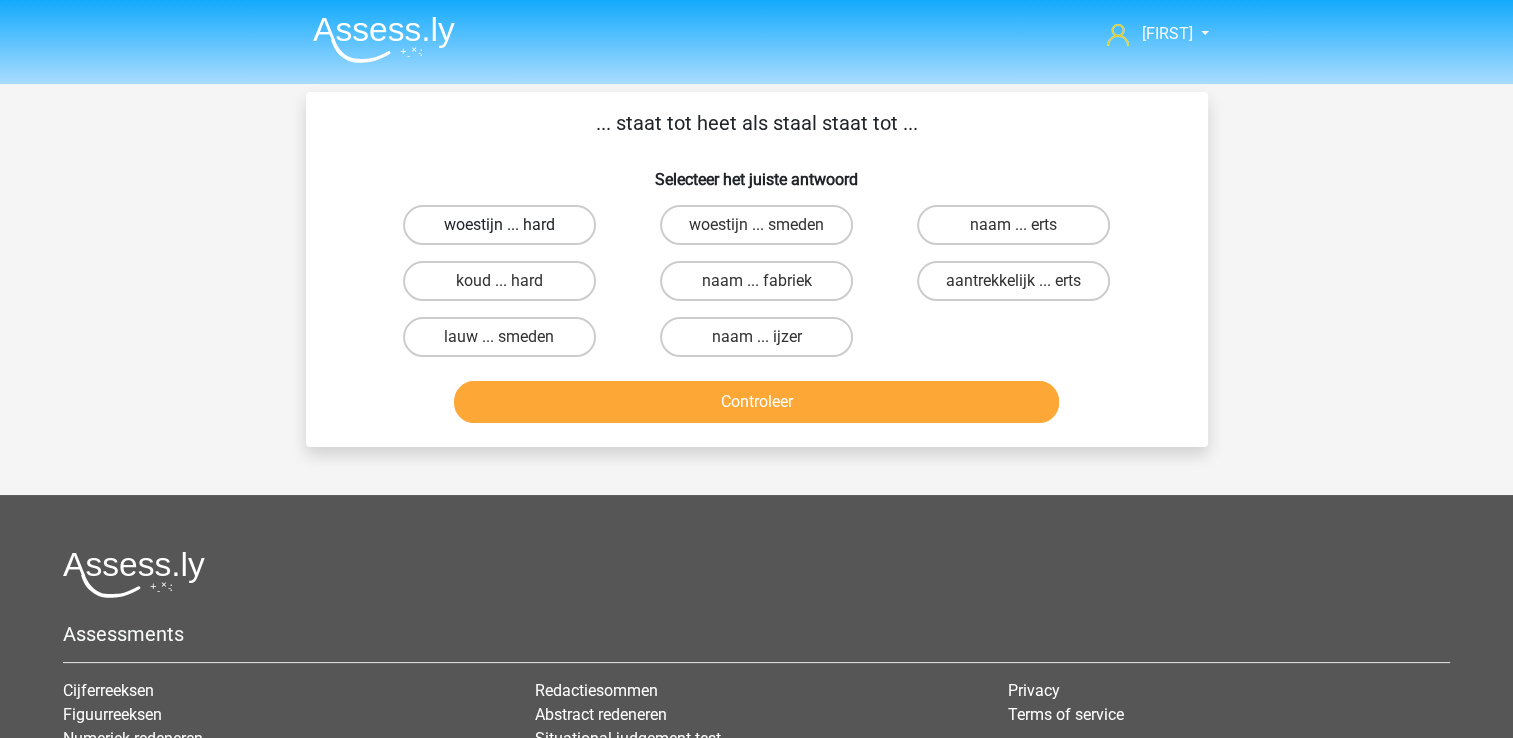 click on "woestijn ... hard" at bounding box center [499, 225] 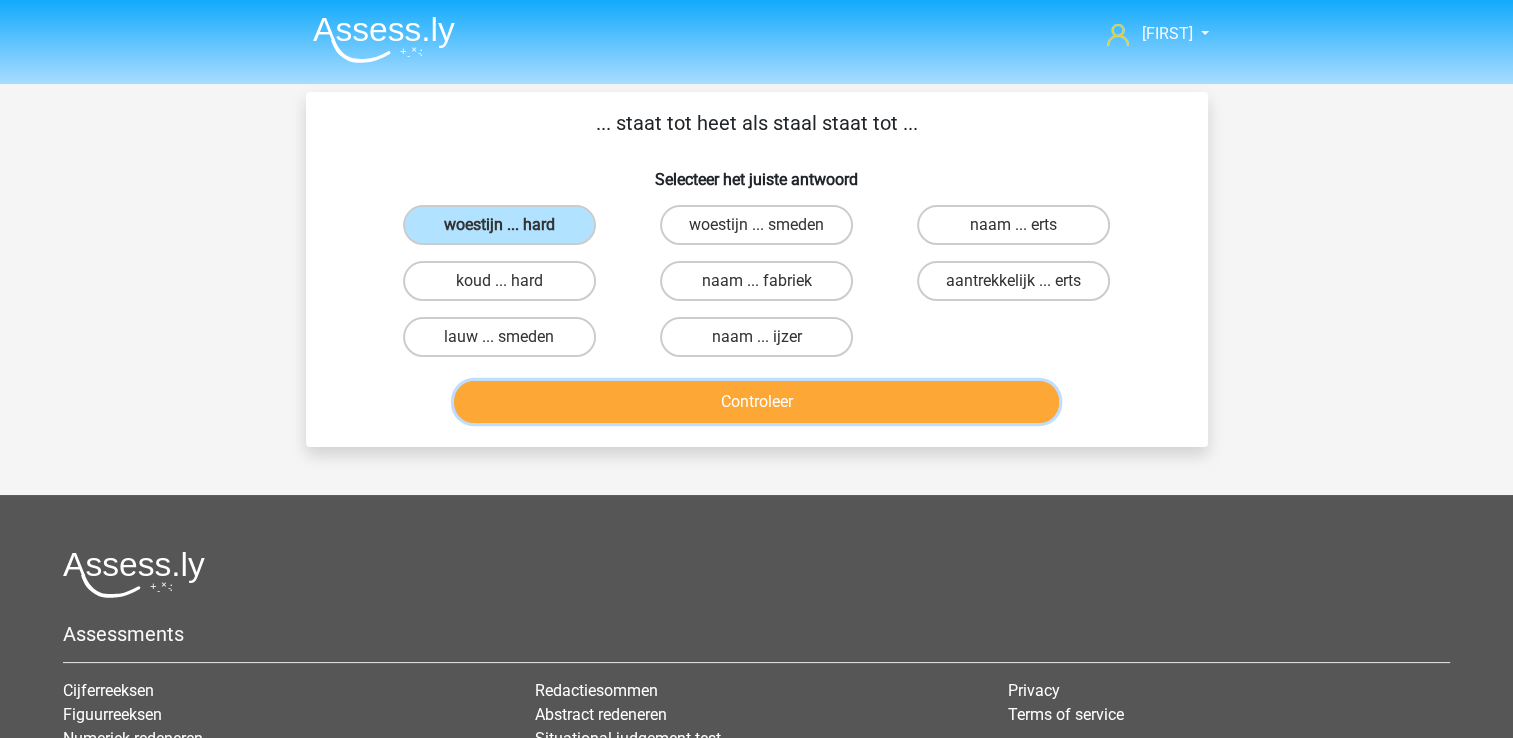 click on "Controleer" at bounding box center [756, 402] 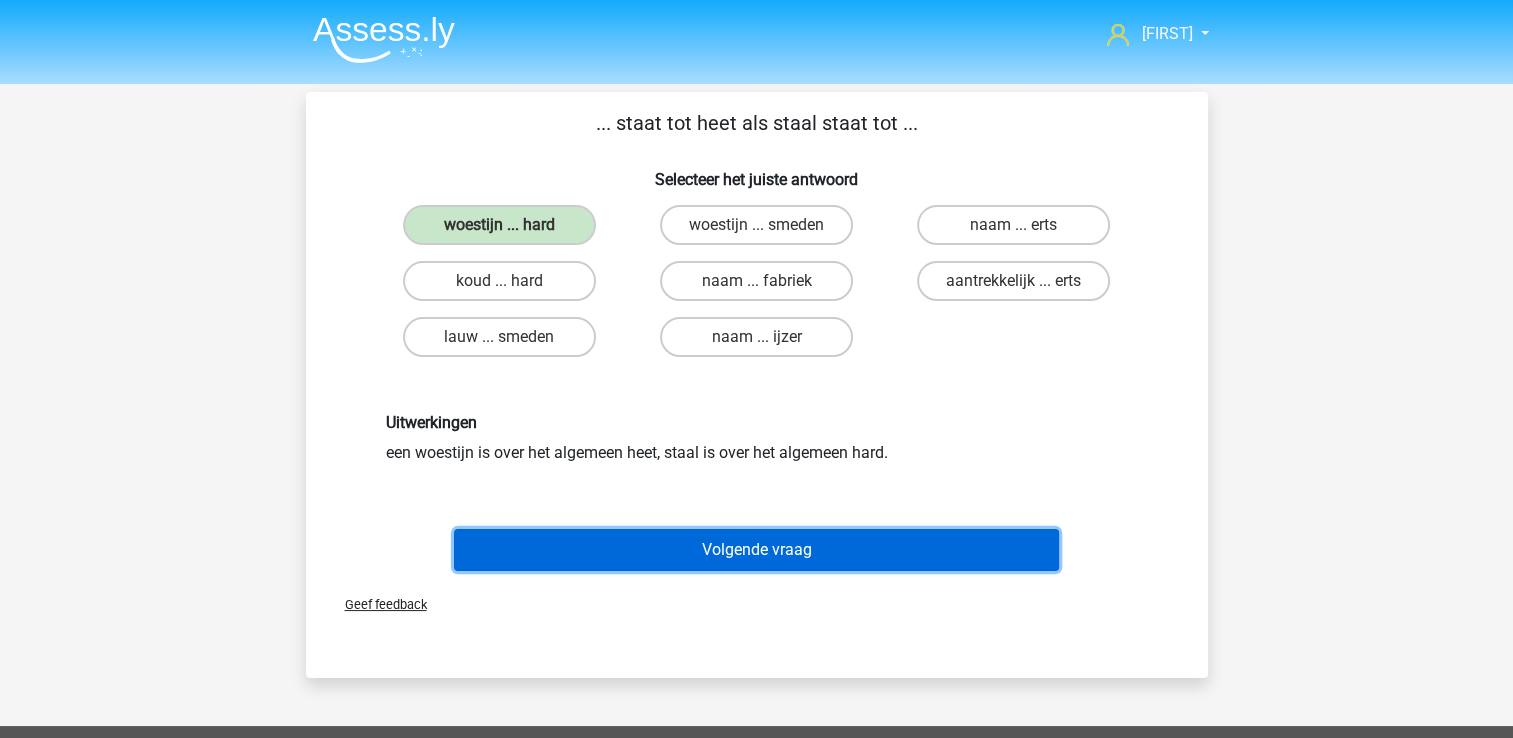 click on "Volgende vraag" at bounding box center (756, 550) 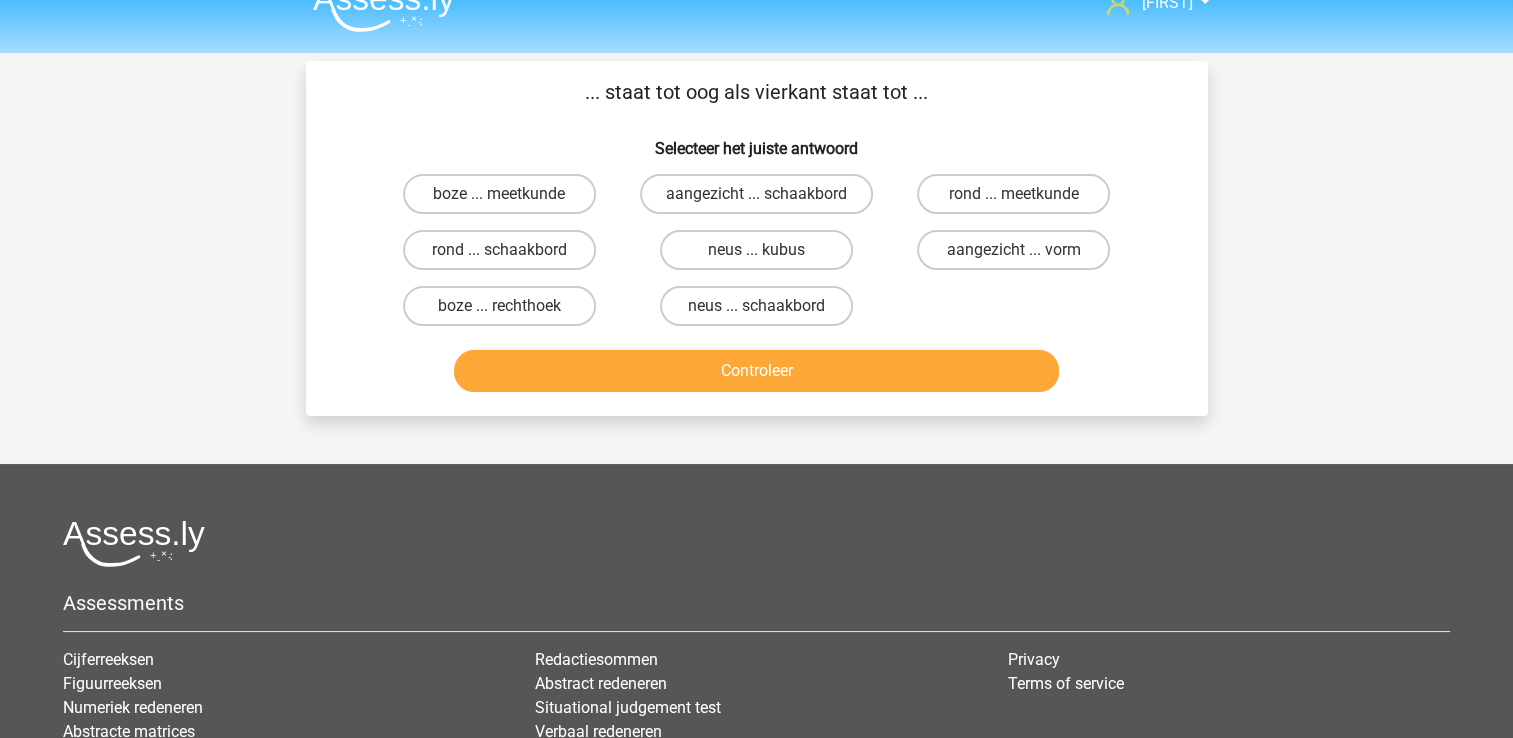 scroll, scrollTop: 0, scrollLeft: 0, axis: both 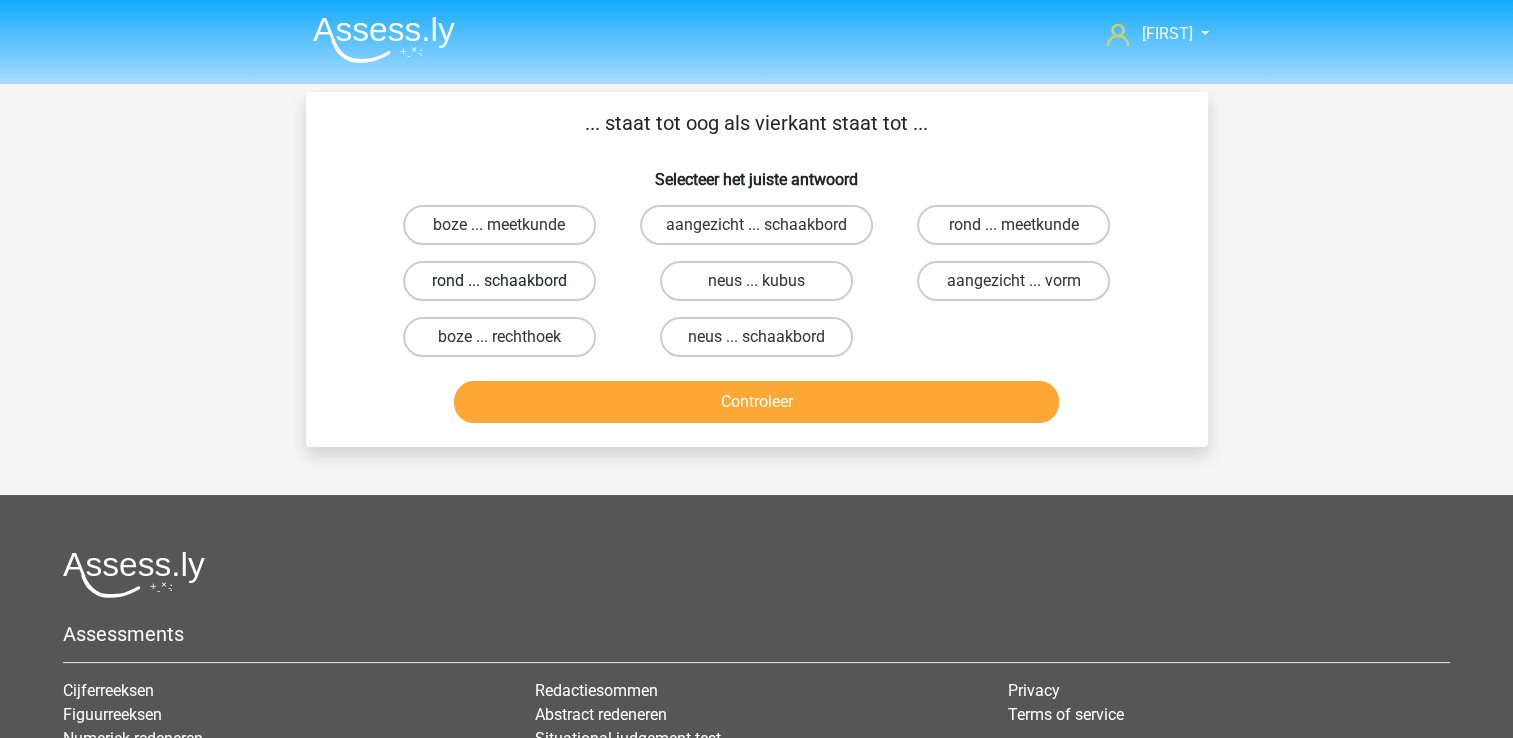 click on "rond ... schaakbord" at bounding box center [499, 281] 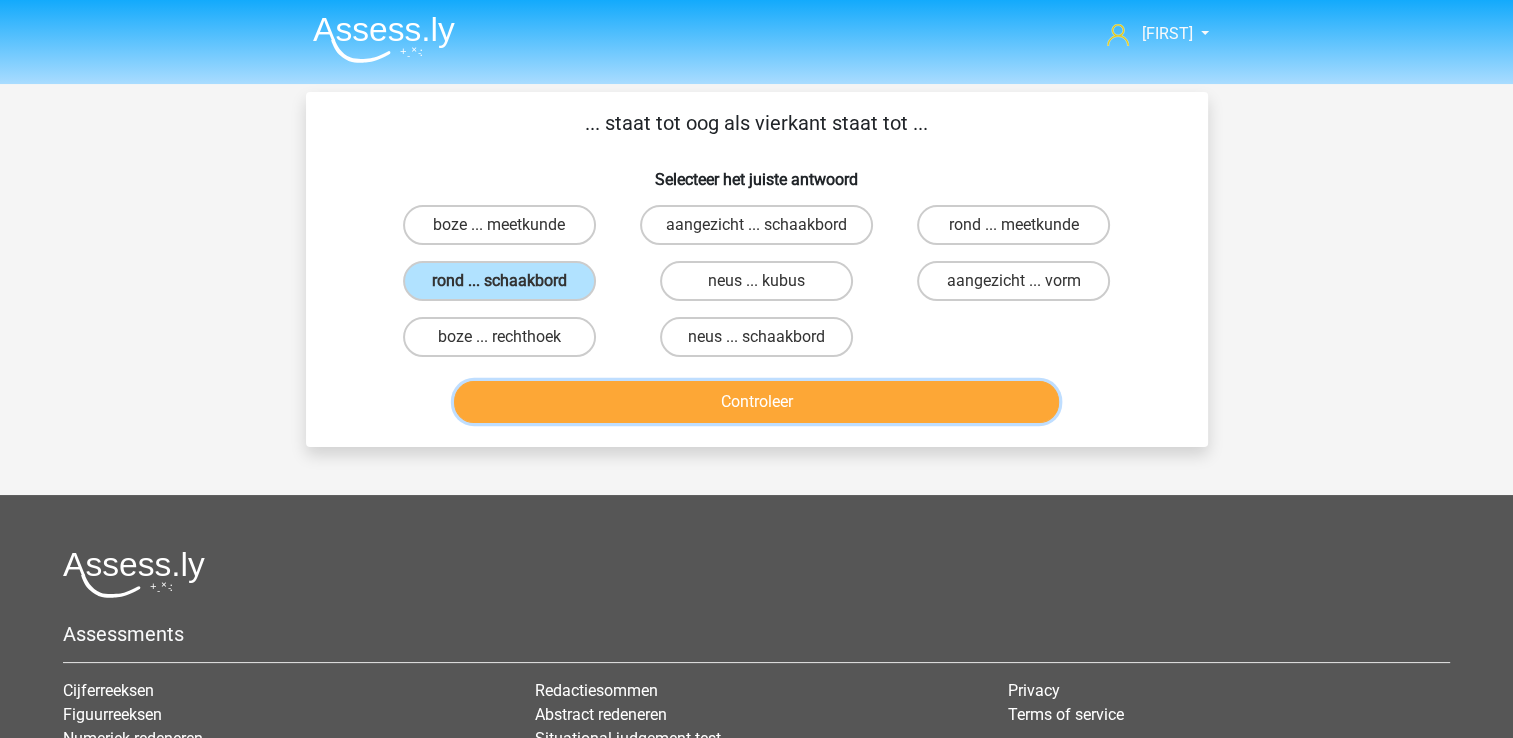 click on "Controleer" at bounding box center (756, 402) 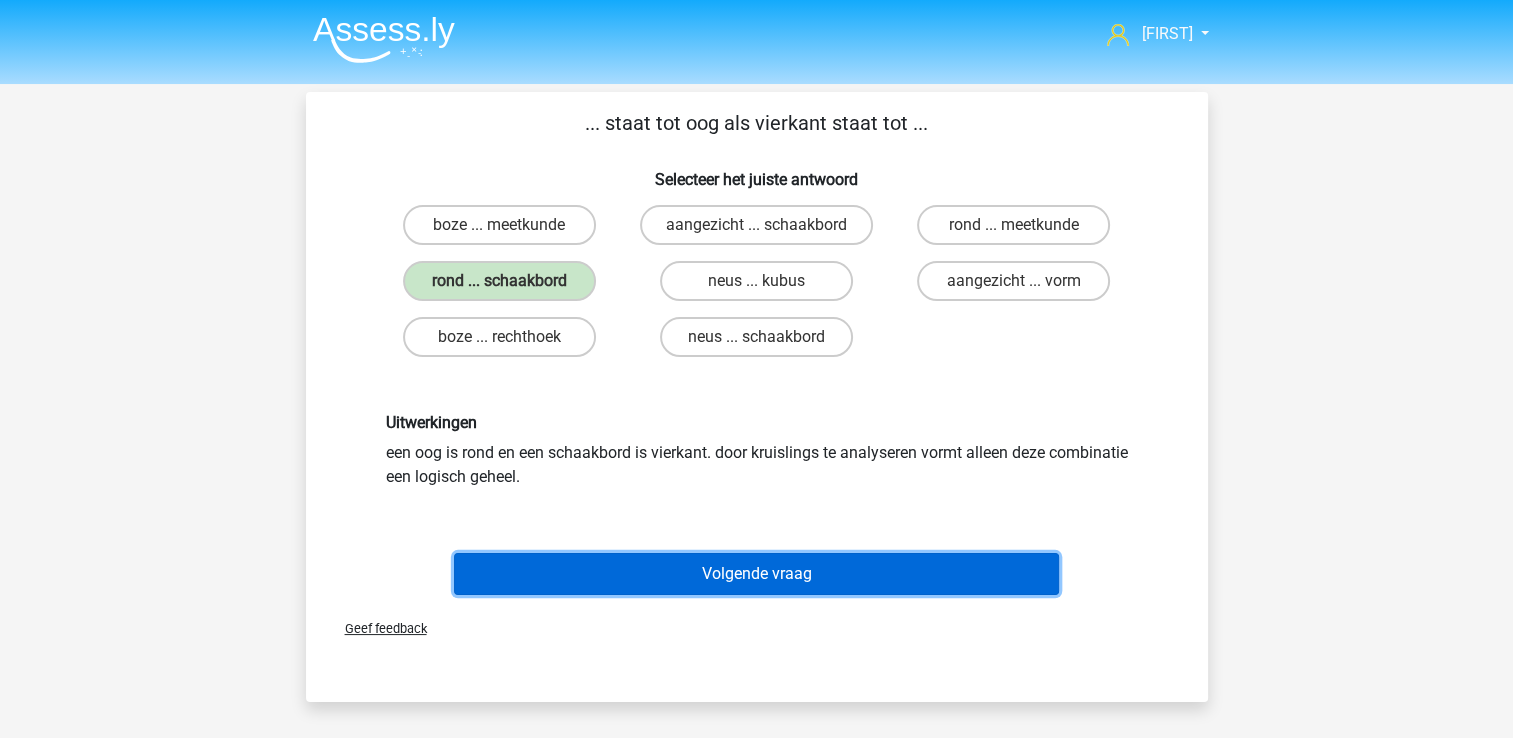 click on "Volgende vraag" at bounding box center (756, 574) 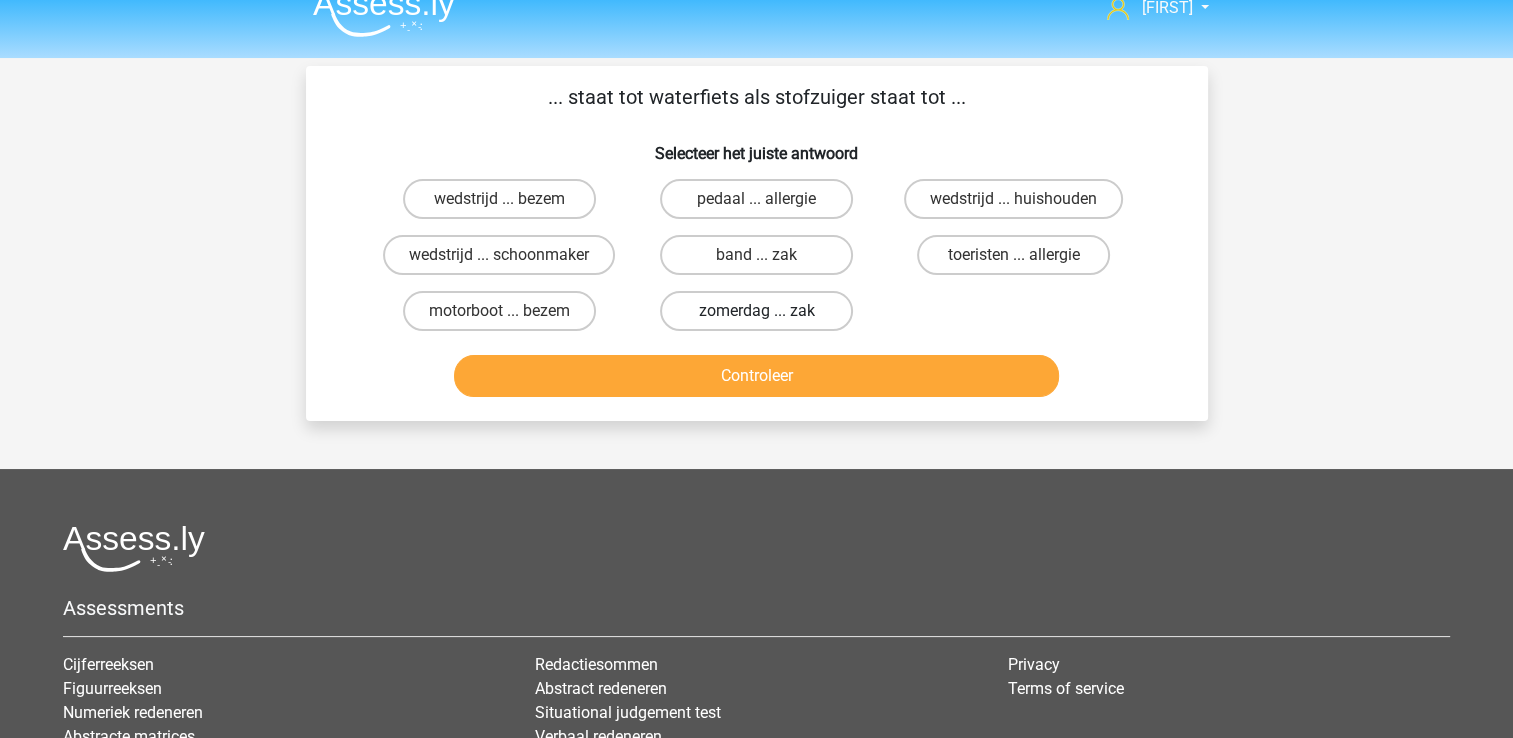 scroll, scrollTop: 0, scrollLeft: 0, axis: both 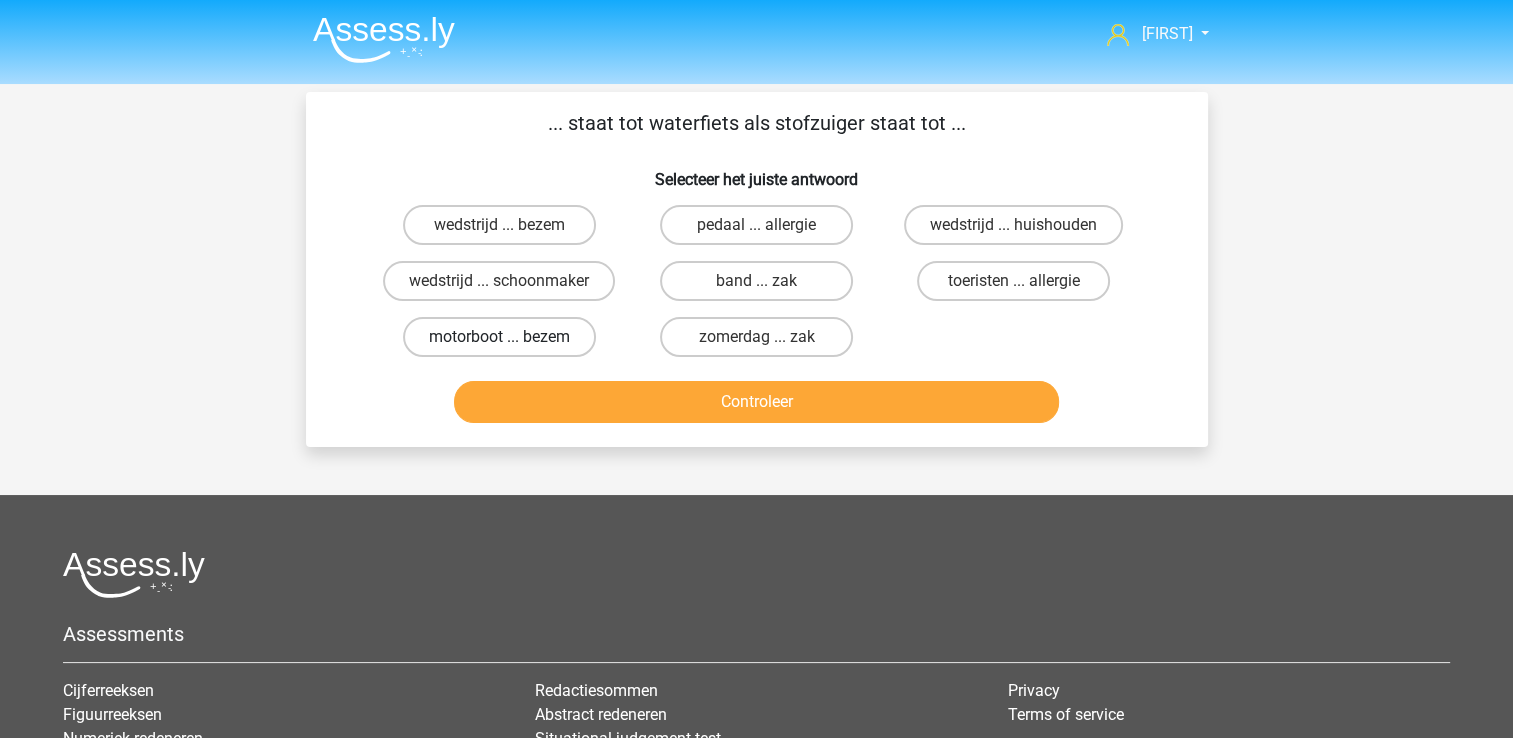 click on "motorboot ... bezem" at bounding box center [499, 337] 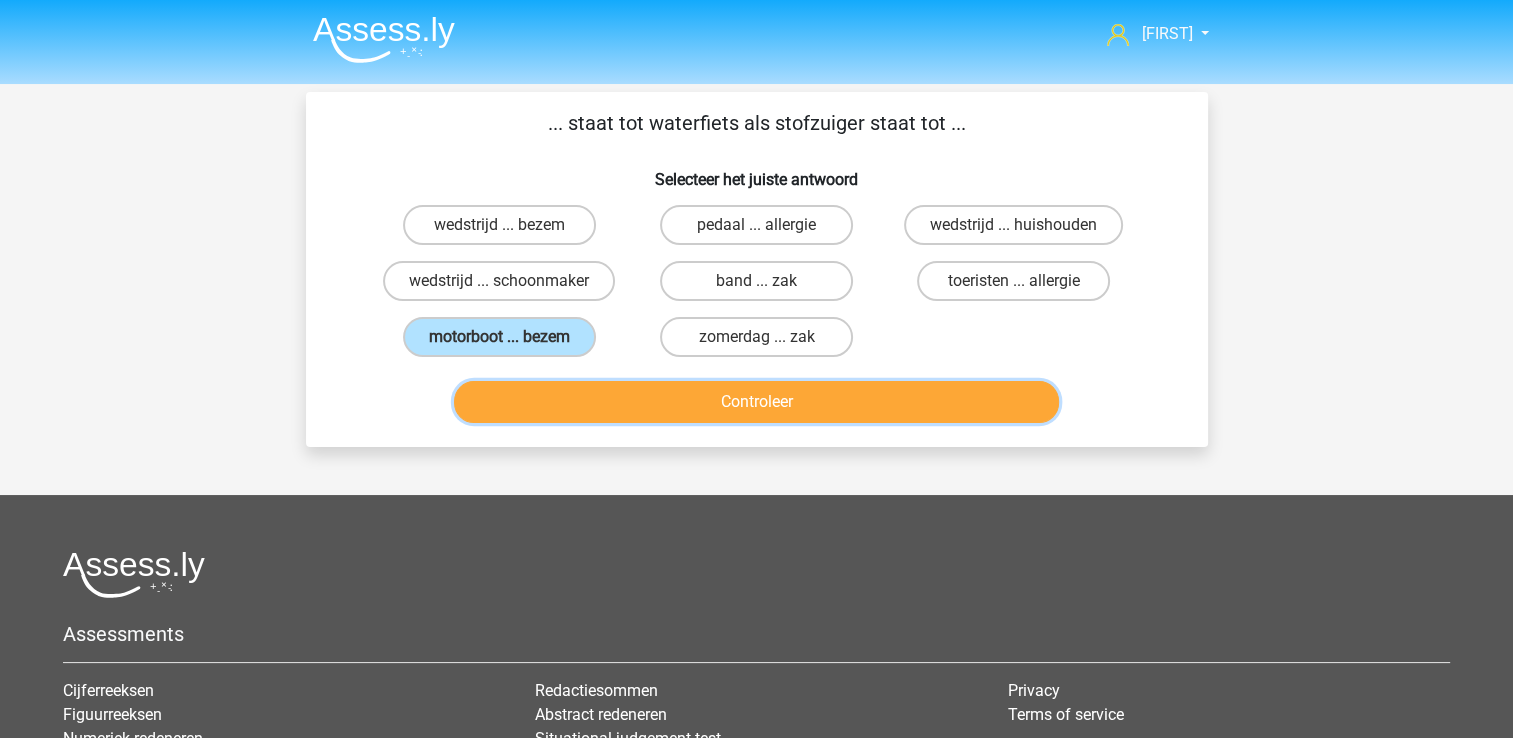 click on "Controleer" at bounding box center (756, 402) 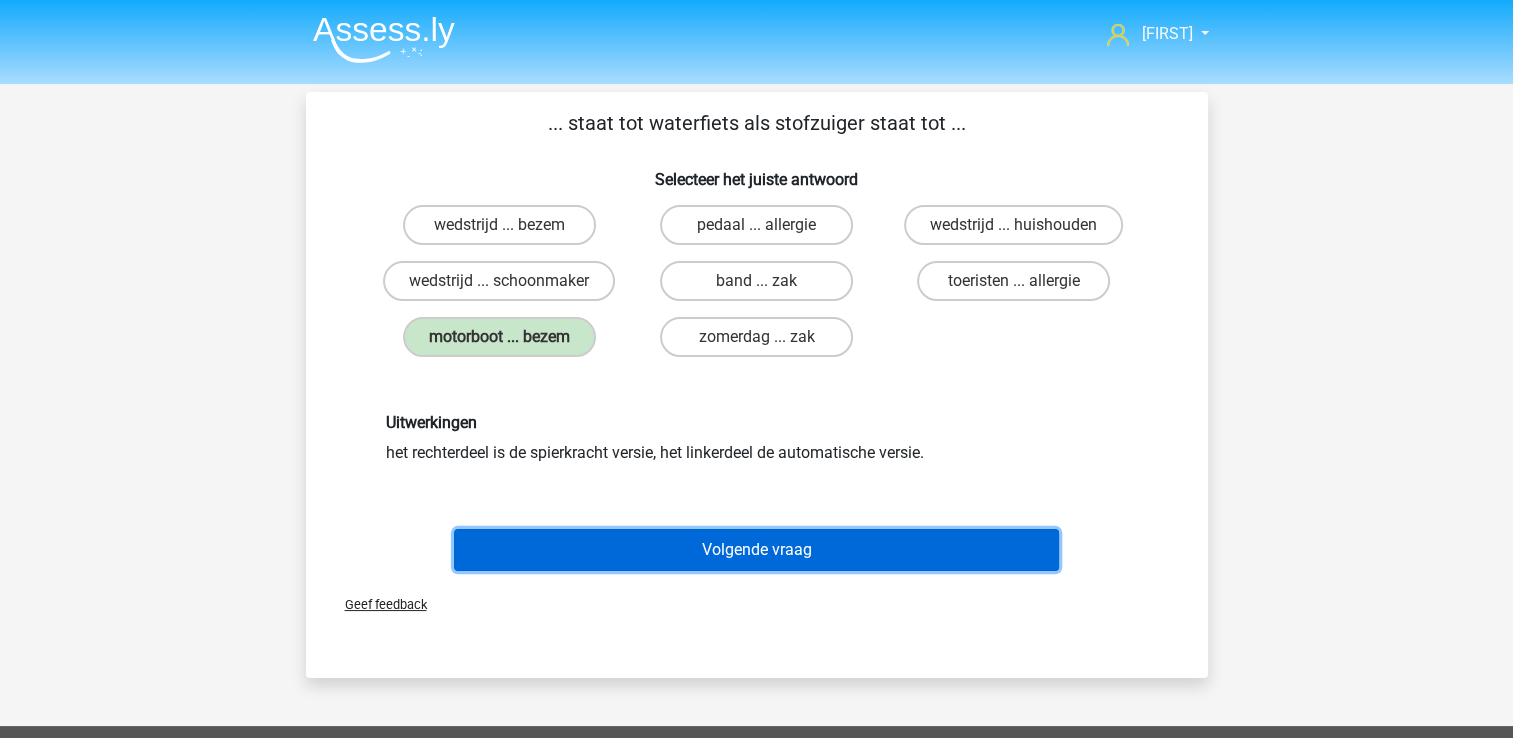 click on "Volgende vraag" at bounding box center (756, 550) 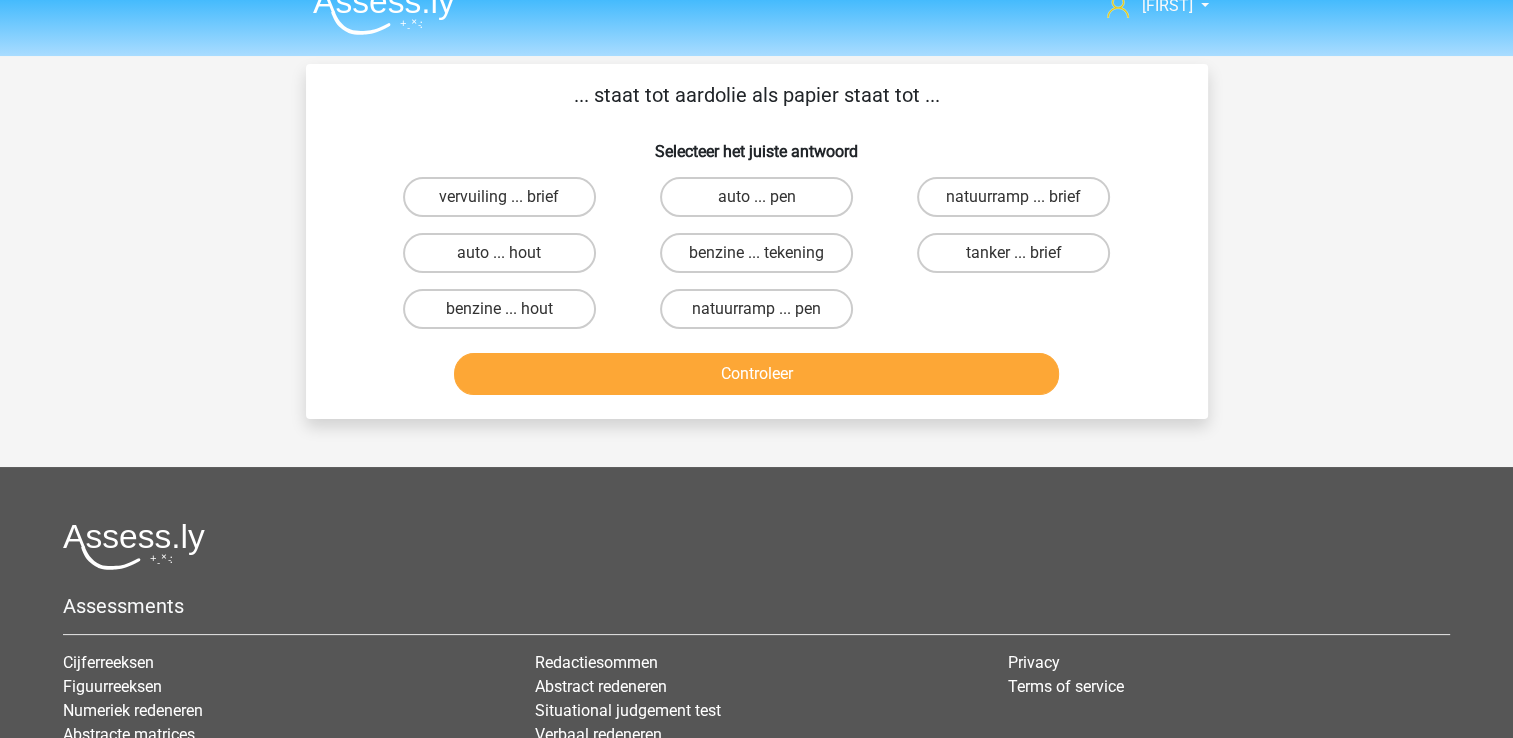 scroll, scrollTop: 0, scrollLeft: 0, axis: both 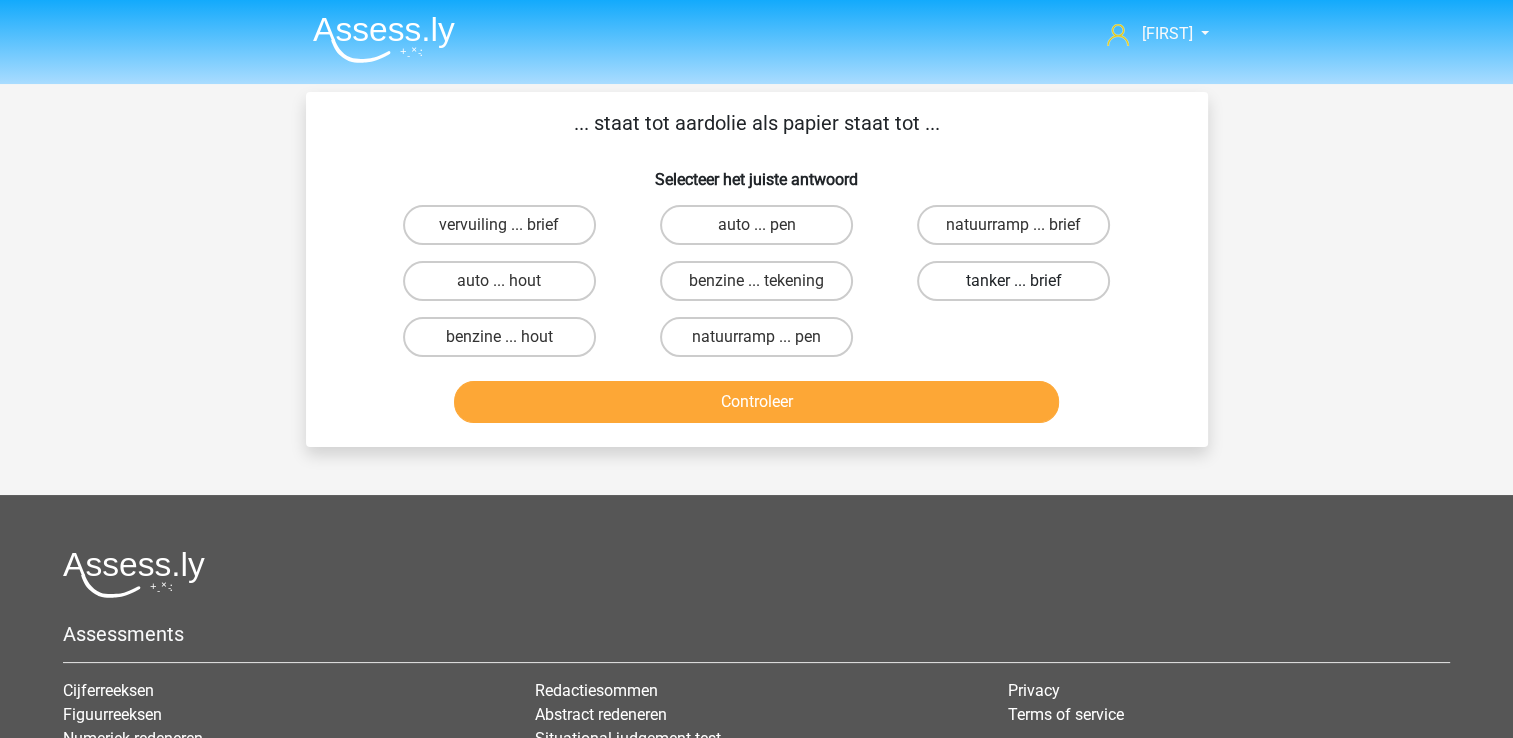 click on "tanker ... brief" at bounding box center (1013, 281) 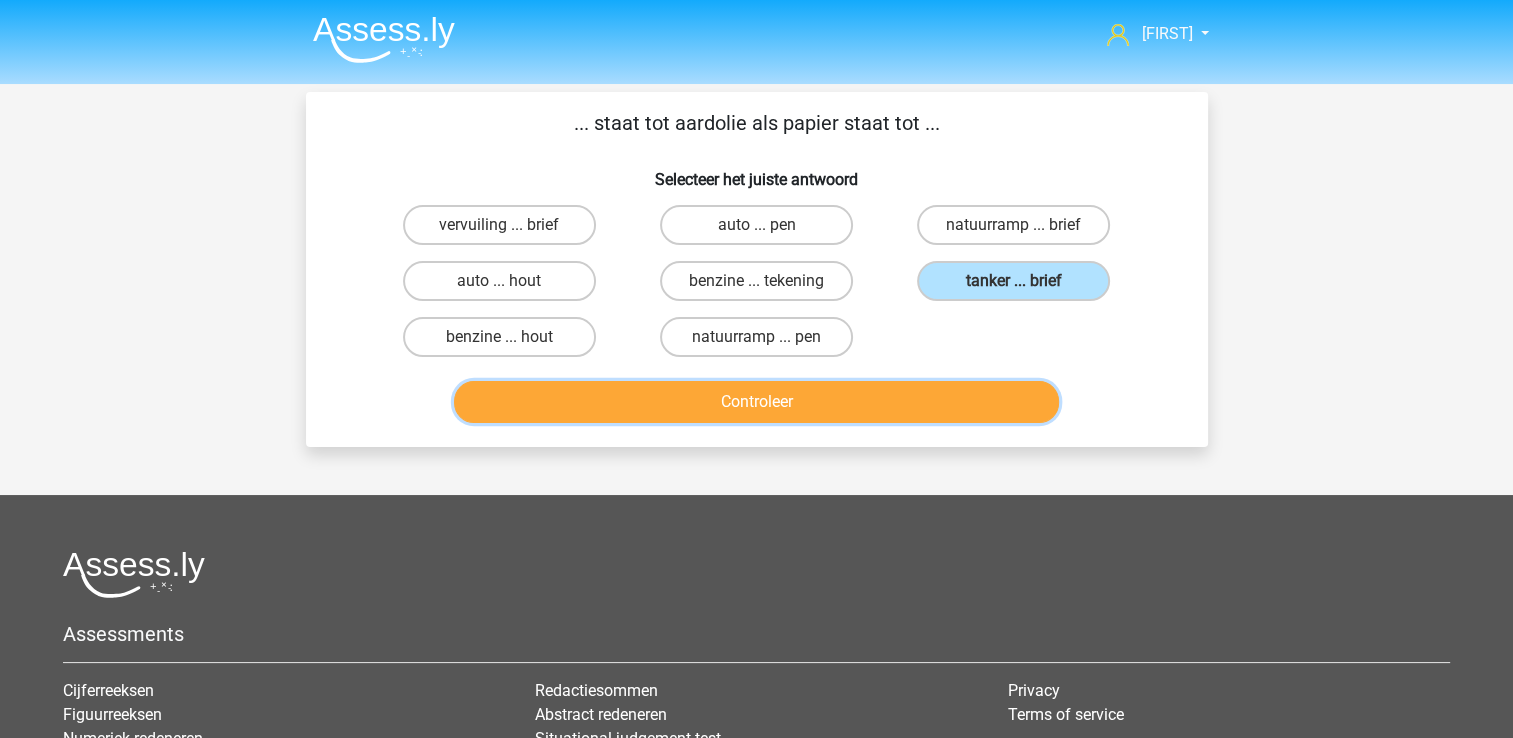 click on "Controleer" at bounding box center (756, 402) 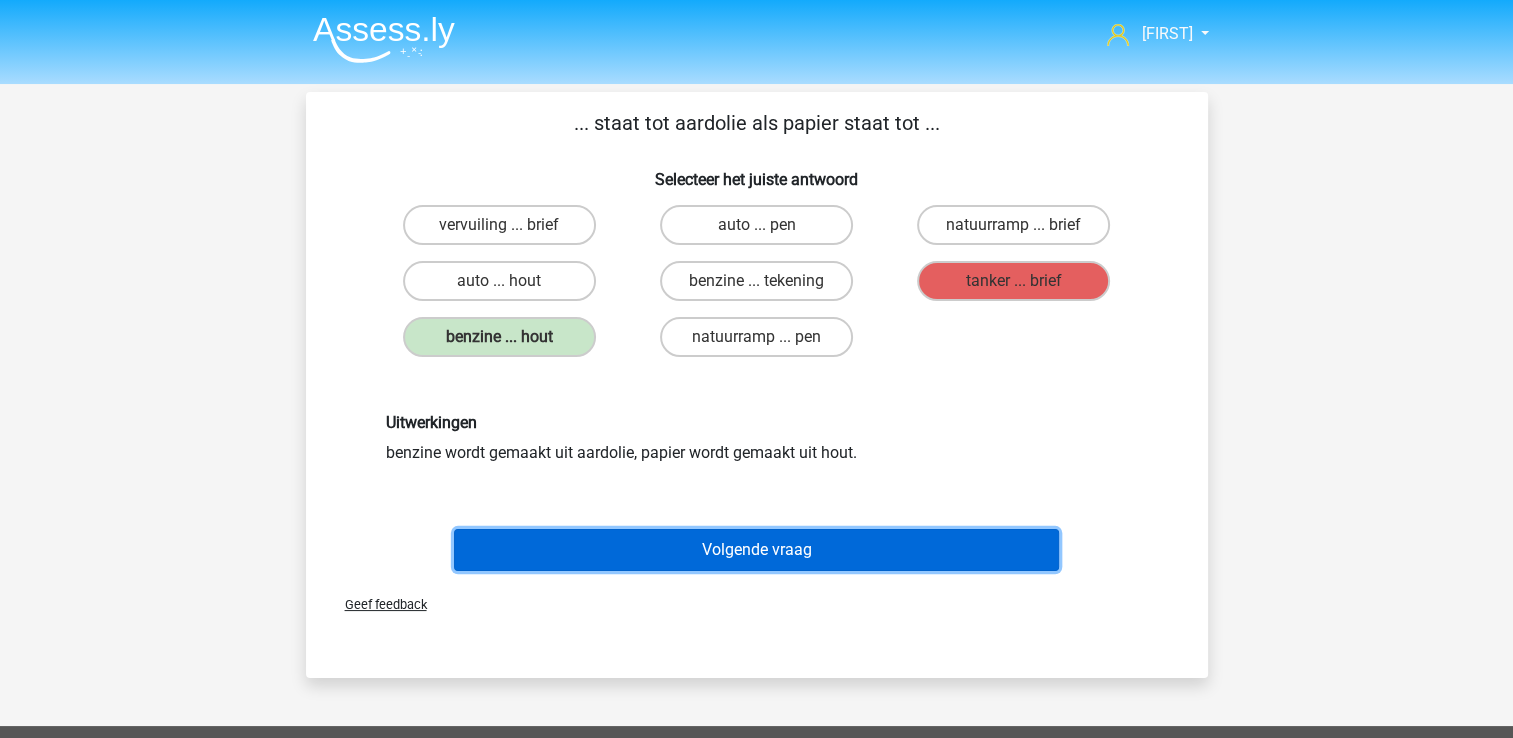 click on "Volgende vraag" at bounding box center (756, 550) 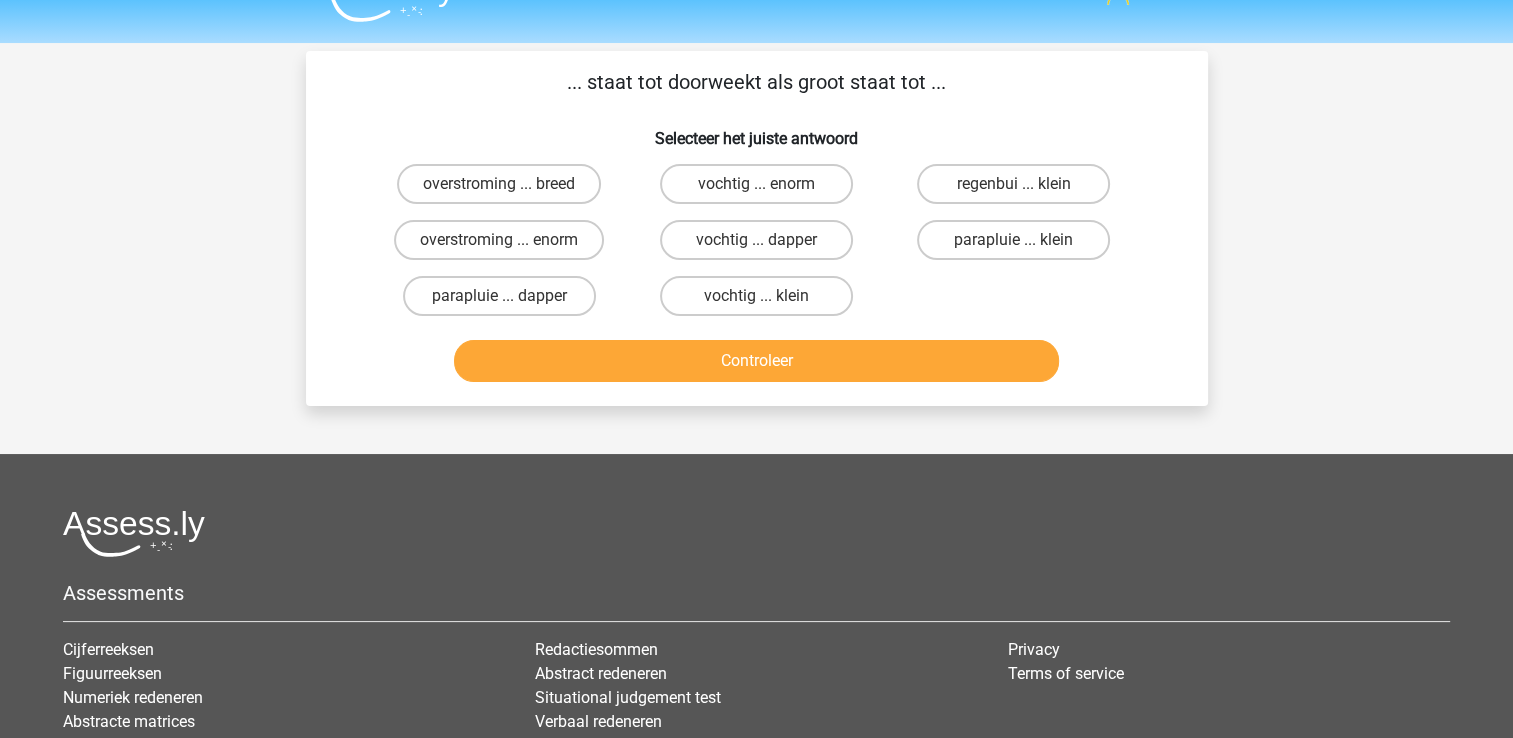 scroll, scrollTop: 0, scrollLeft: 0, axis: both 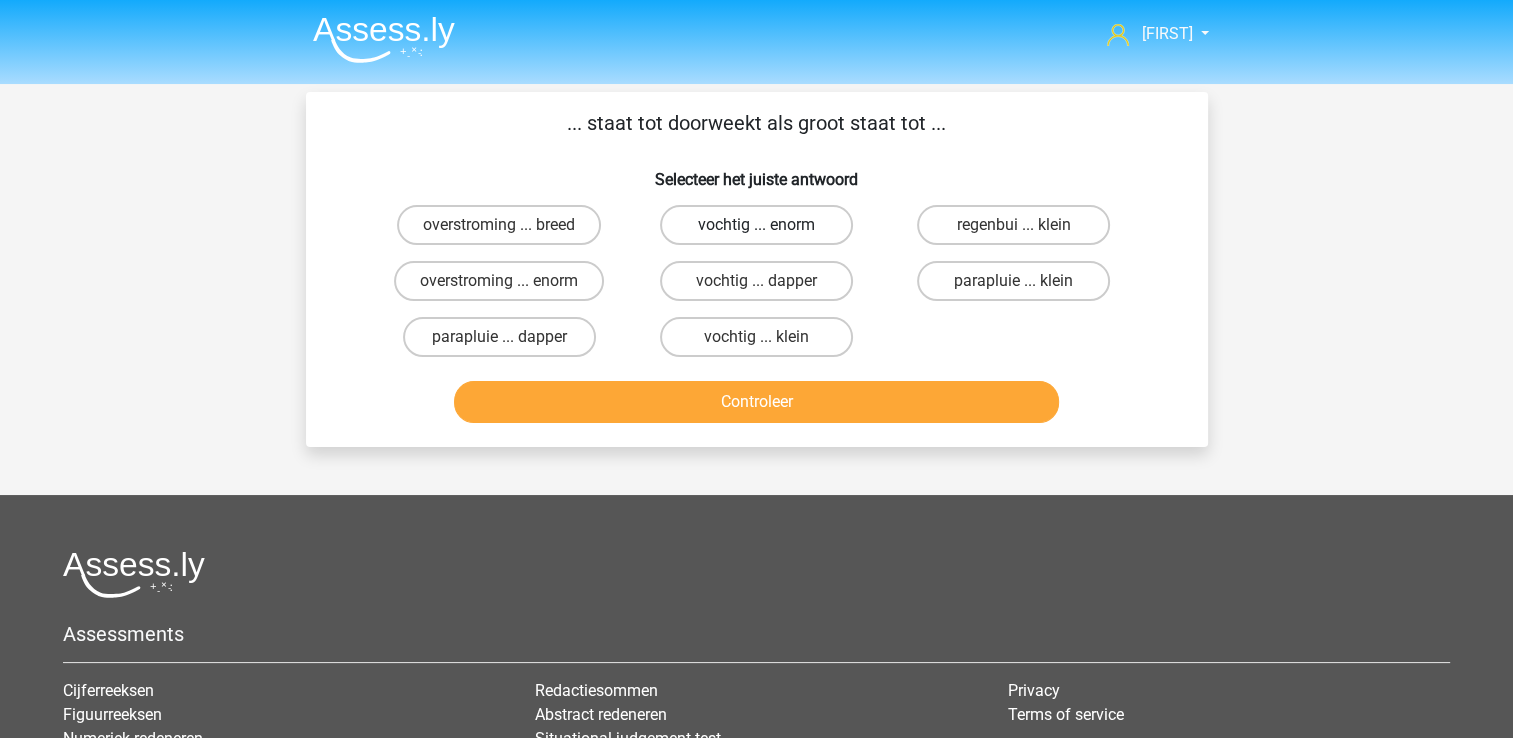 click on "vochtig ... enorm" at bounding box center (756, 225) 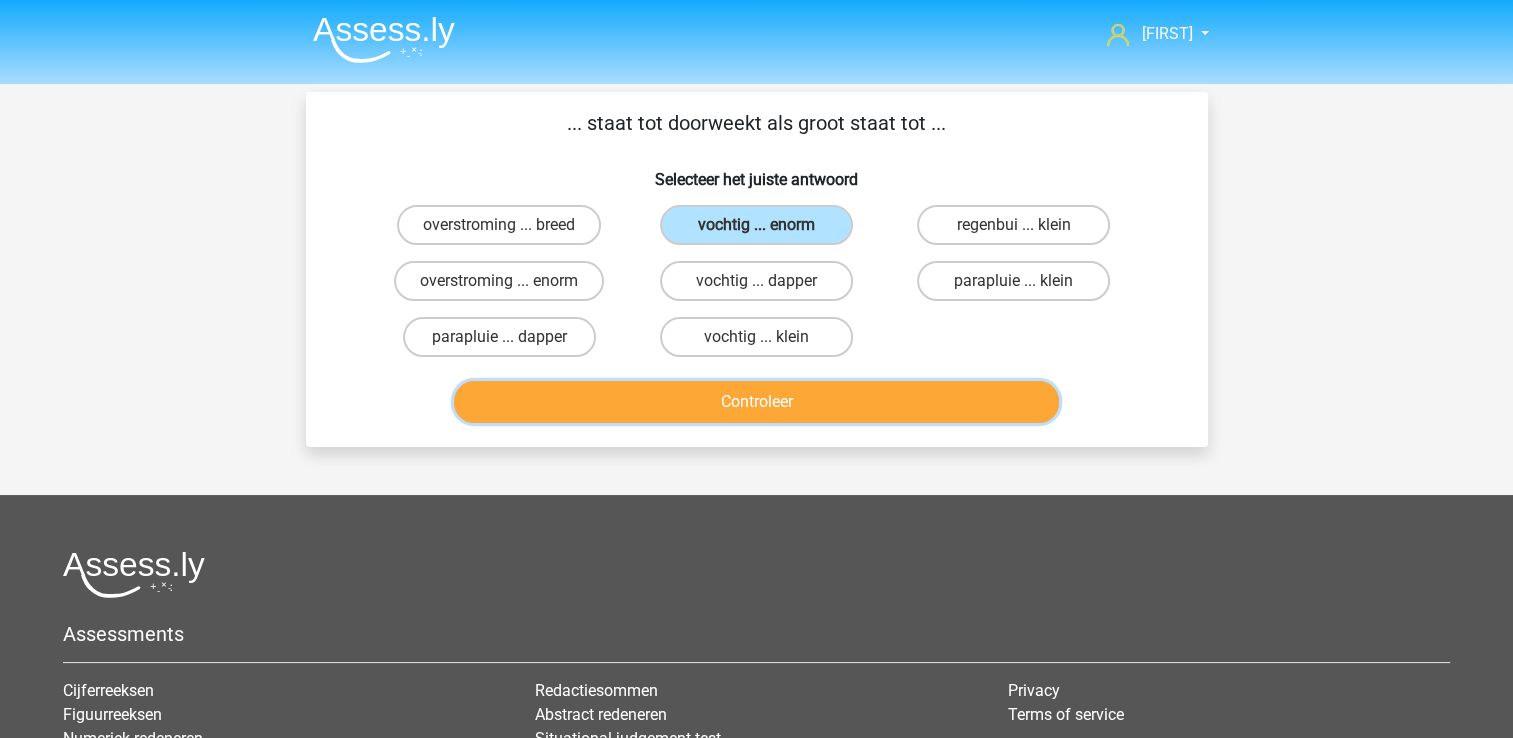 click on "Controleer" at bounding box center [756, 402] 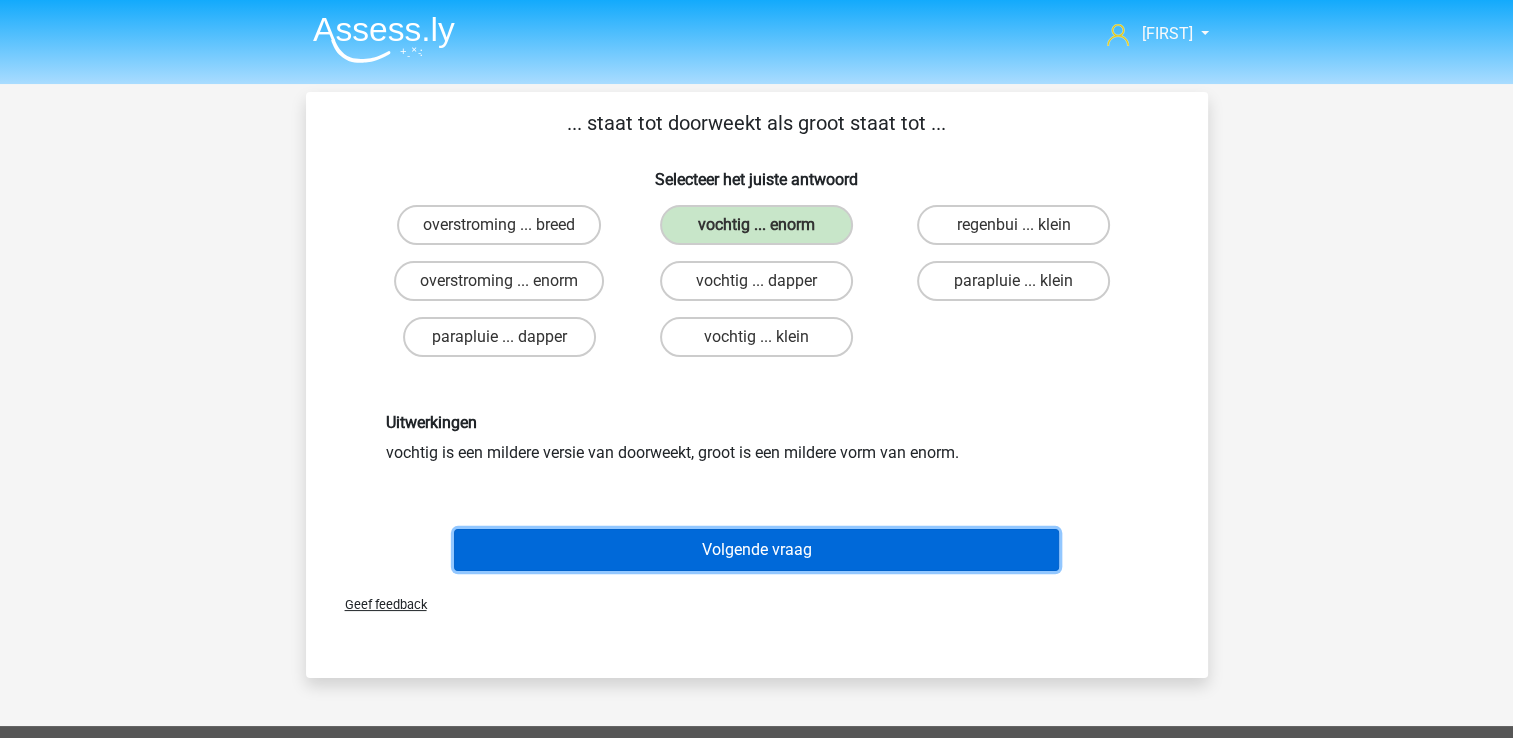 click on "Volgende vraag" at bounding box center (756, 550) 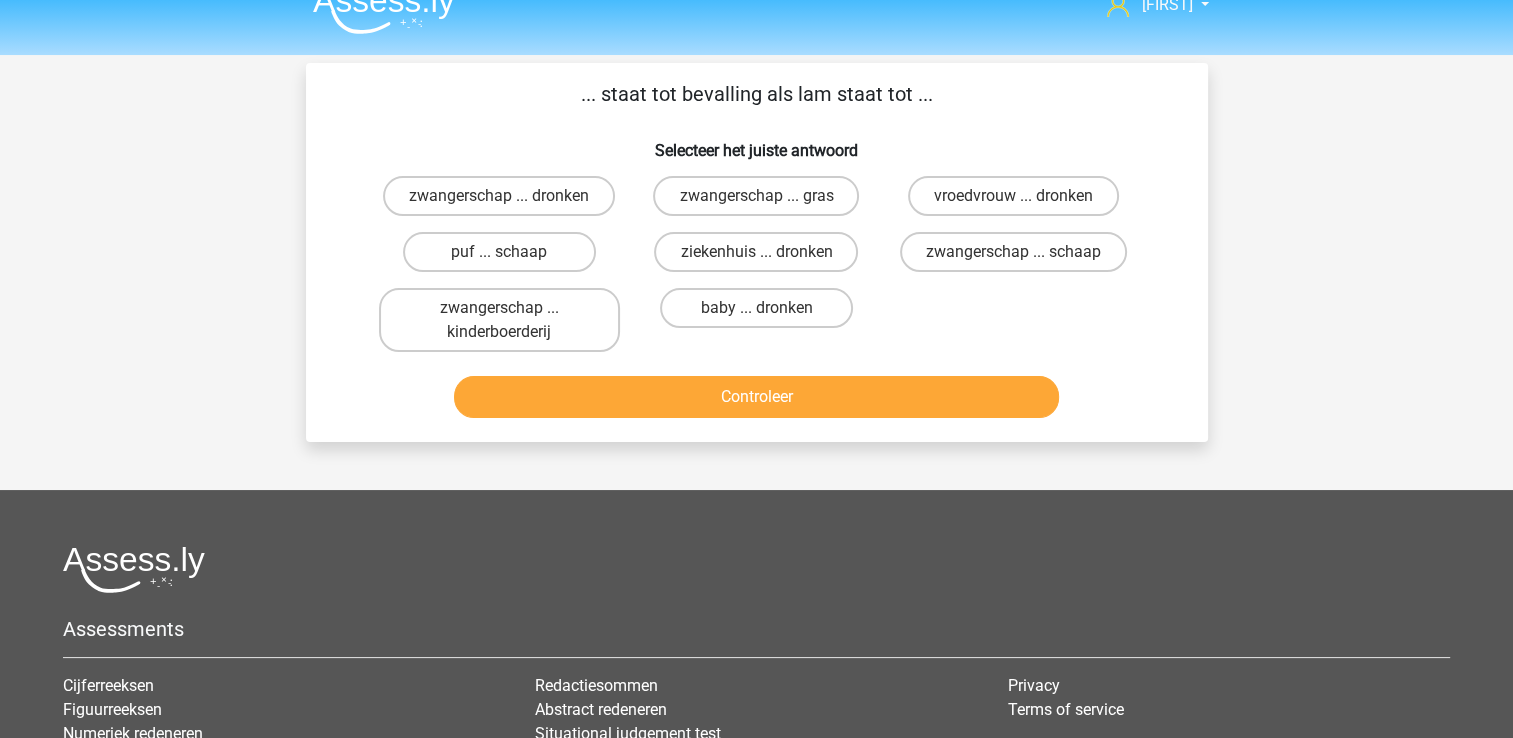 scroll, scrollTop: 0, scrollLeft: 0, axis: both 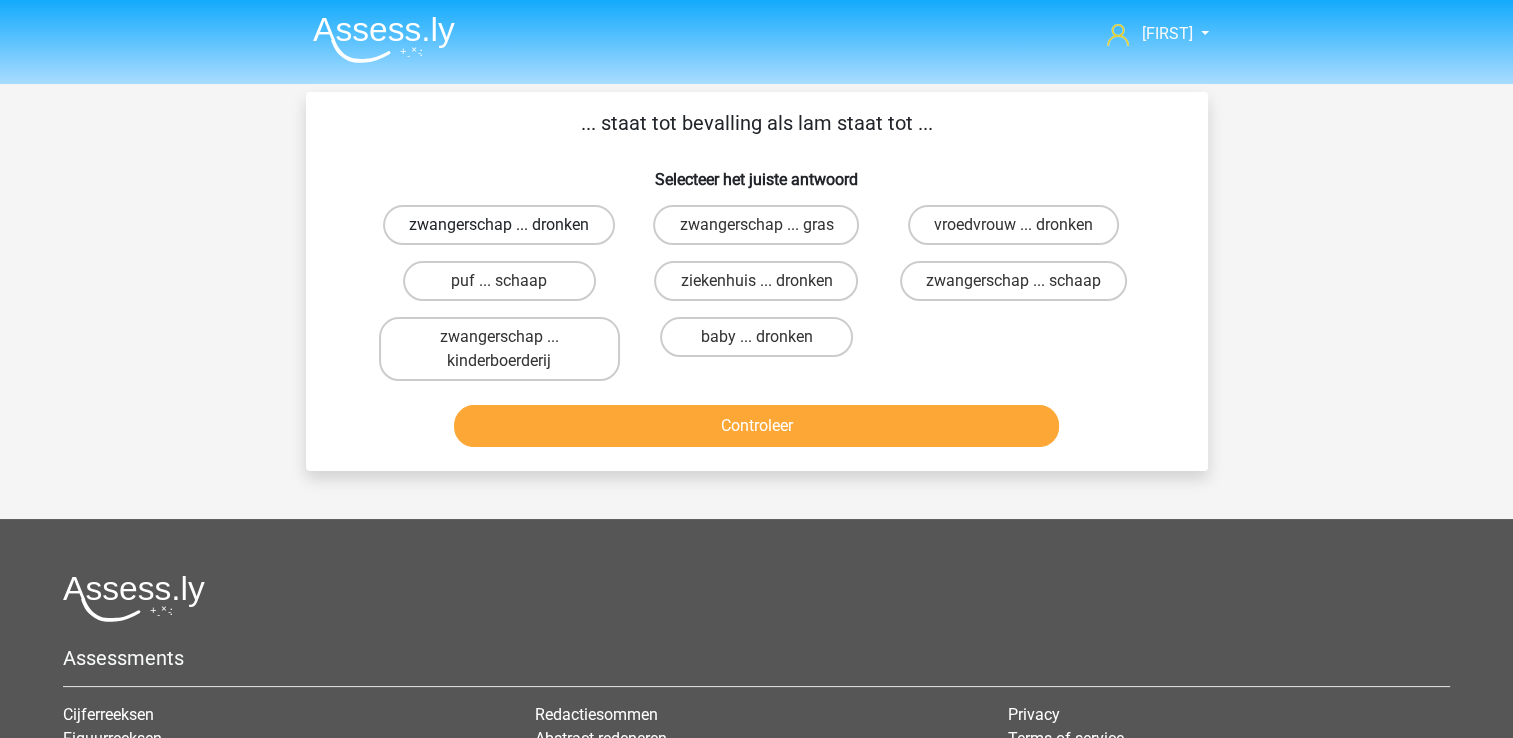 click on "zwangerschap ... dronken" at bounding box center (499, 225) 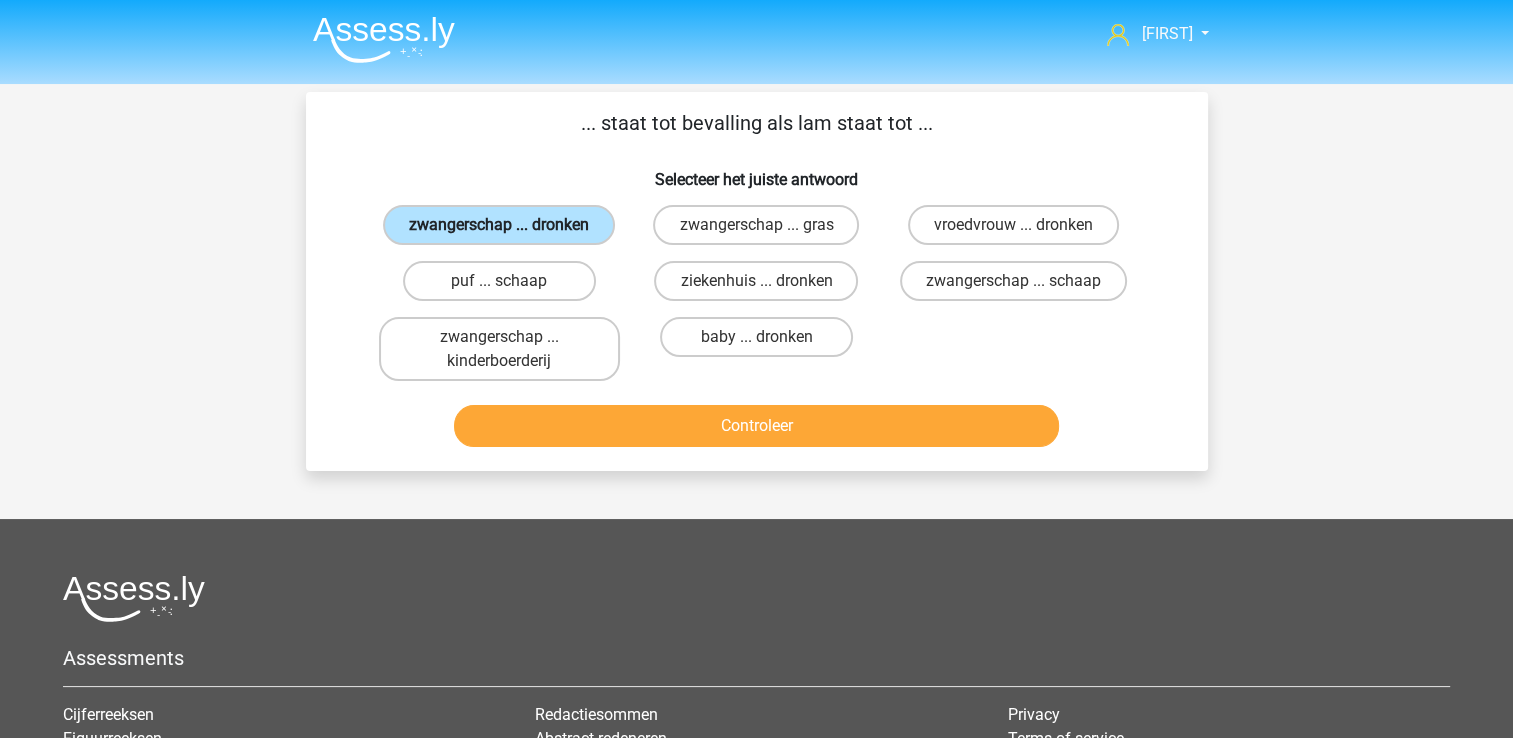click on "zwangerschap ... dronken" at bounding box center [499, 225] 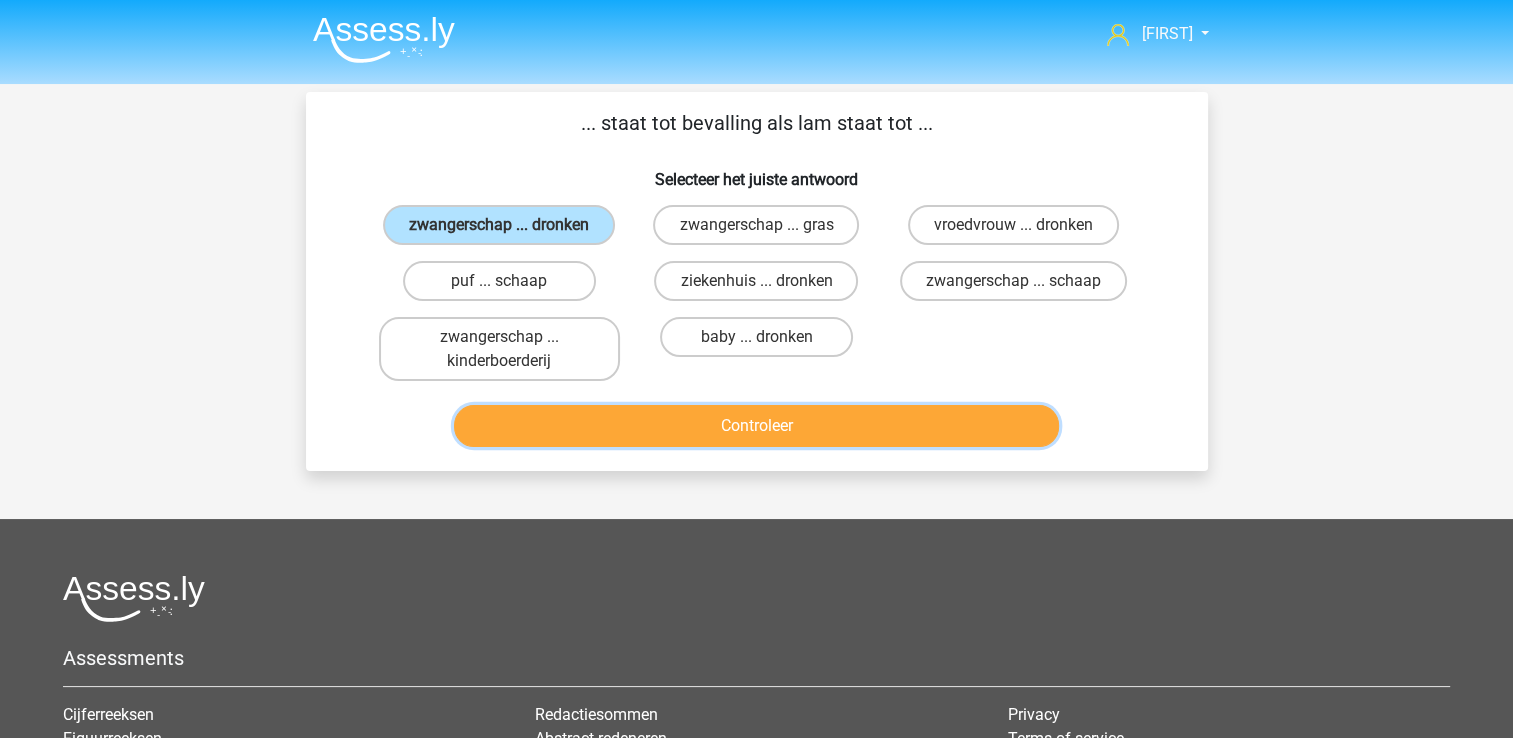 click on "Controleer" at bounding box center (756, 426) 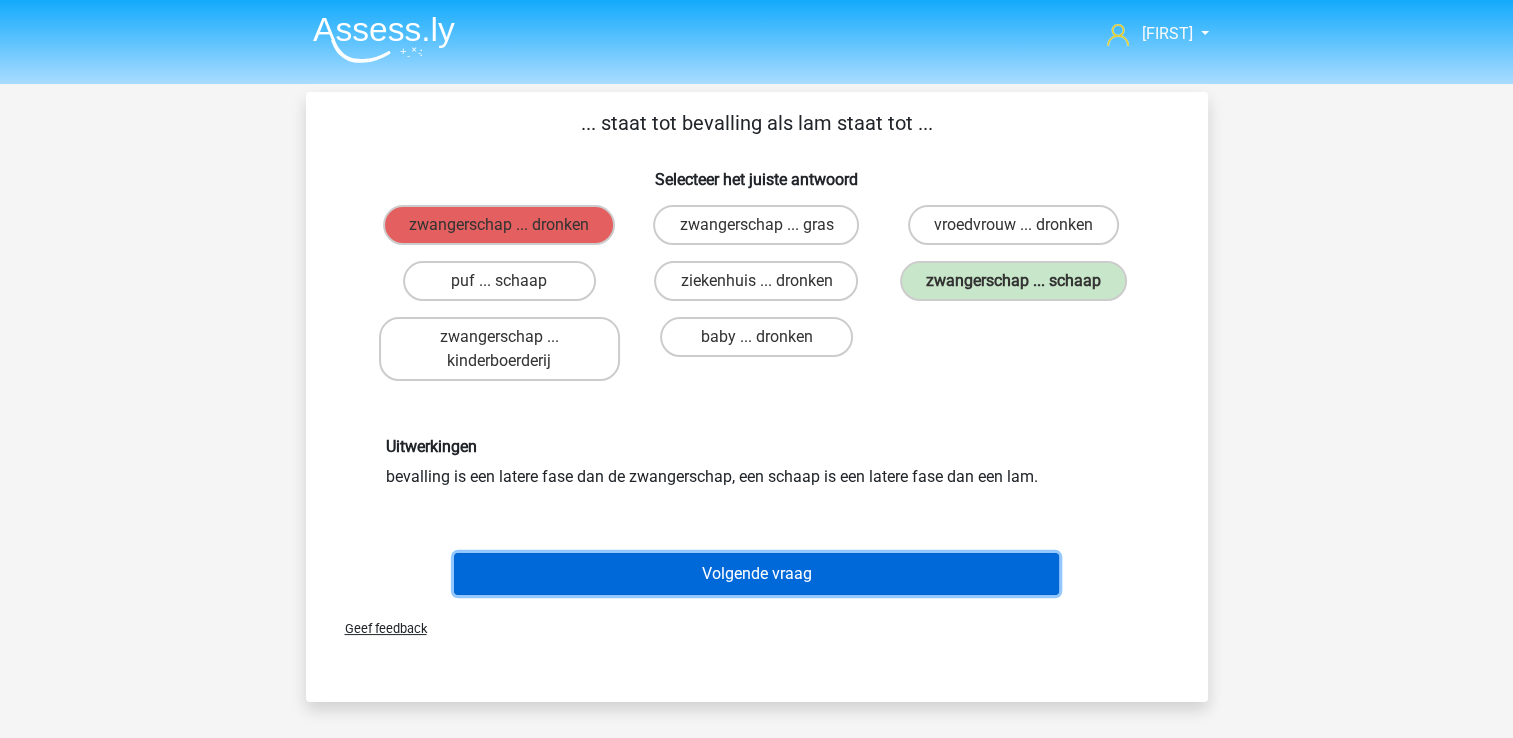 click on "Volgende vraag" at bounding box center [756, 574] 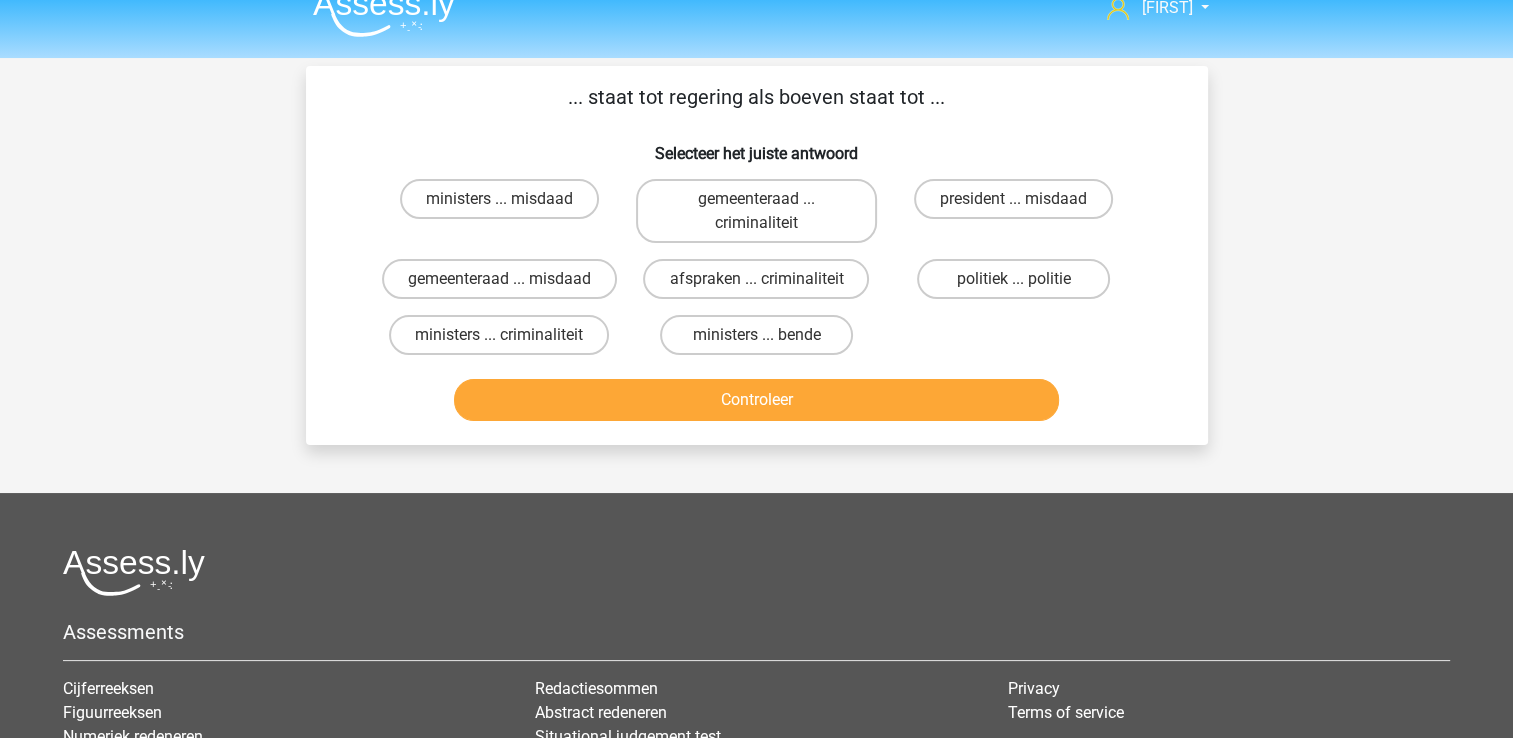 scroll, scrollTop: 0, scrollLeft: 0, axis: both 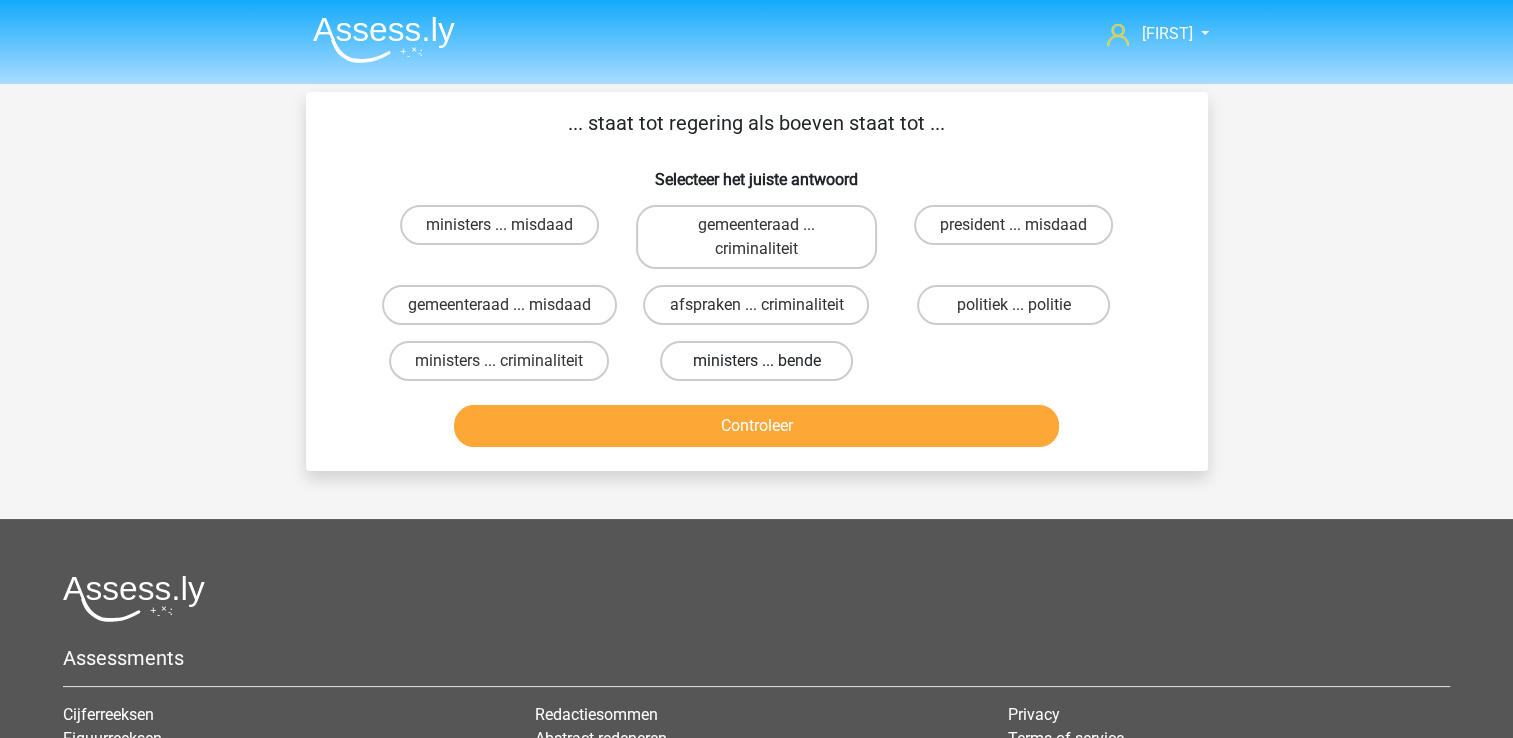 click on "ministers ... bende" at bounding box center (756, 361) 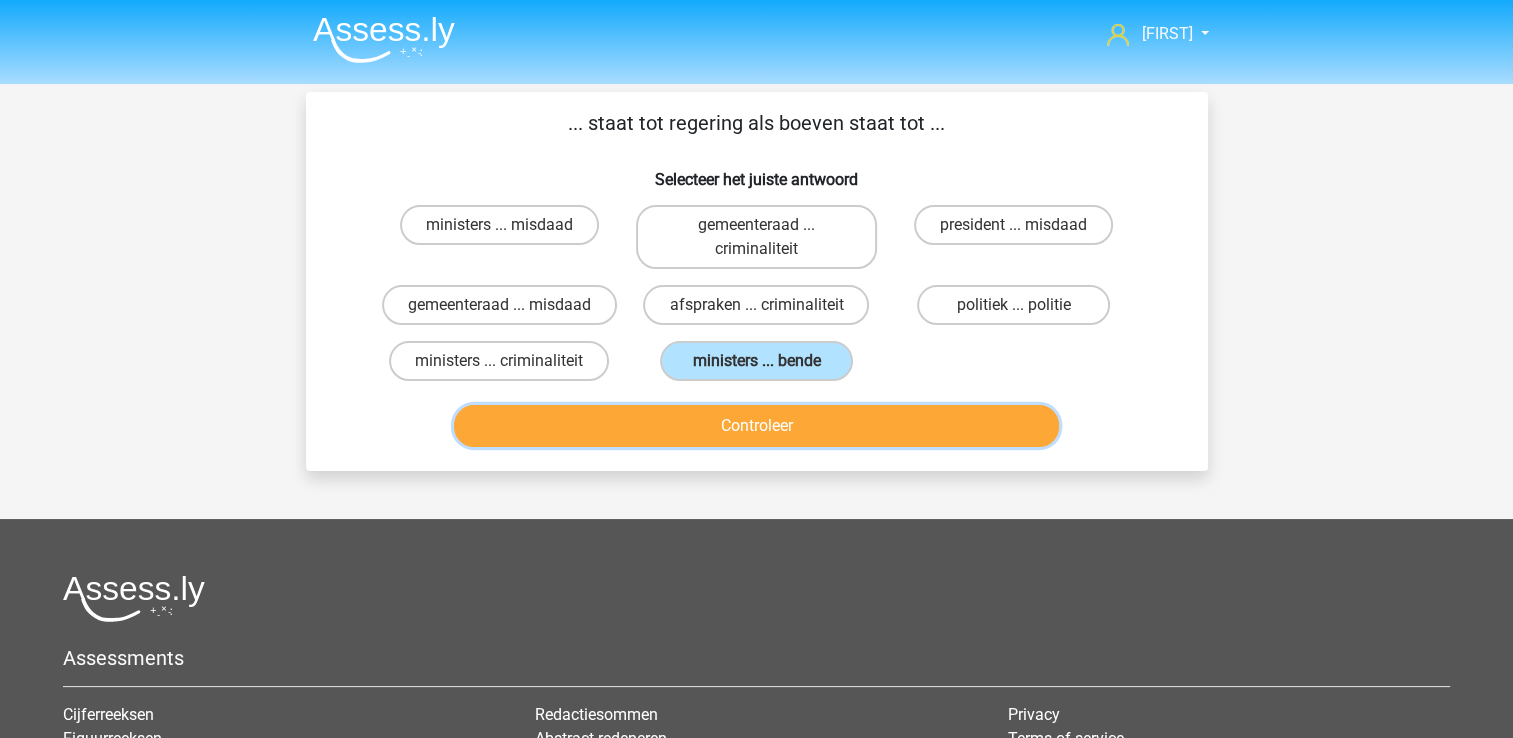 click on "Controleer" at bounding box center (756, 426) 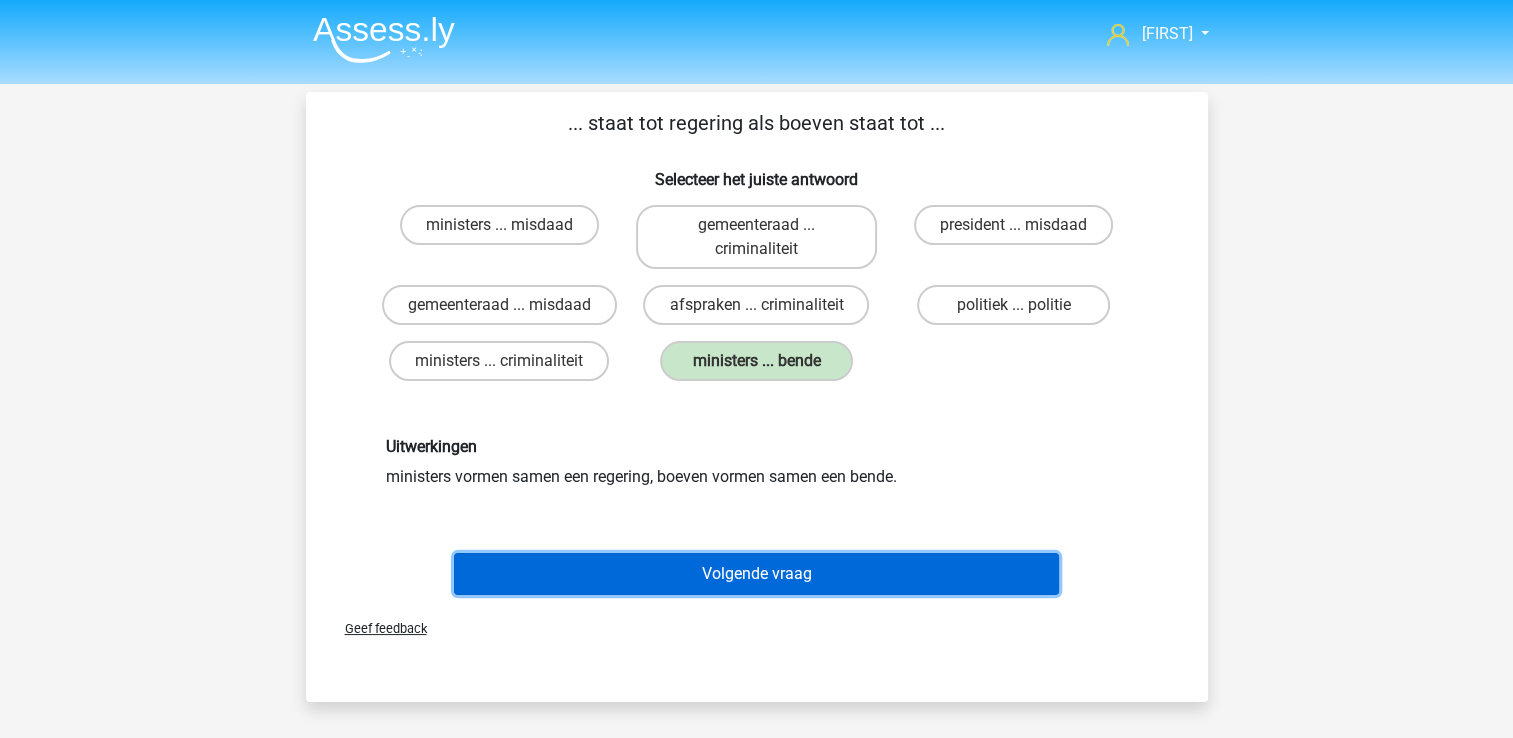 click on "Volgende vraag" at bounding box center [756, 574] 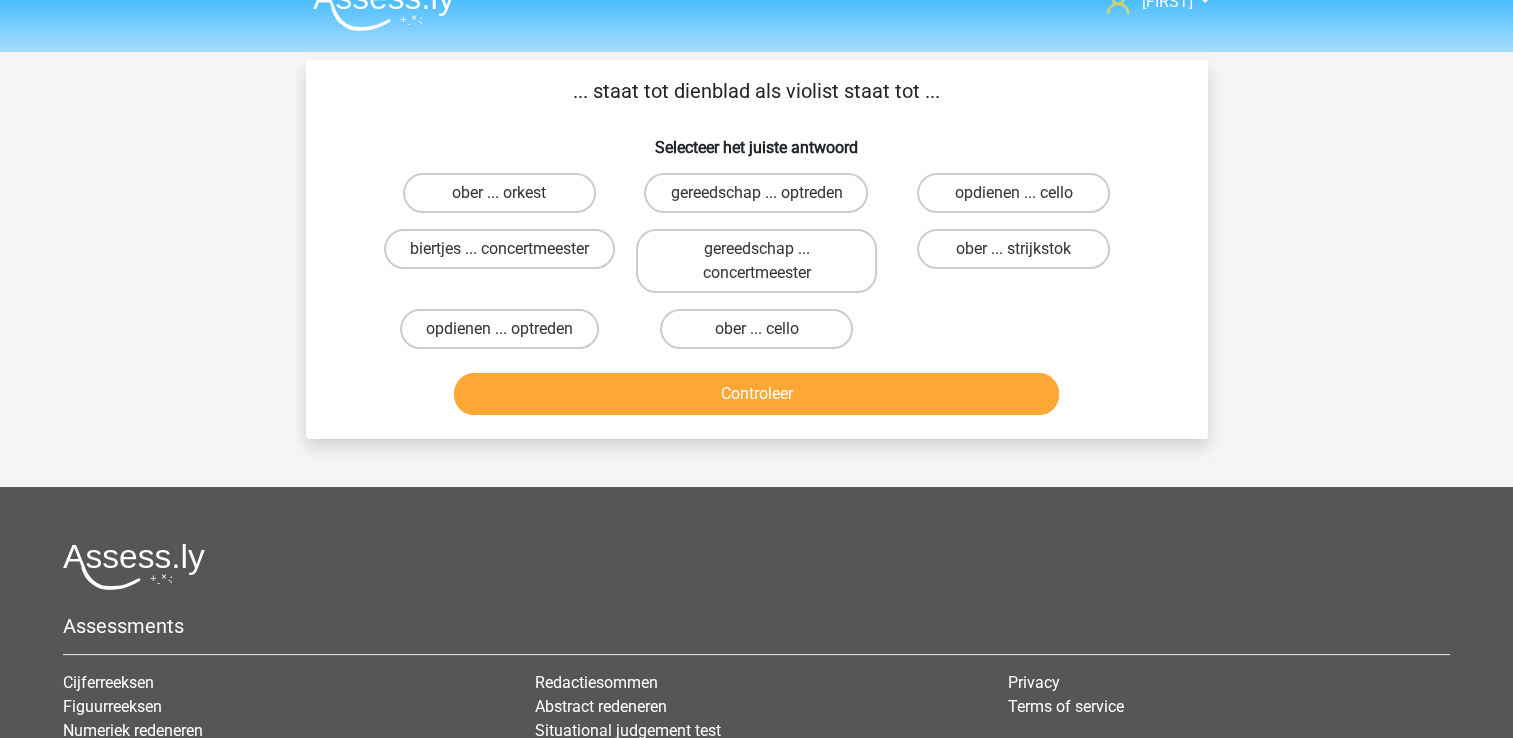 scroll, scrollTop: 0, scrollLeft: 0, axis: both 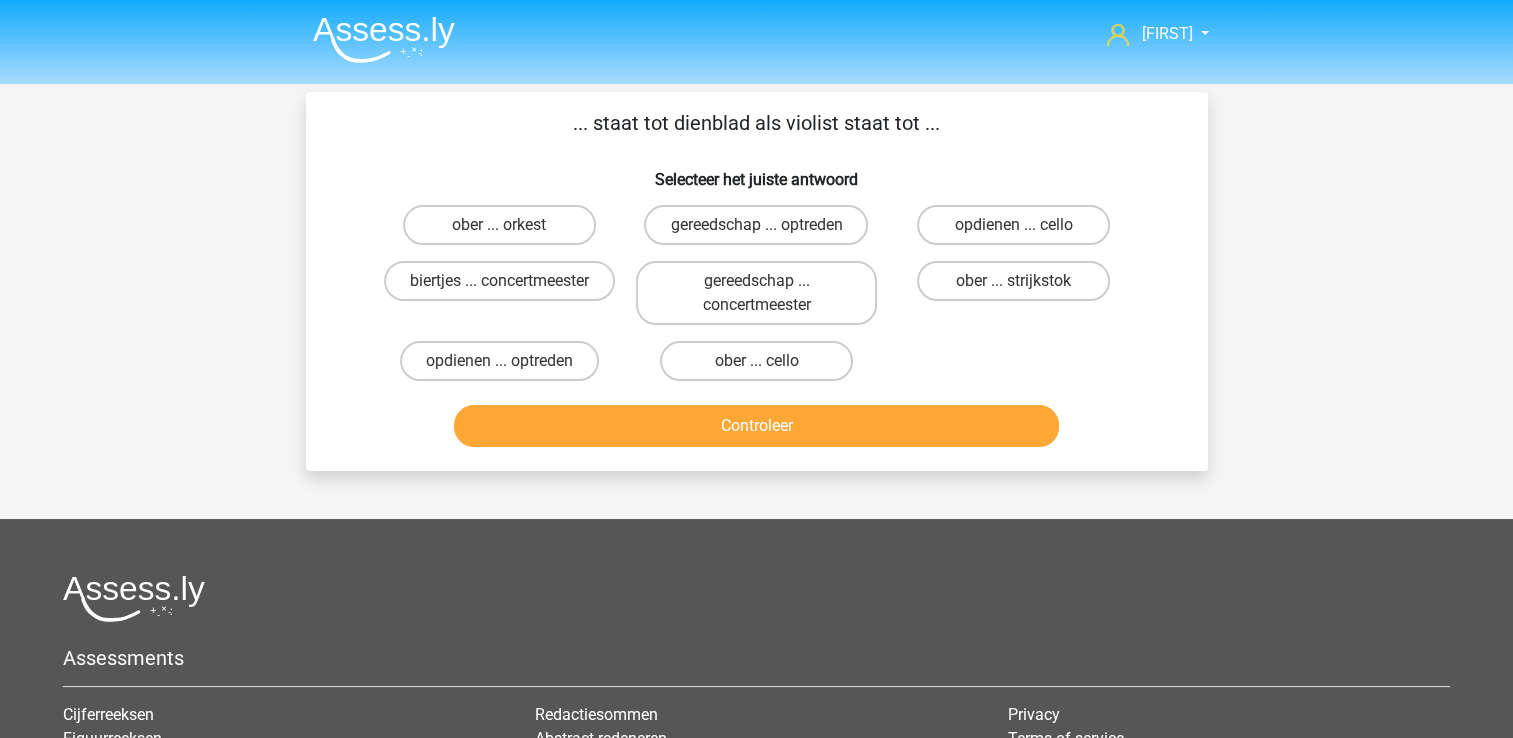 click on "ober ... strijkstok" at bounding box center [1020, 287] 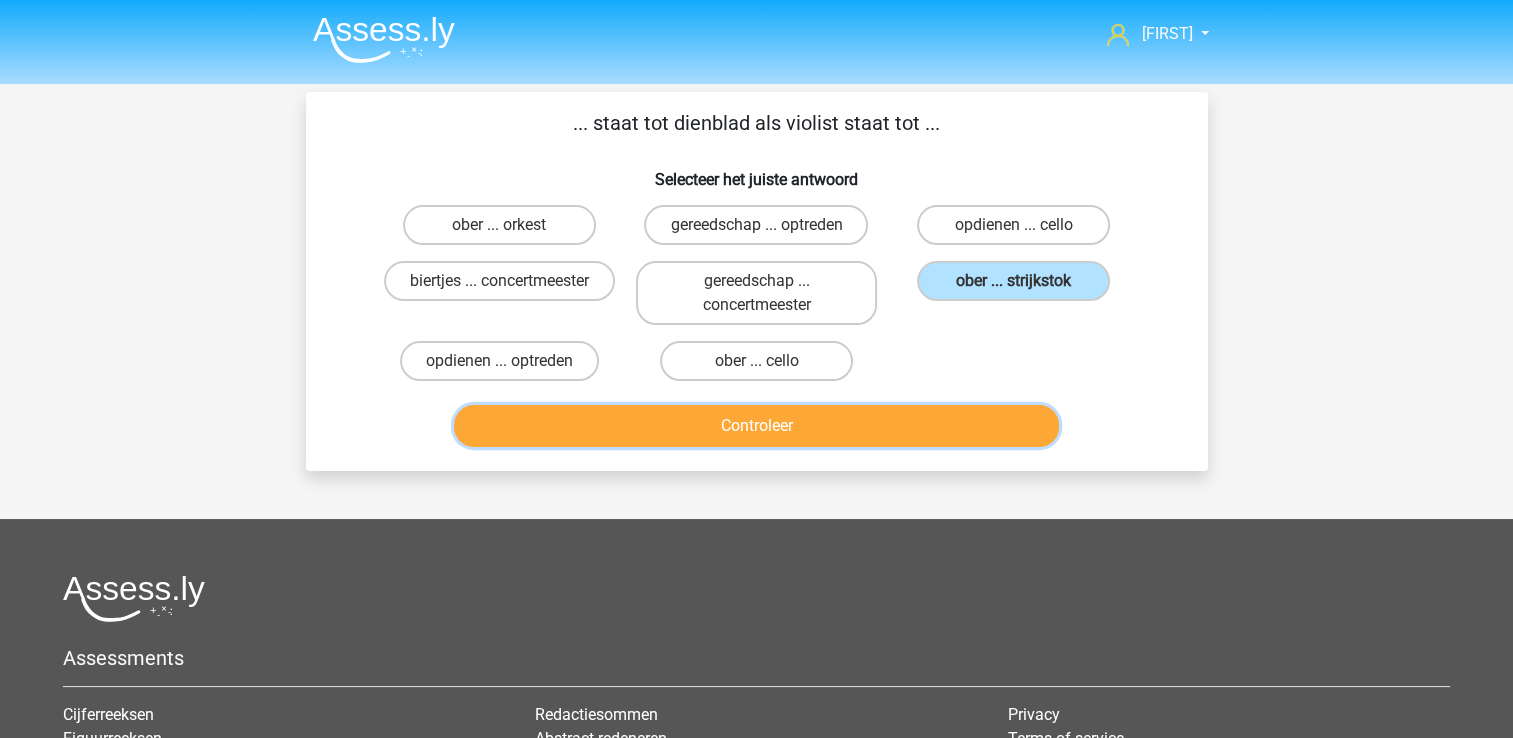 click on "Controleer" at bounding box center [756, 426] 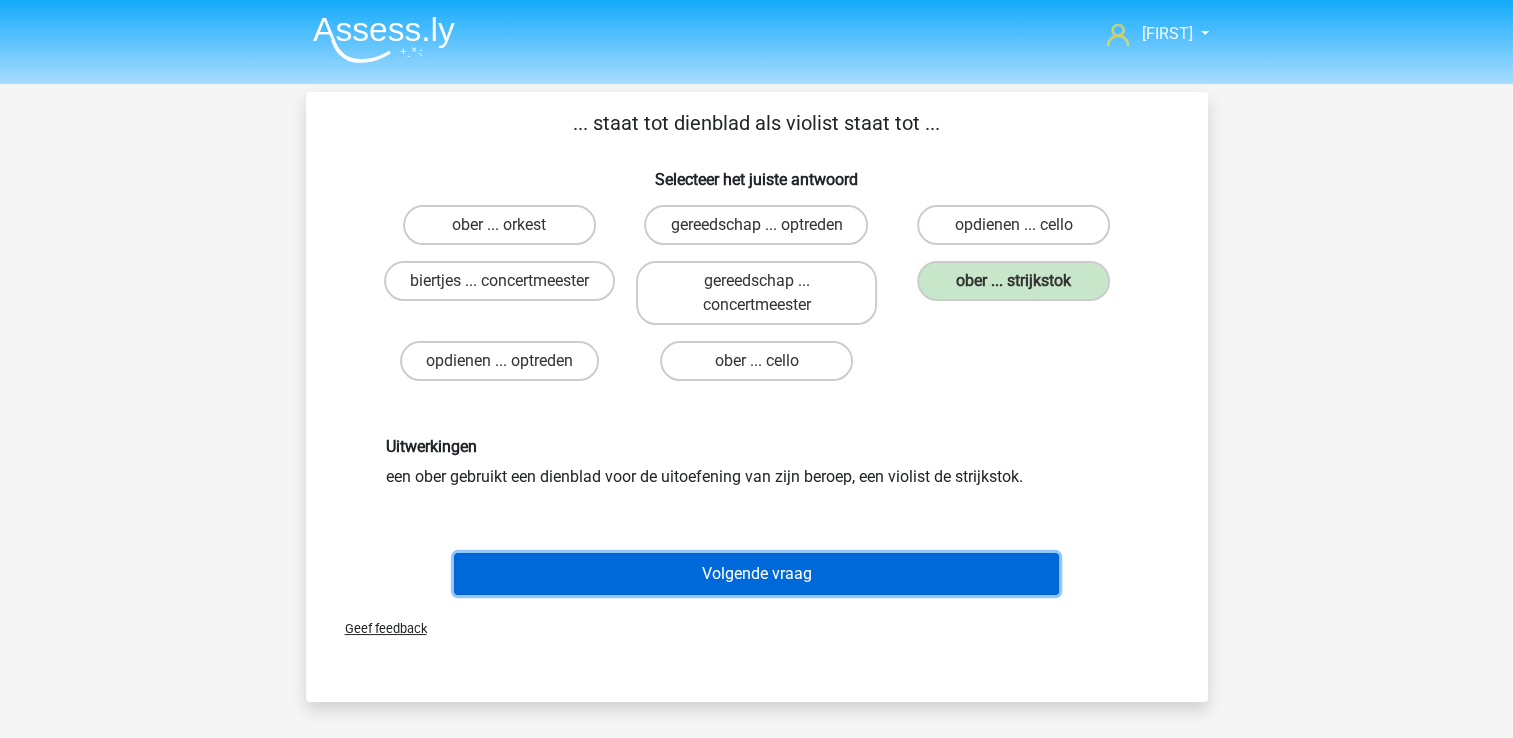 click on "Volgende vraag" at bounding box center (756, 574) 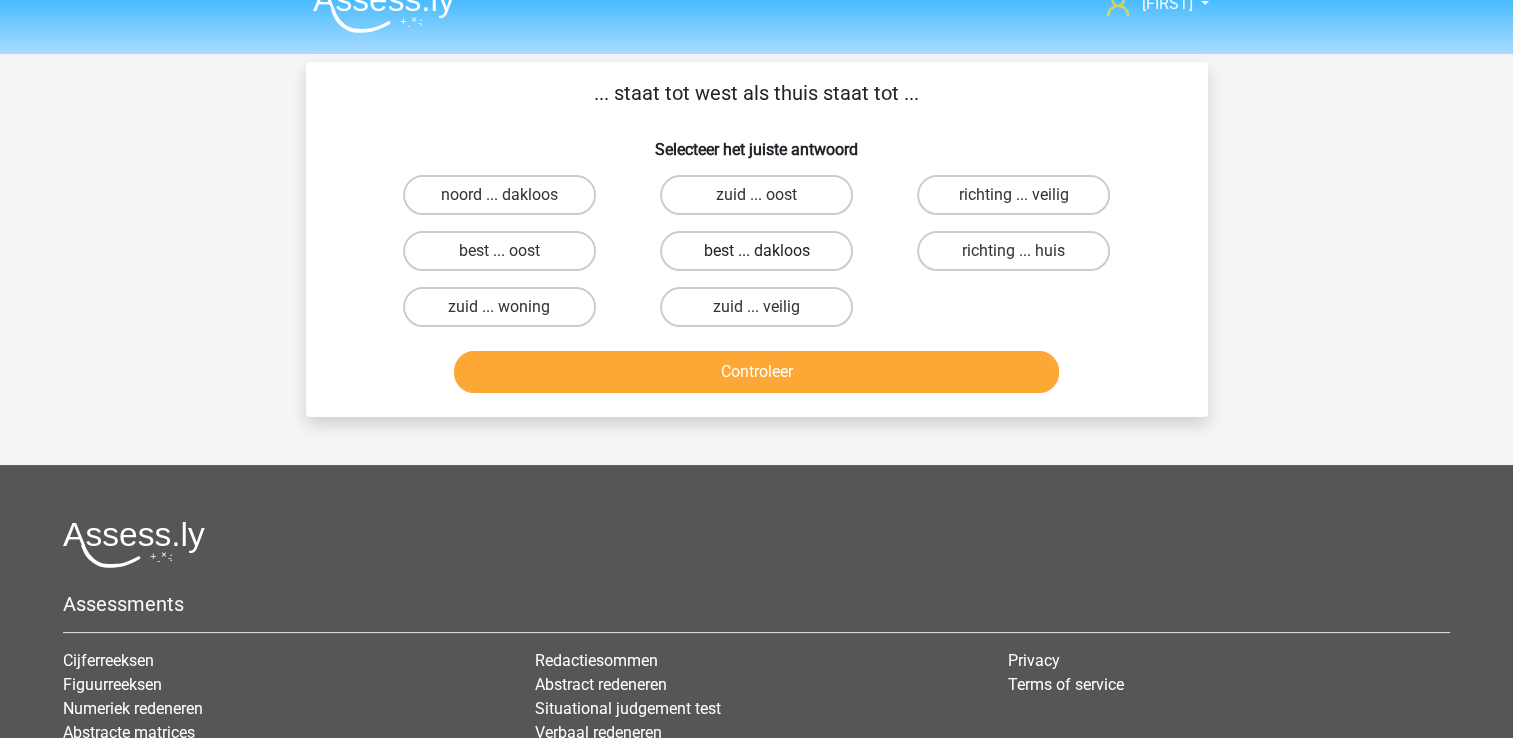 scroll, scrollTop: 0, scrollLeft: 0, axis: both 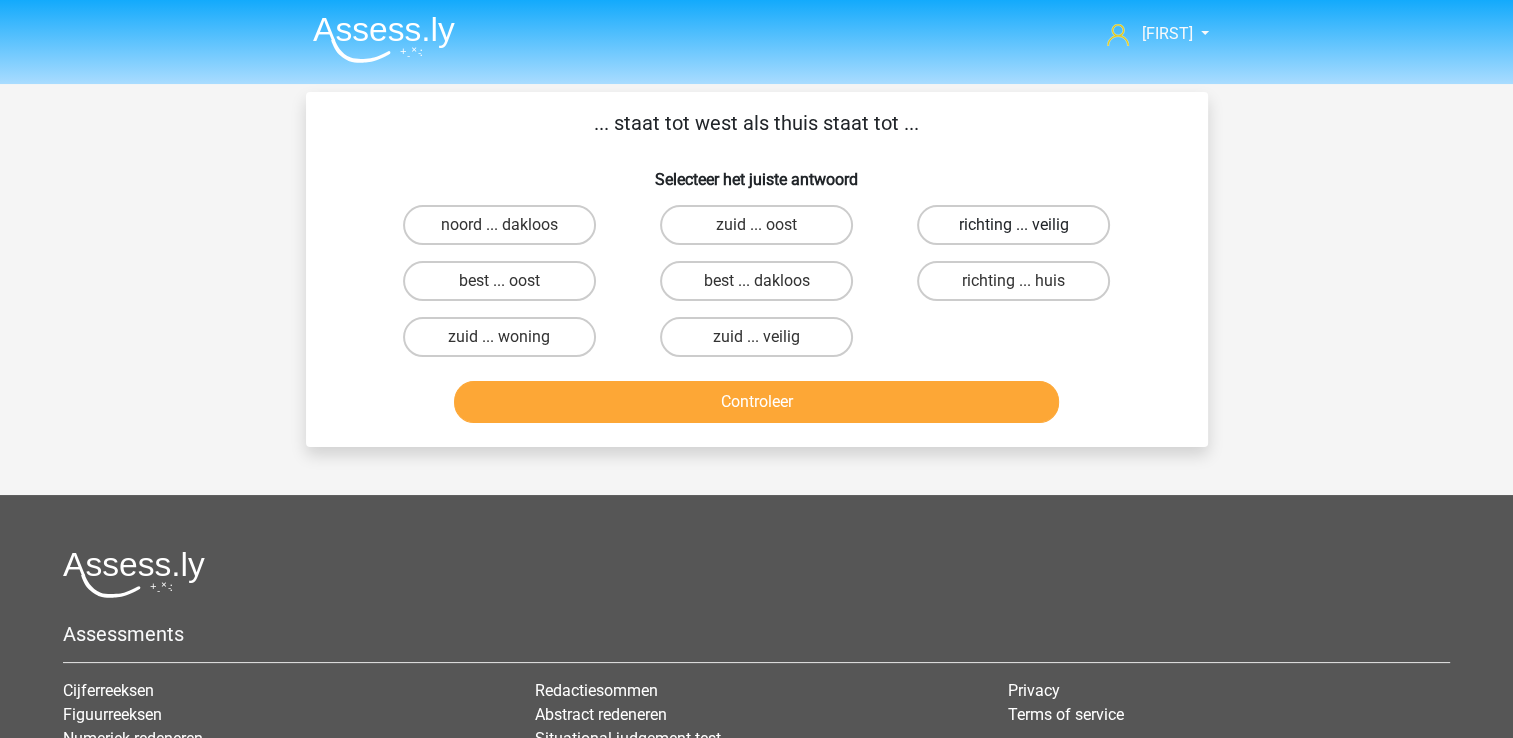 click on "richting ... veilig" at bounding box center (1013, 225) 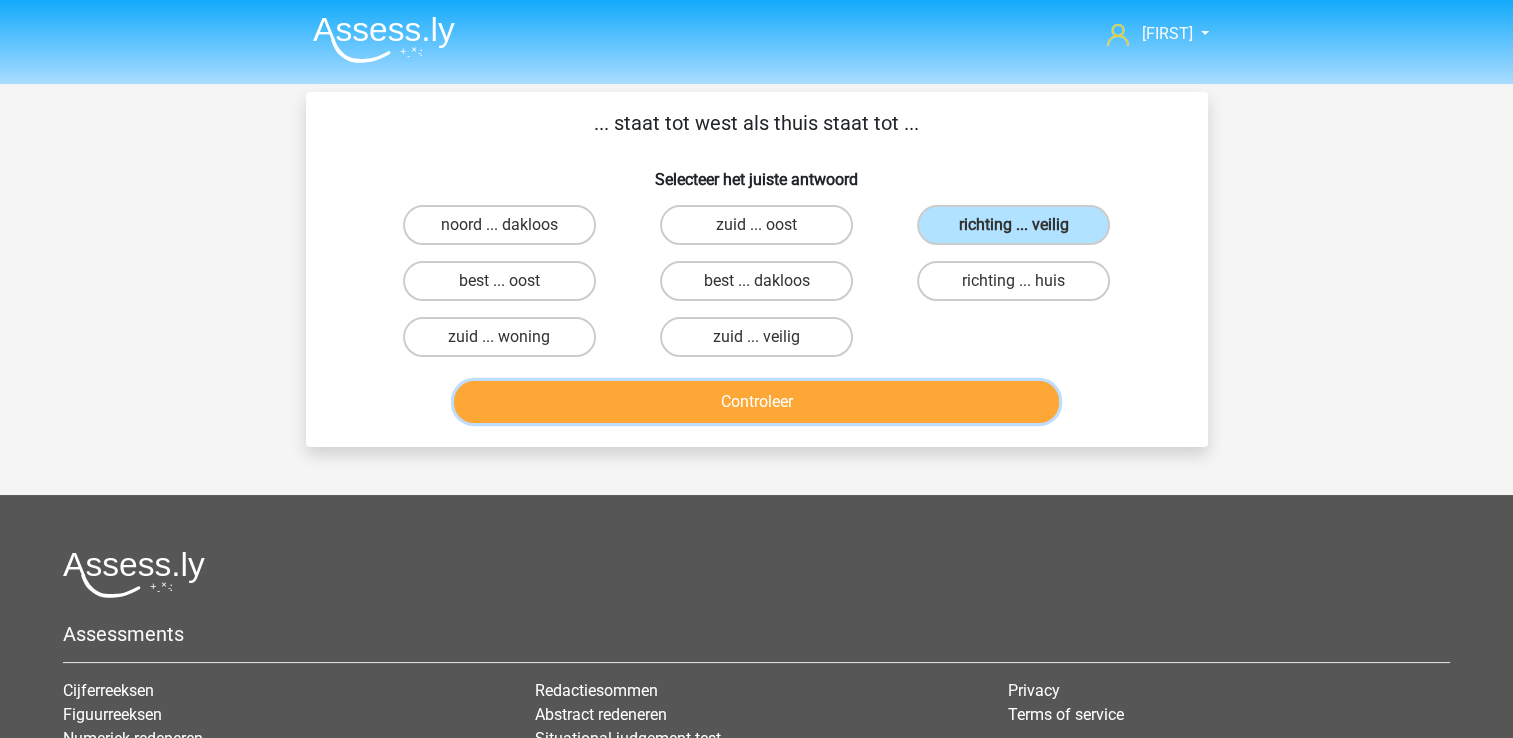 click on "Controleer" at bounding box center [756, 402] 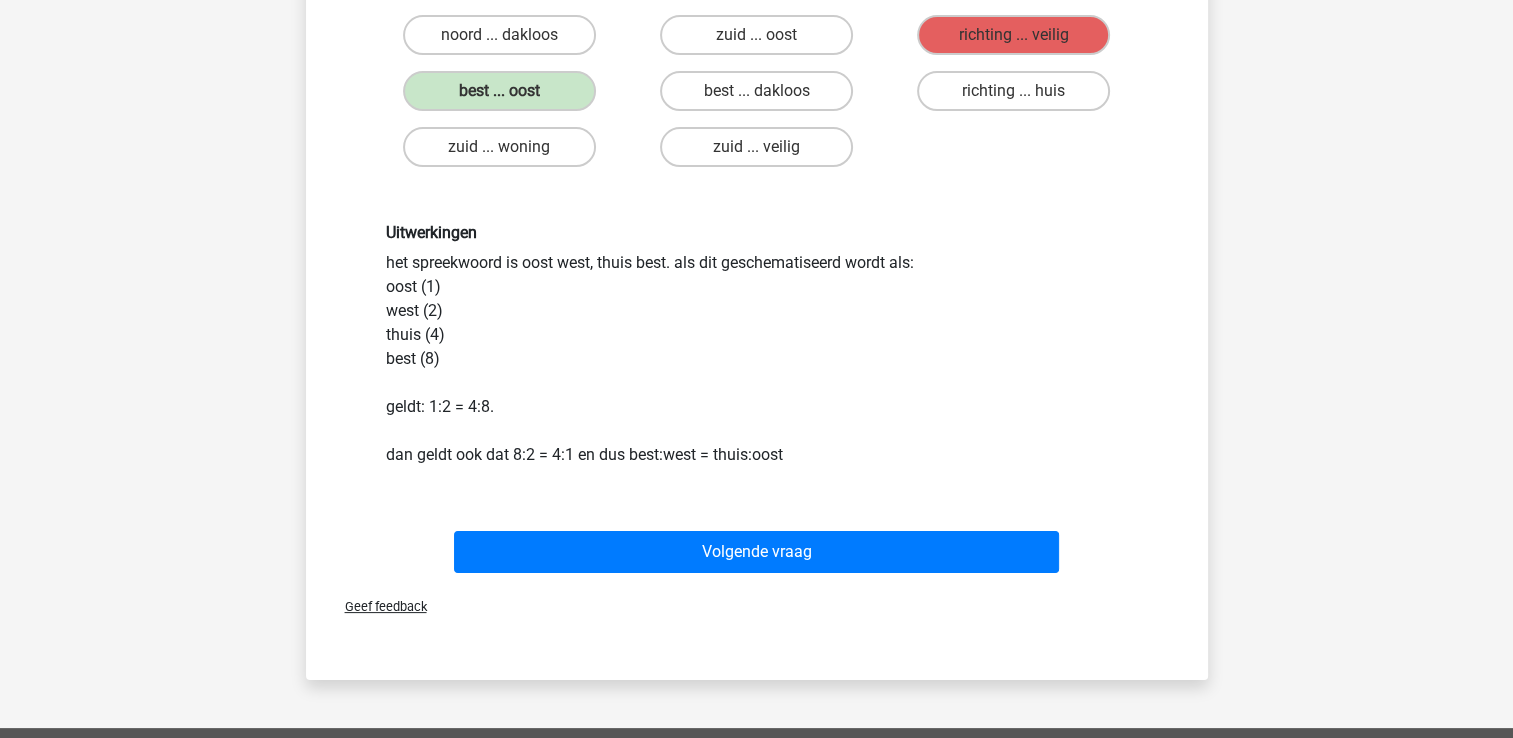 scroll, scrollTop: 200, scrollLeft: 0, axis: vertical 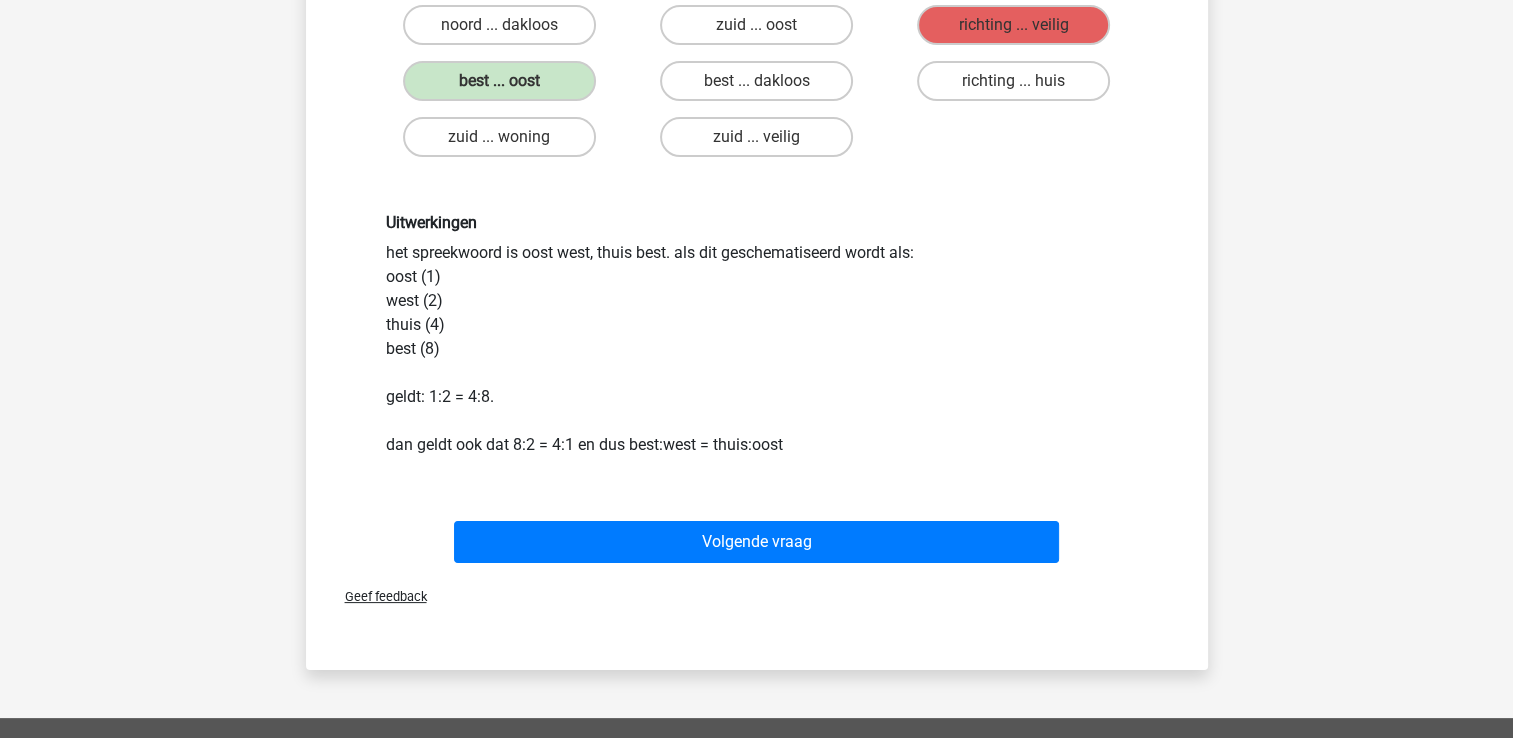 click on "Volgende vraag" at bounding box center (757, 538) 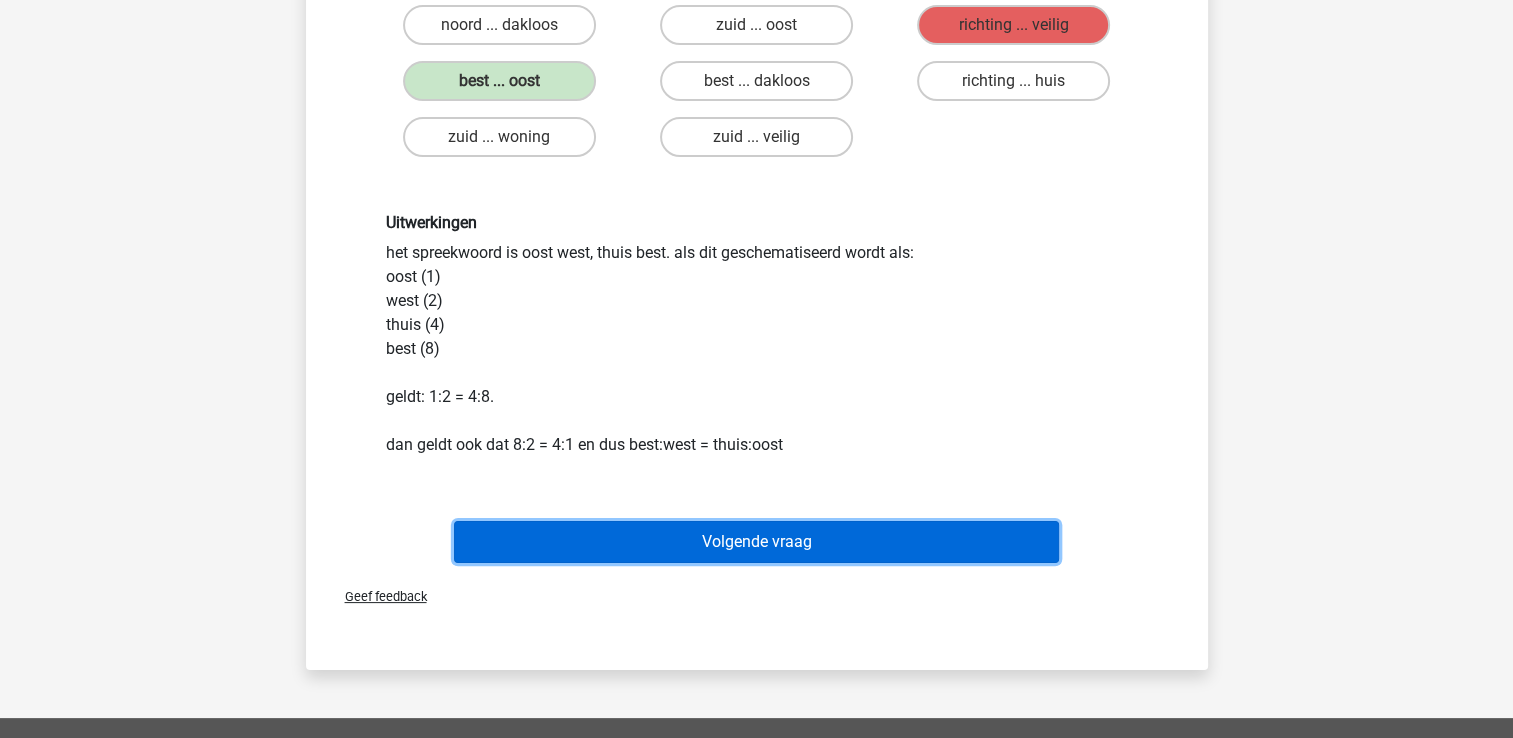 click on "Volgende vraag" at bounding box center [756, 542] 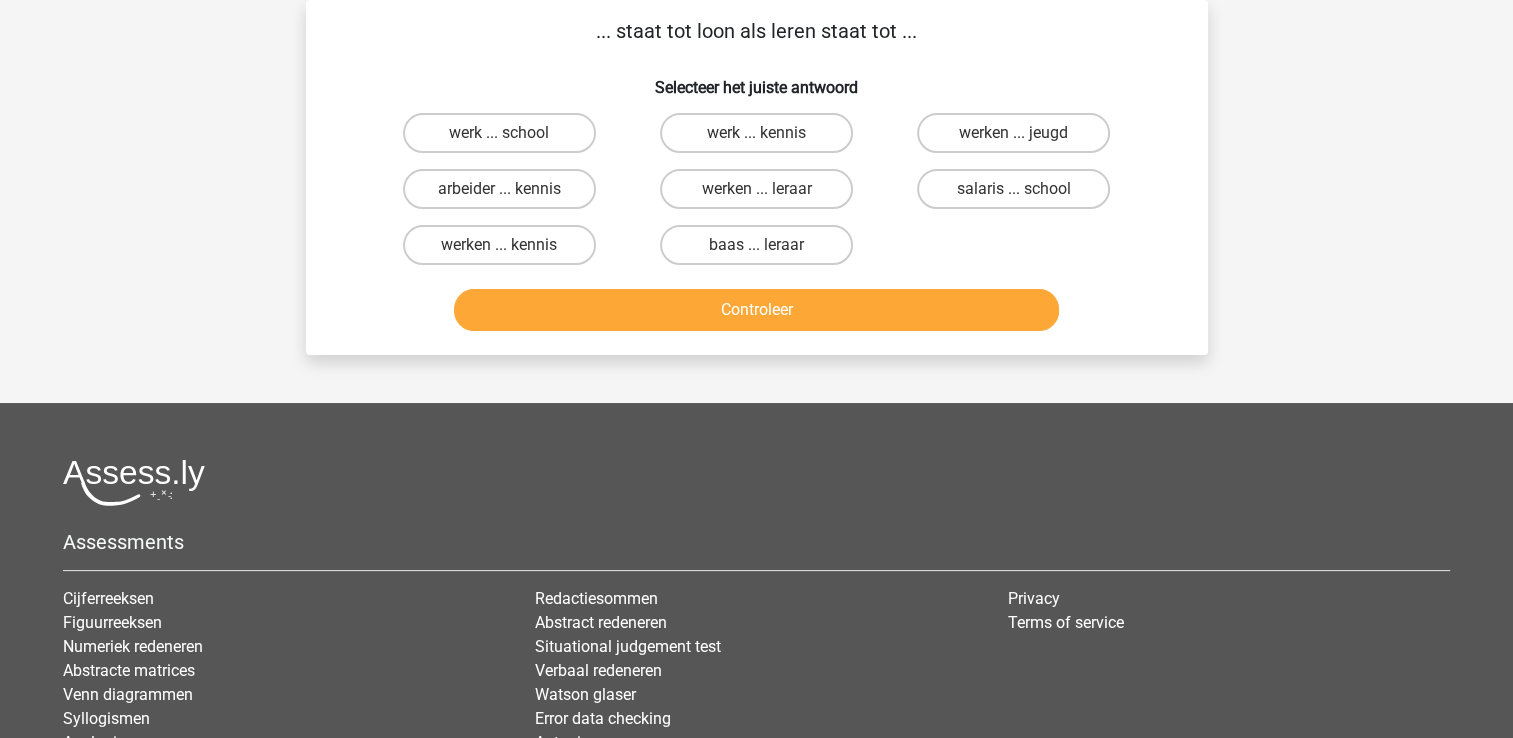 scroll, scrollTop: 0, scrollLeft: 0, axis: both 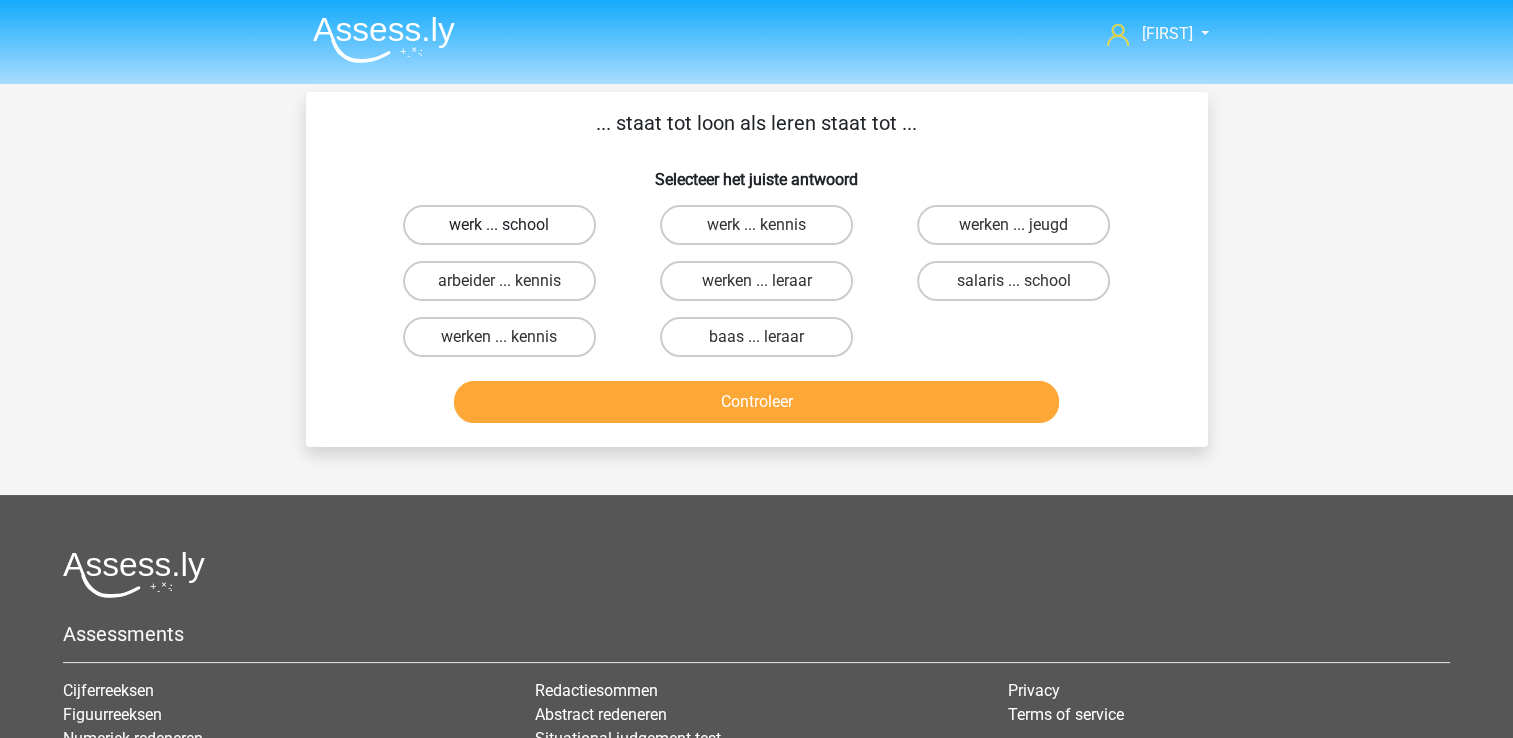 click on "werk ... school" at bounding box center [499, 225] 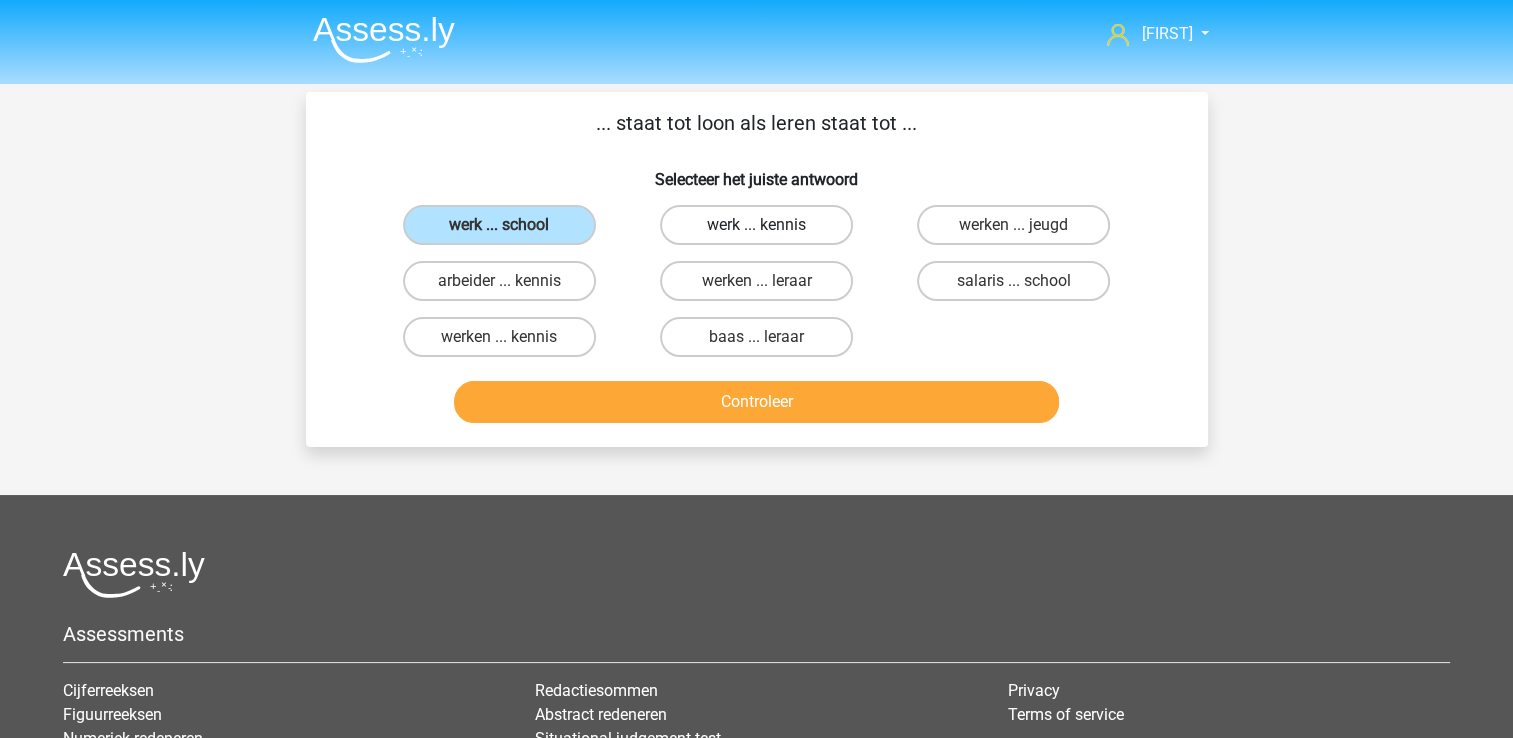 click on "werk ... kennis" at bounding box center [756, 225] 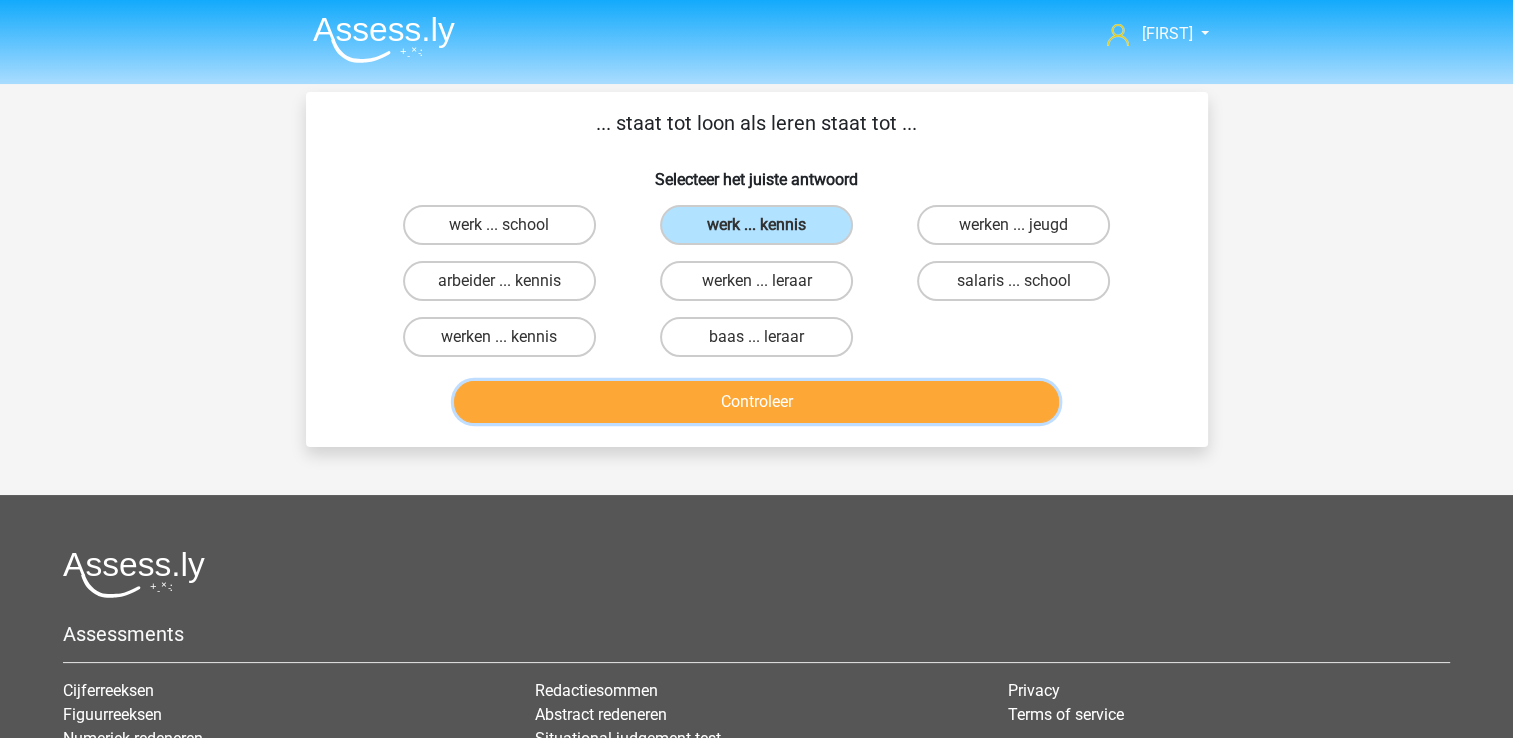 click on "Controleer" at bounding box center [756, 402] 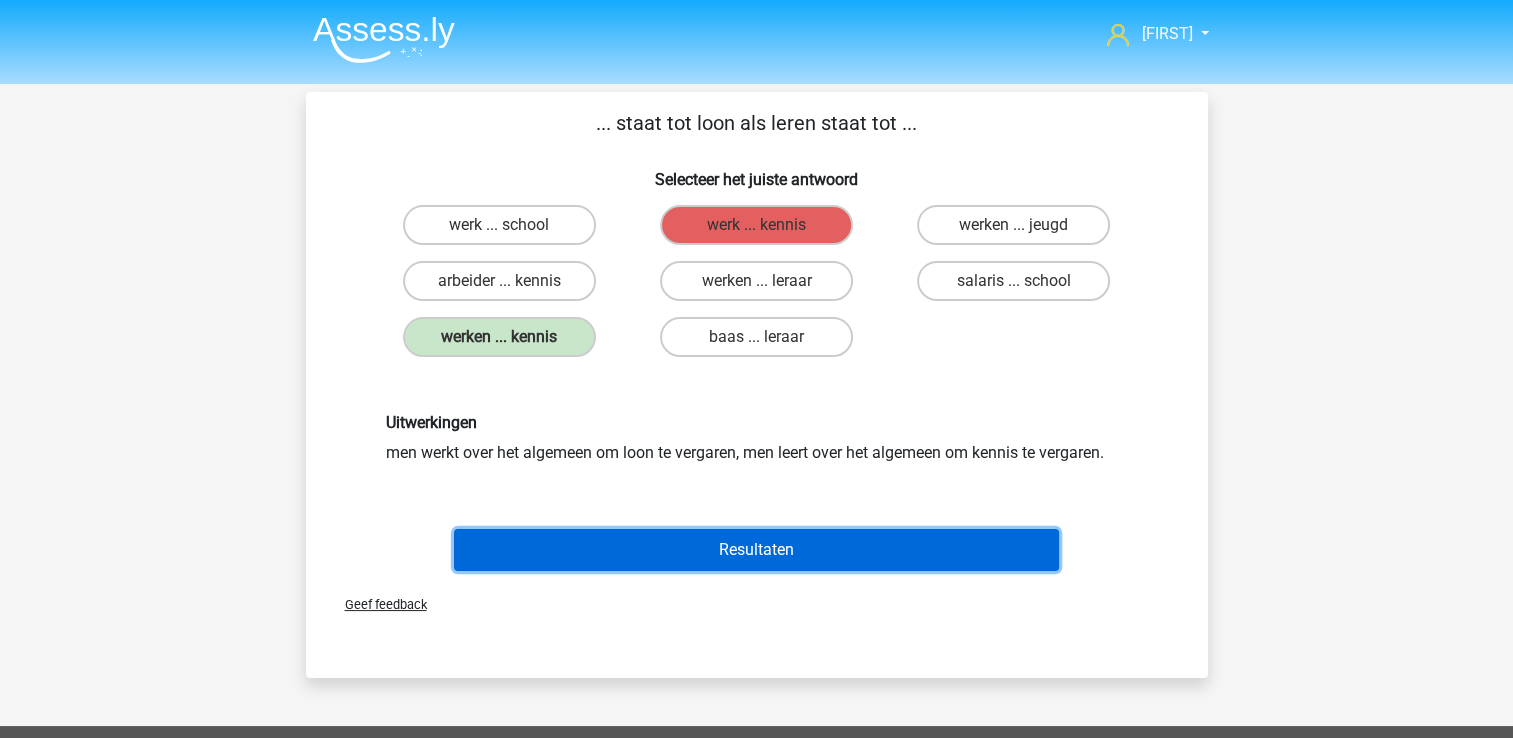 click on "Resultaten" at bounding box center (756, 550) 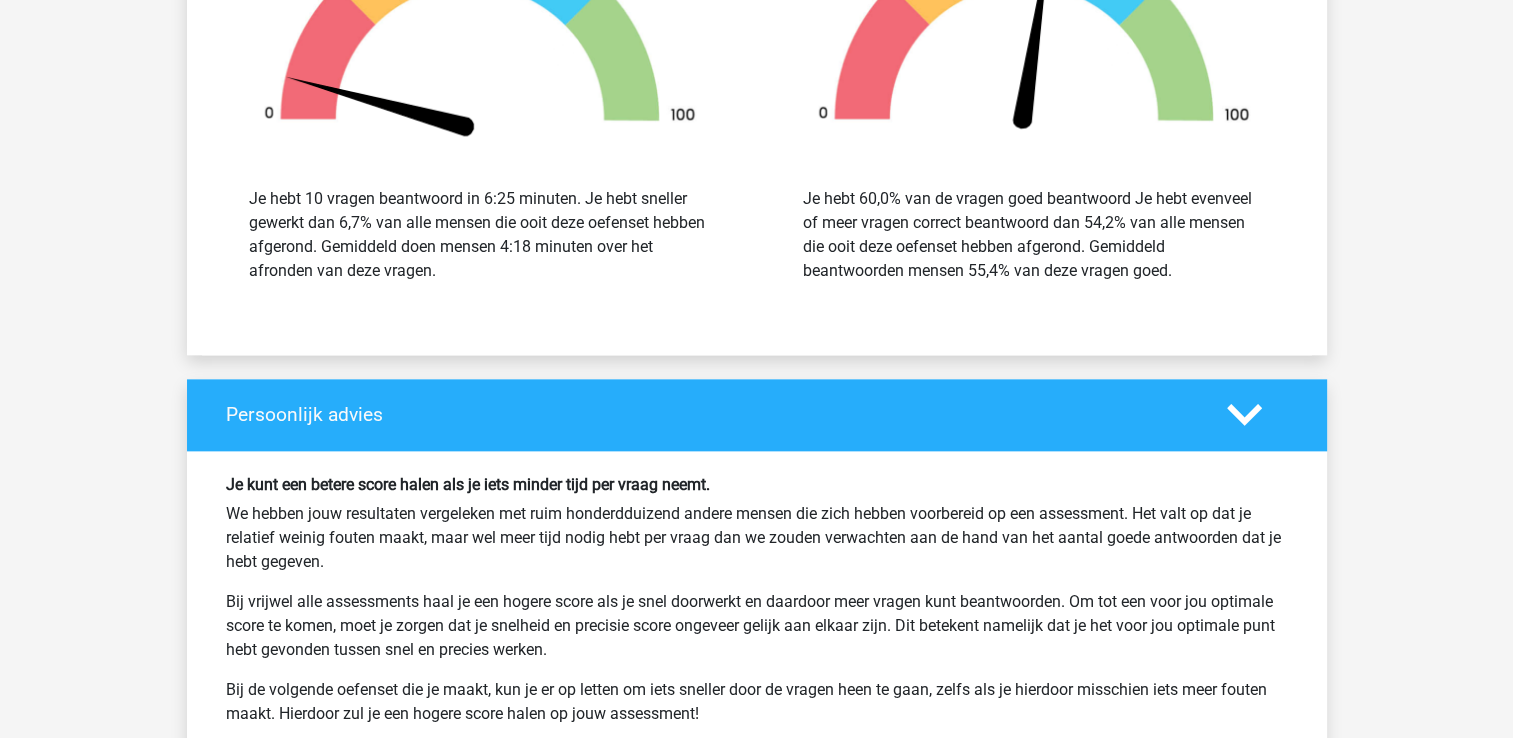 scroll, scrollTop: 2400, scrollLeft: 0, axis: vertical 